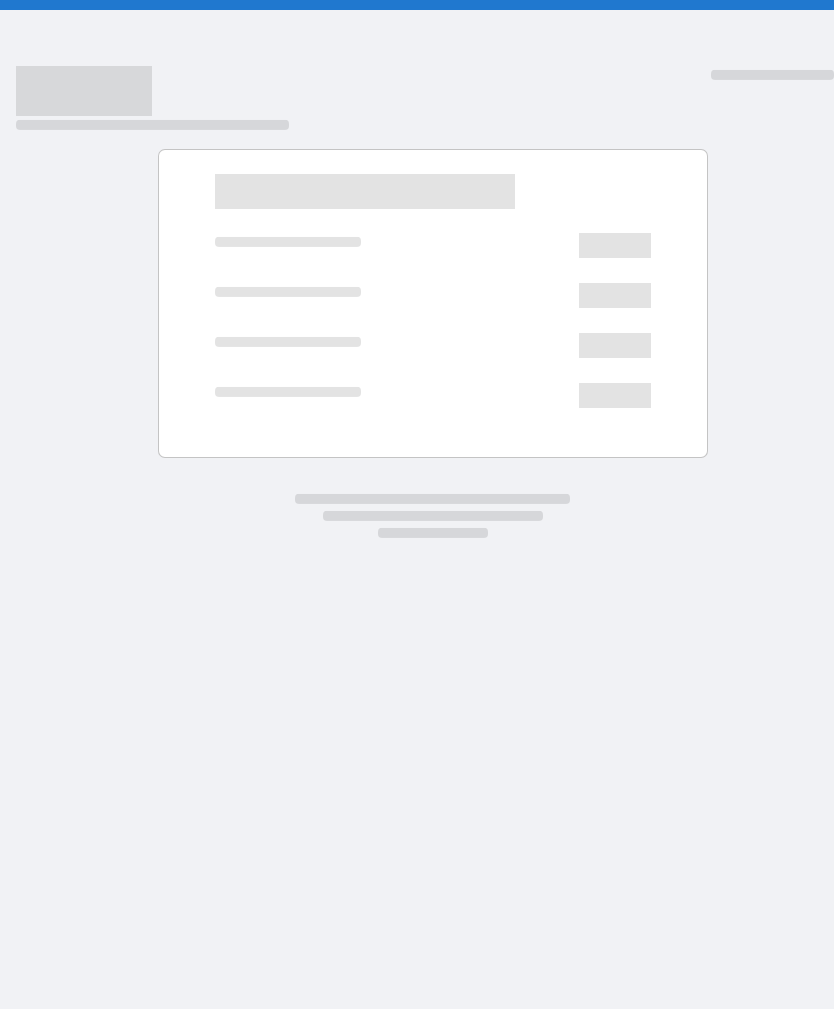 scroll, scrollTop: 0, scrollLeft: 0, axis: both 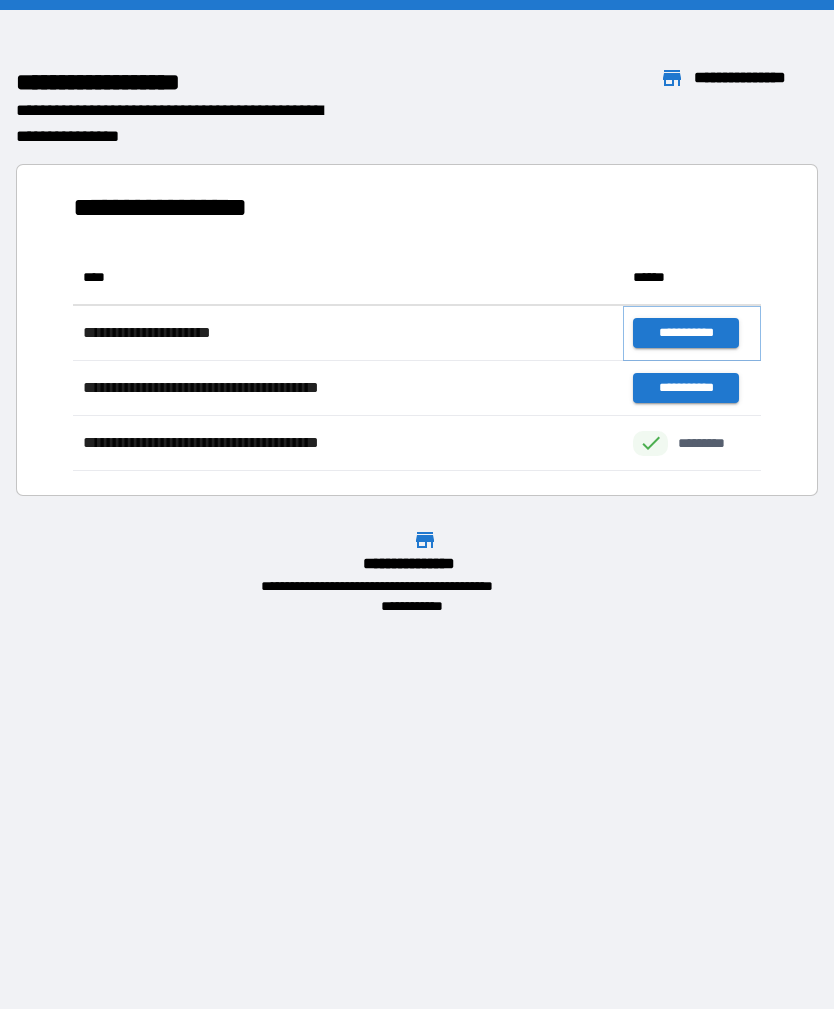 click on "**********" at bounding box center (685, 333) 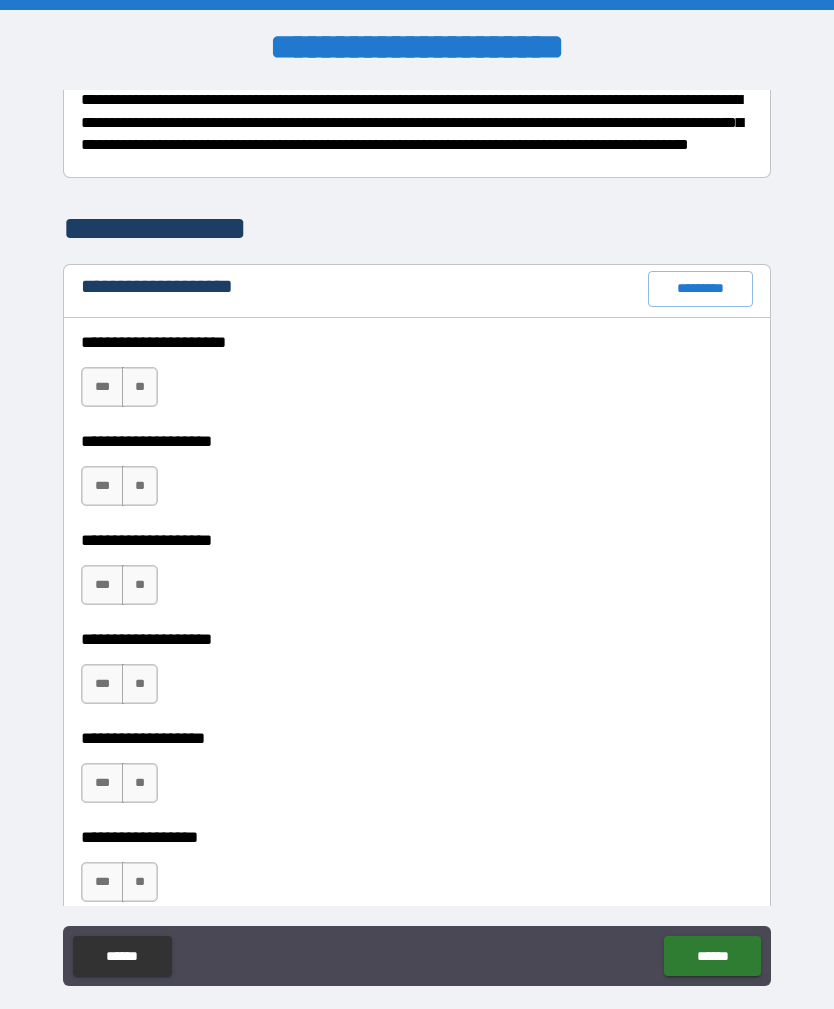 scroll, scrollTop: 331, scrollLeft: 0, axis: vertical 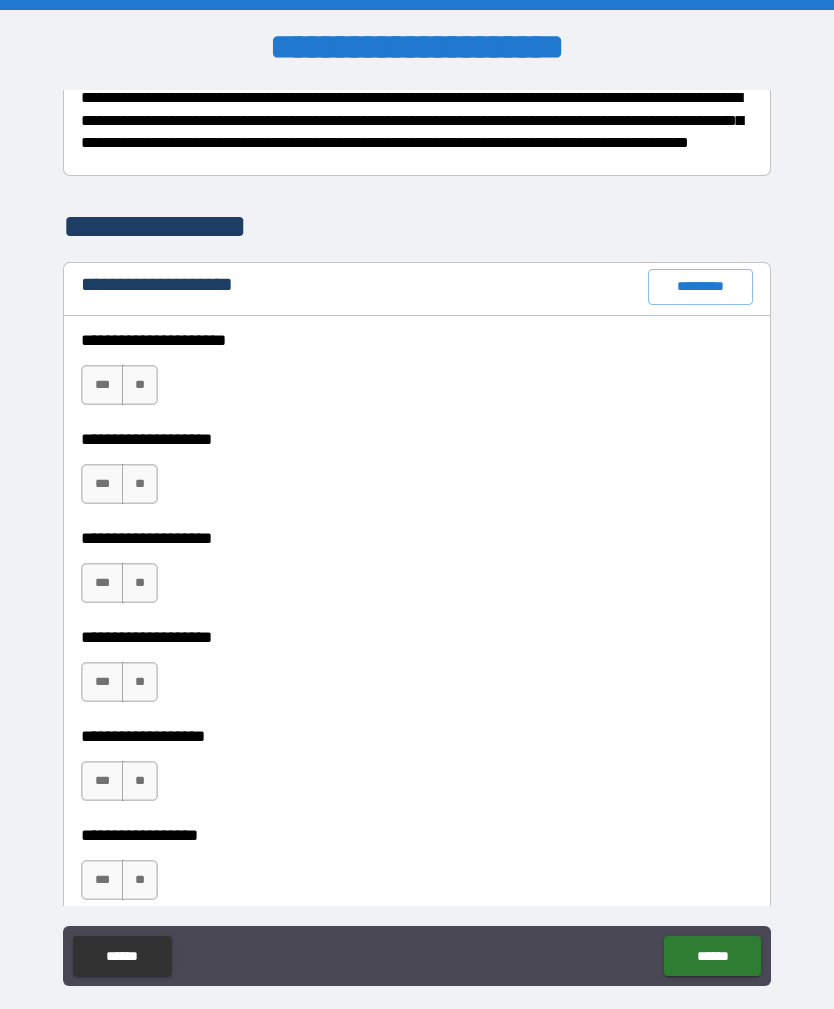 click on "**" at bounding box center (140, 385) 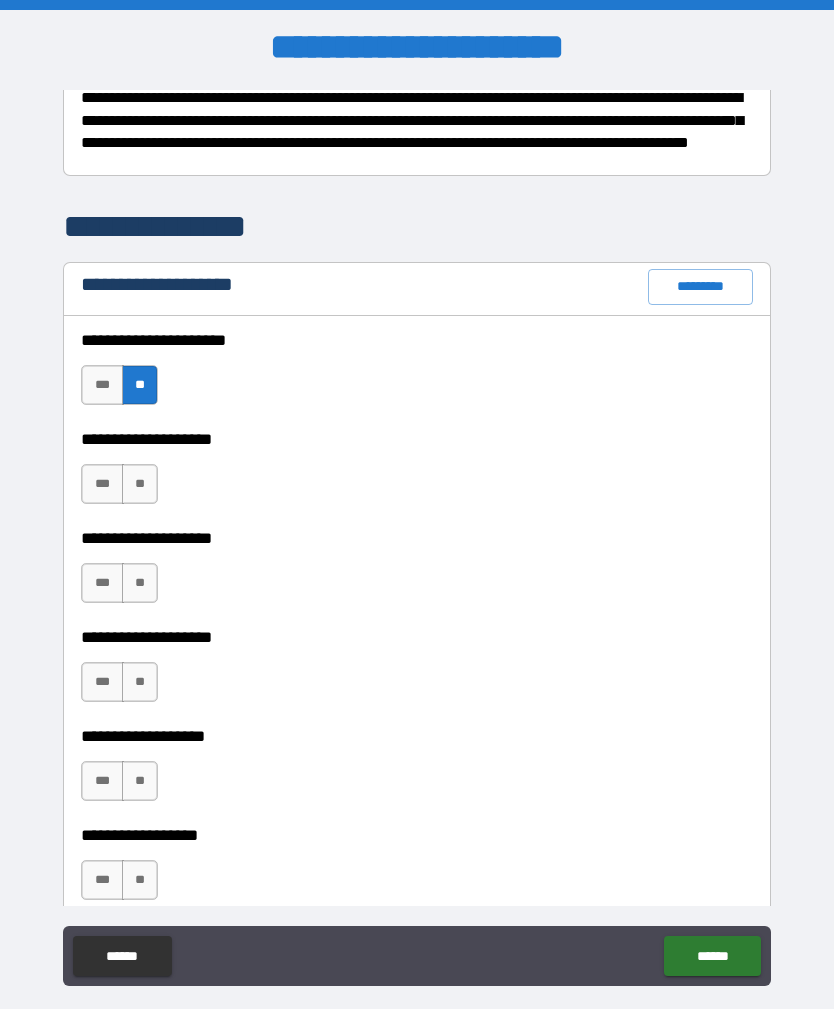 click on "**" at bounding box center (140, 484) 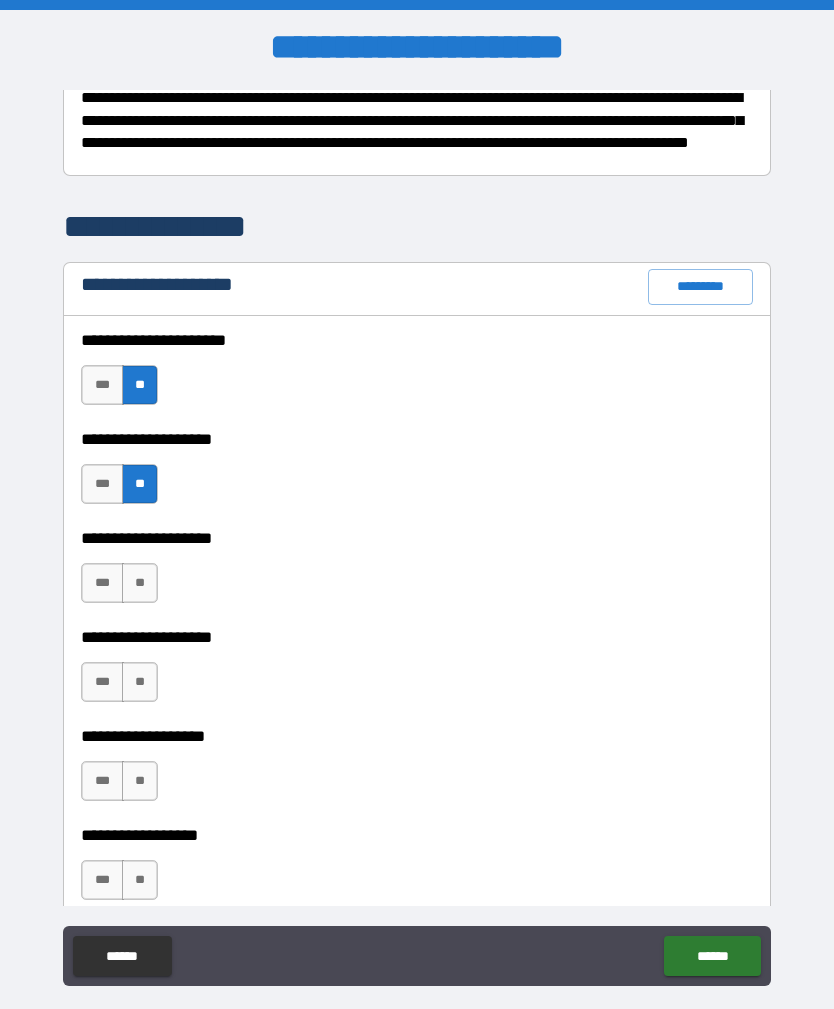 click on "**" at bounding box center [140, 583] 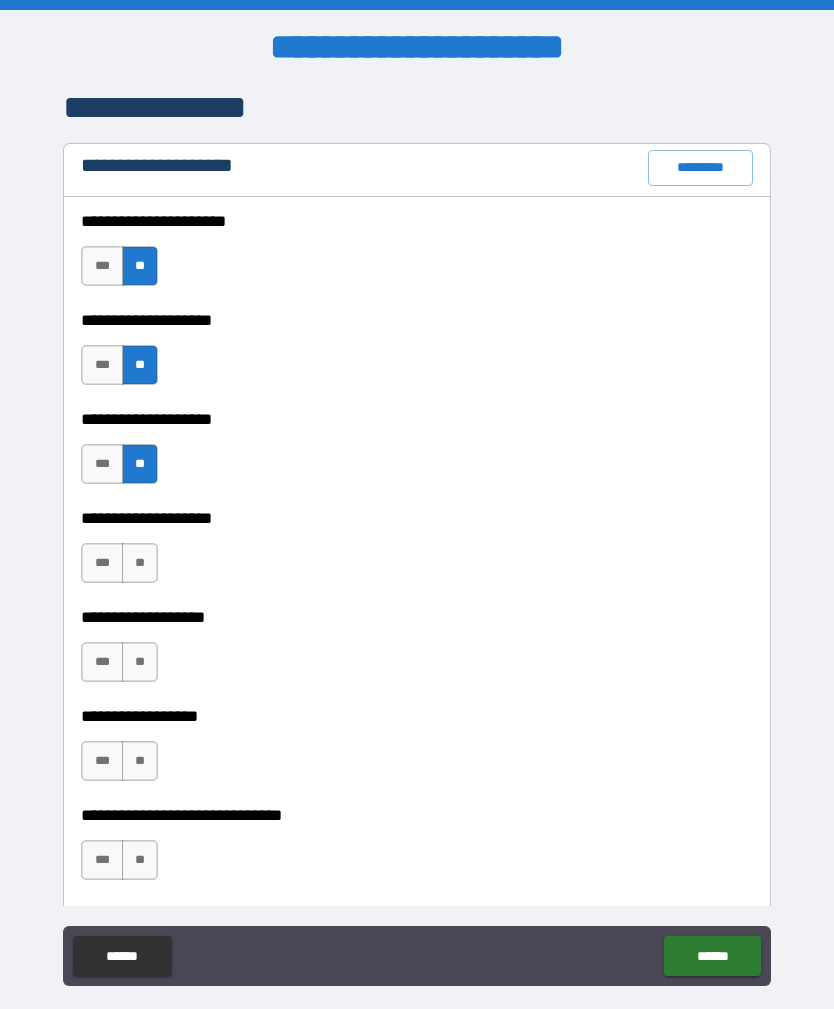 scroll, scrollTop: 451, scrollLeft: 0, axis: vertical 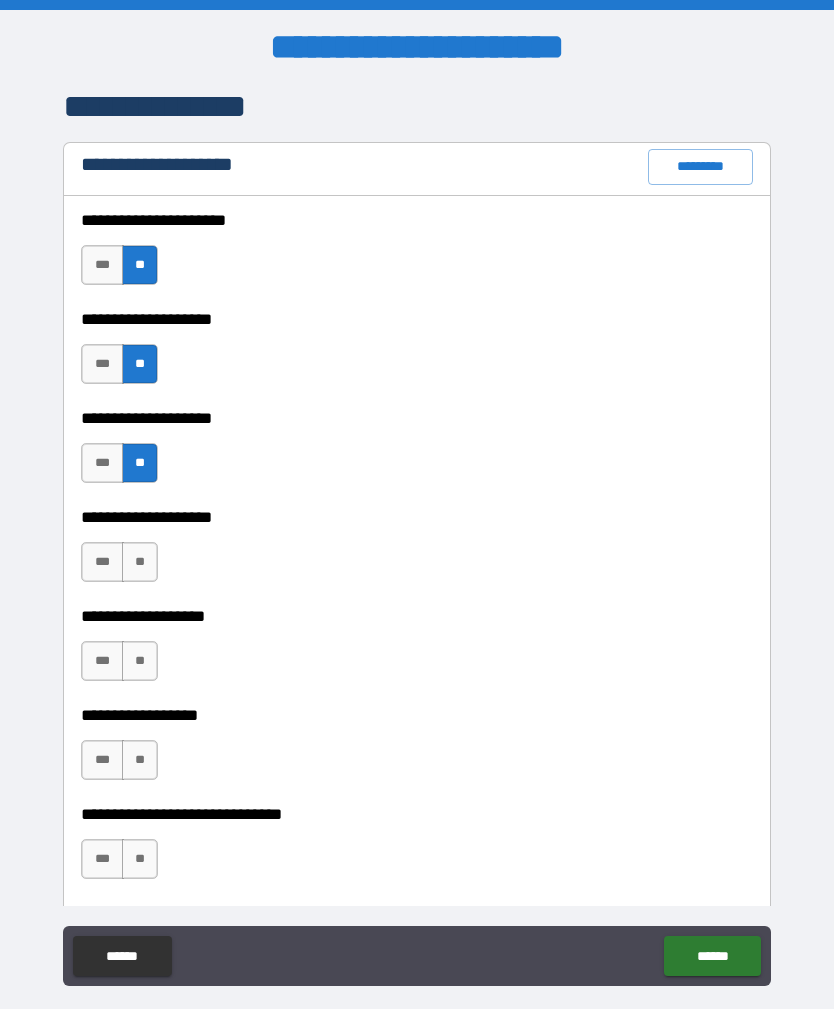 click on "**********" at bounding box center (417, 503) 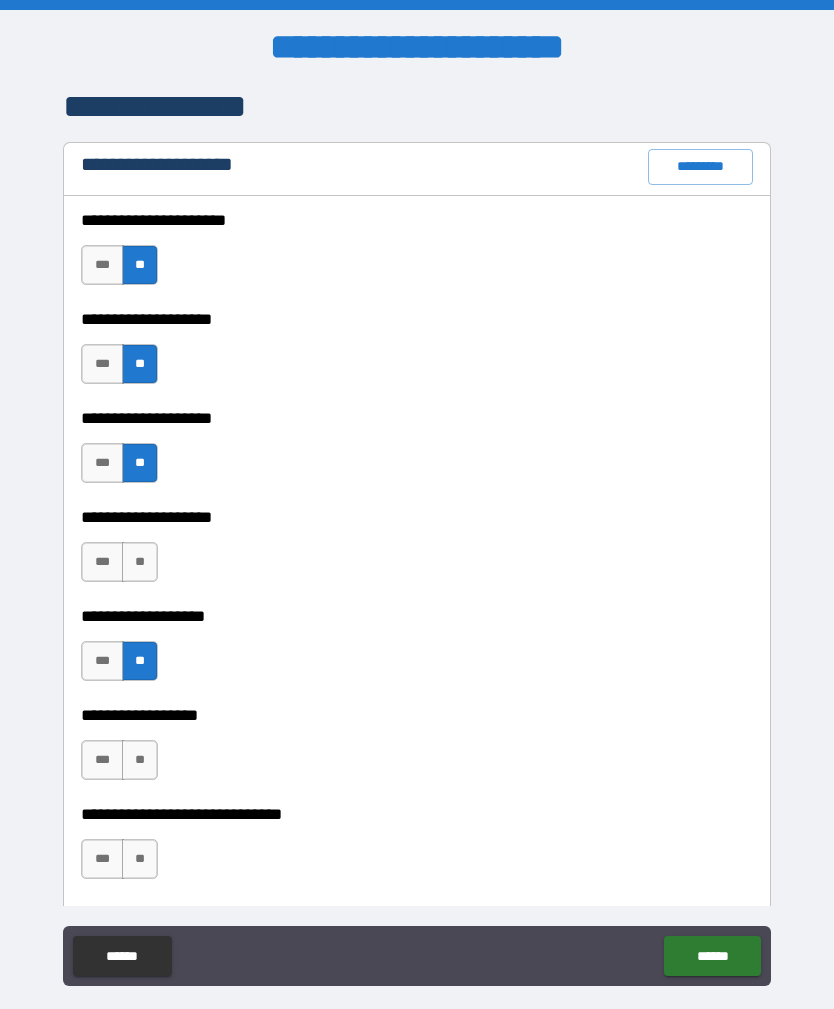 click on "**" at bounding box center [140, 562] 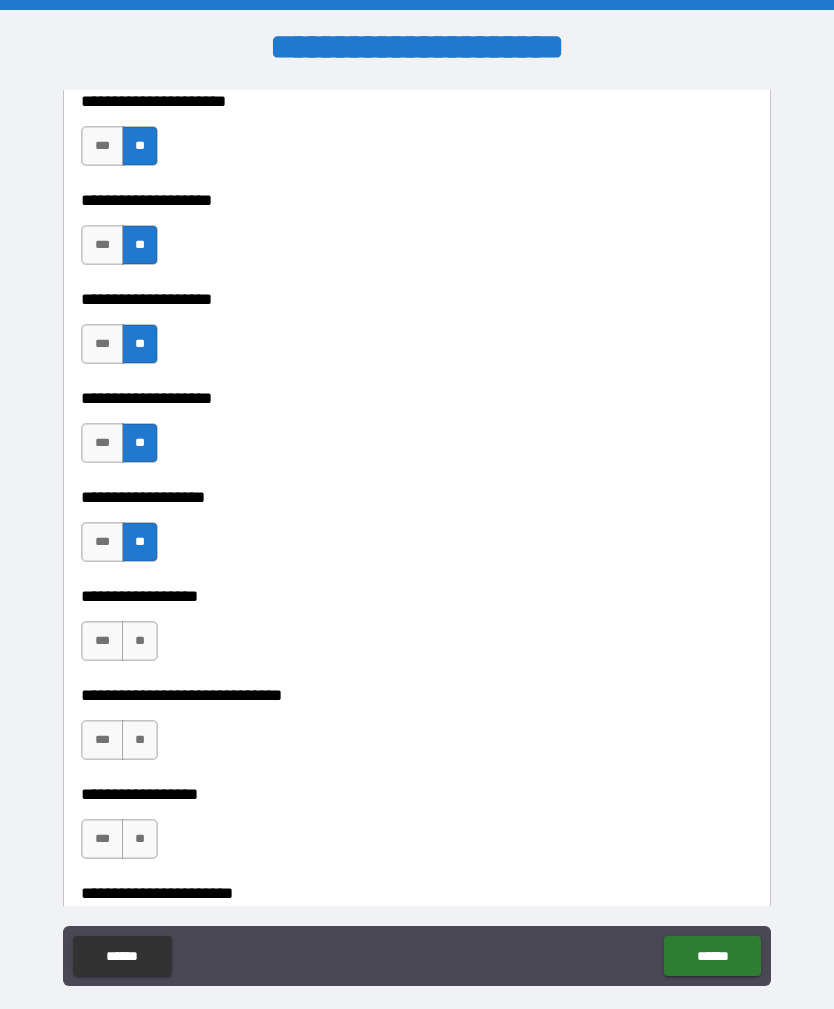 scroll, scrollTop: 573, scrollLeft: 0, axis: vertical 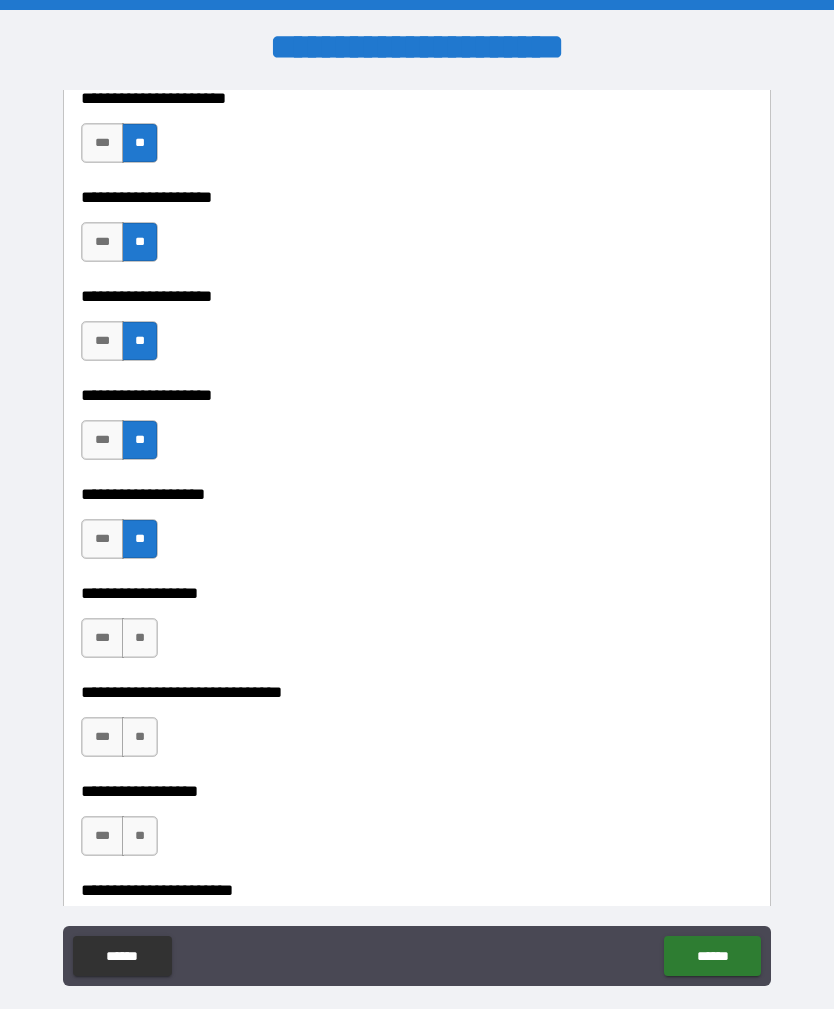 click on "**" at bounding box center (140, 638) 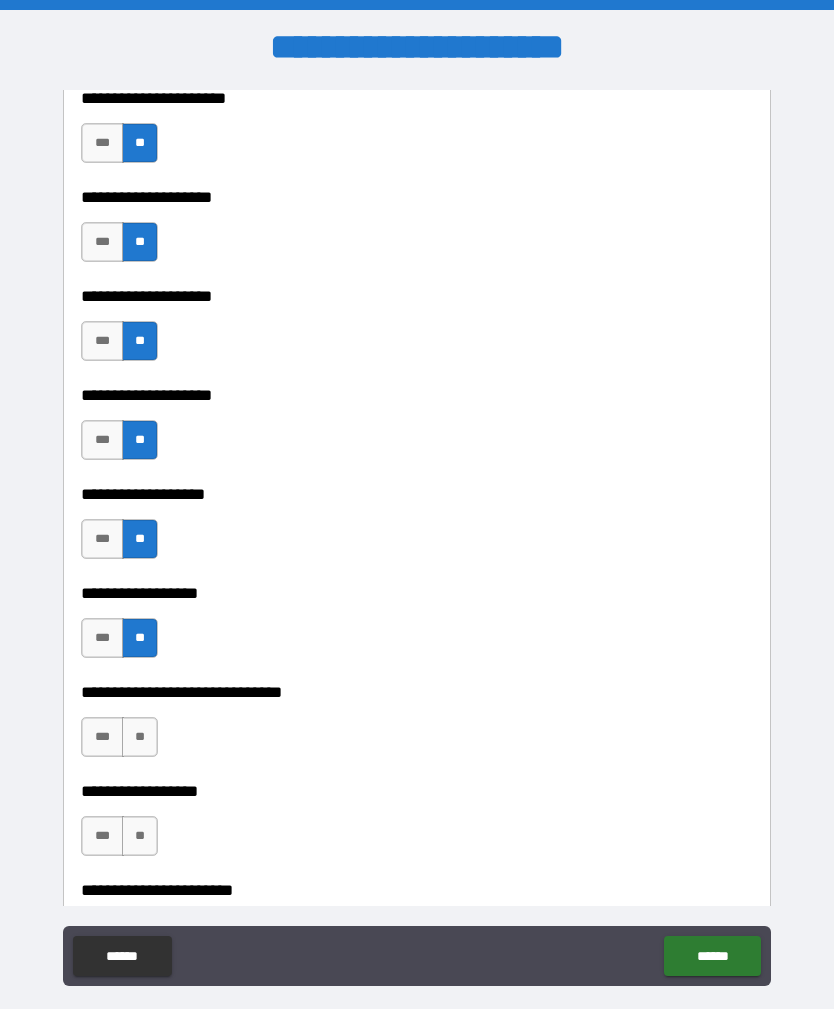 click on "**" at bounding box center (140, 737) 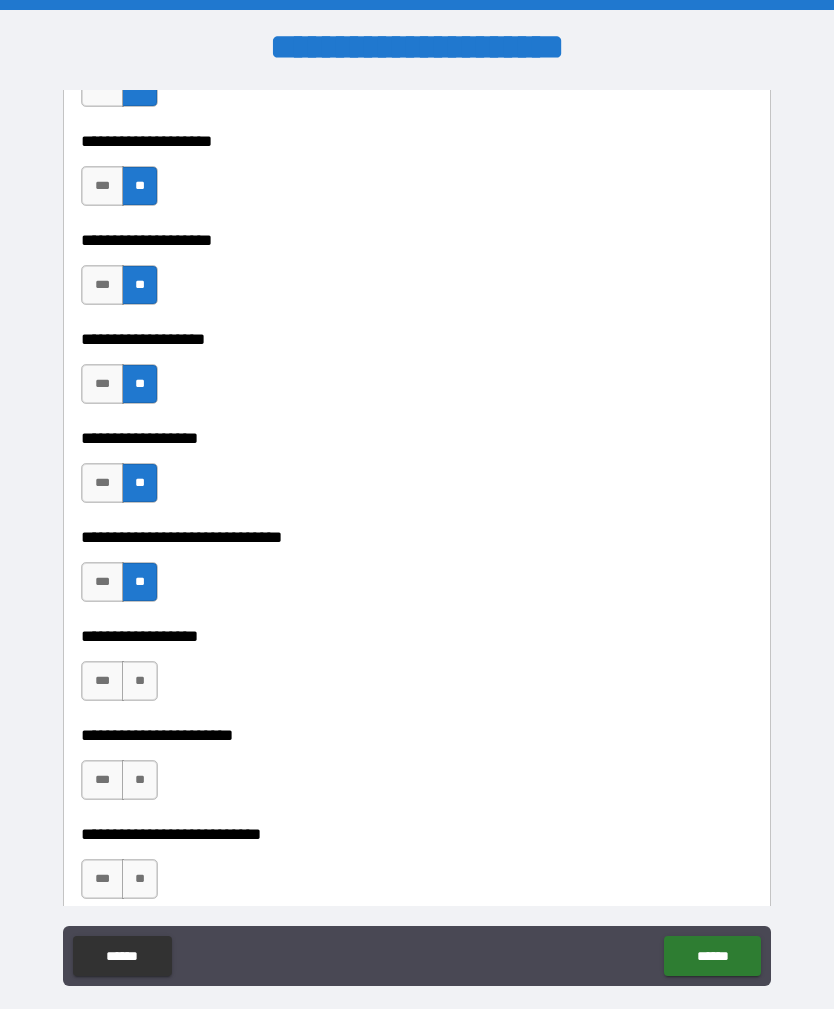 scroll, scrollTop: 730, scrollLeft: 0, axis: vertical 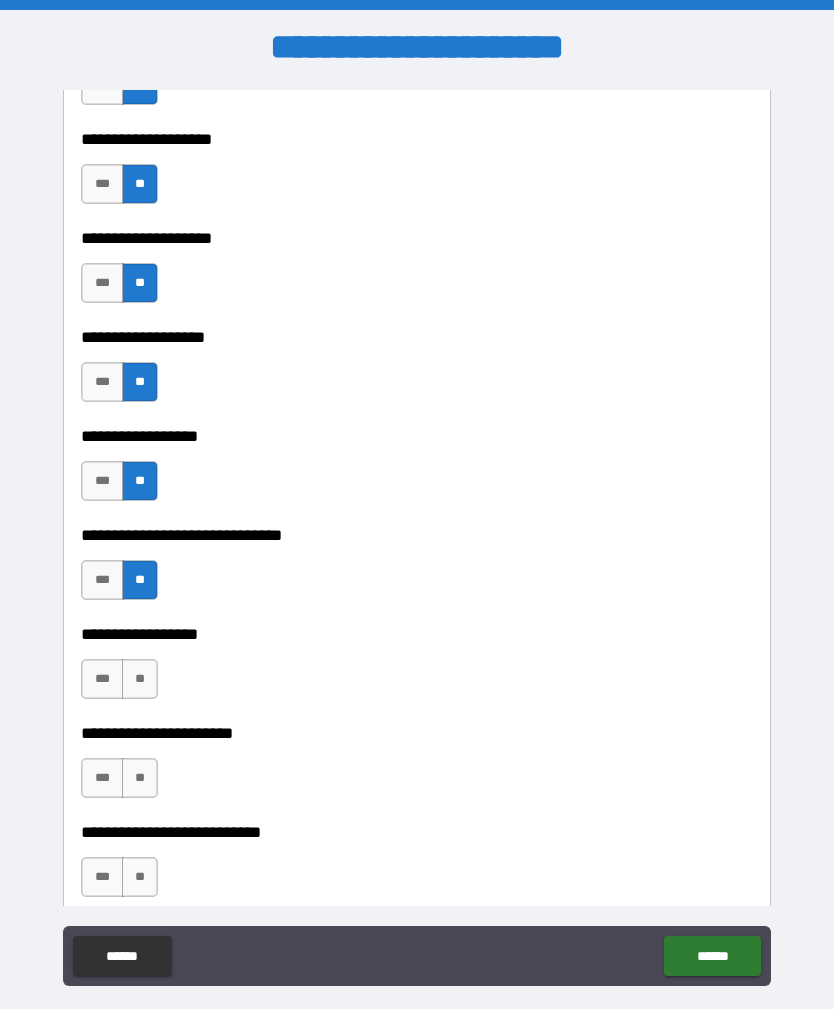 click on "**" at bounding box center [140, 679] 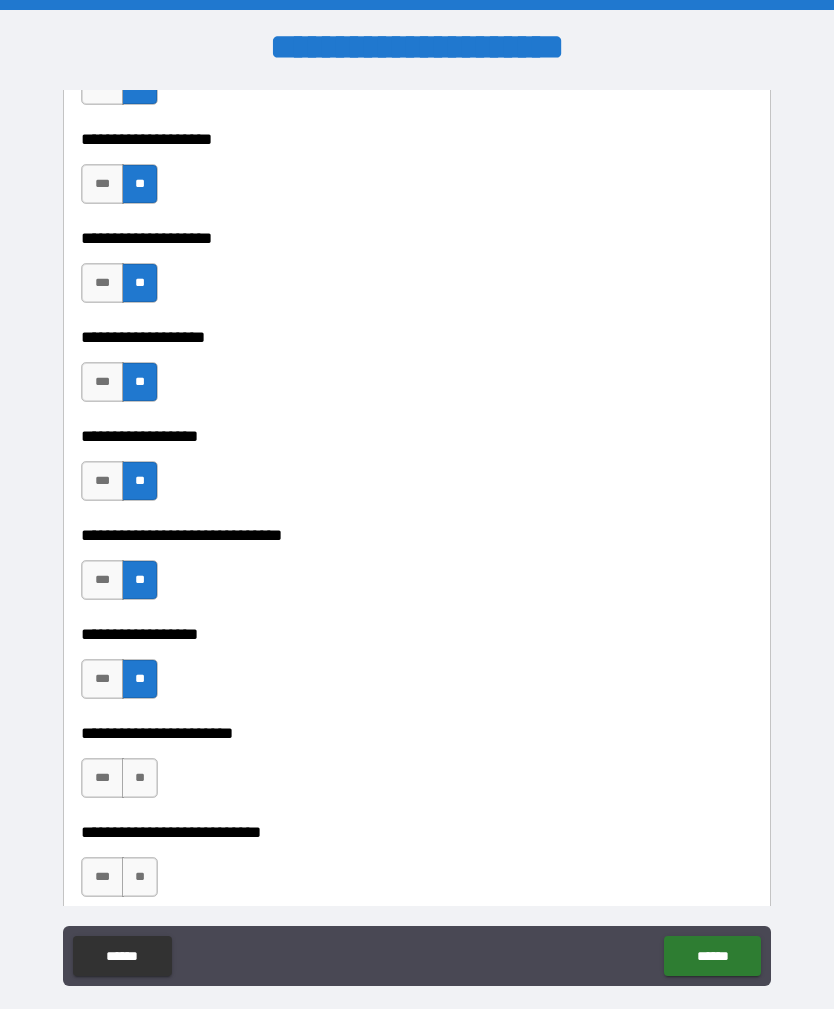 click on "**" at bounding box center [140, 778] 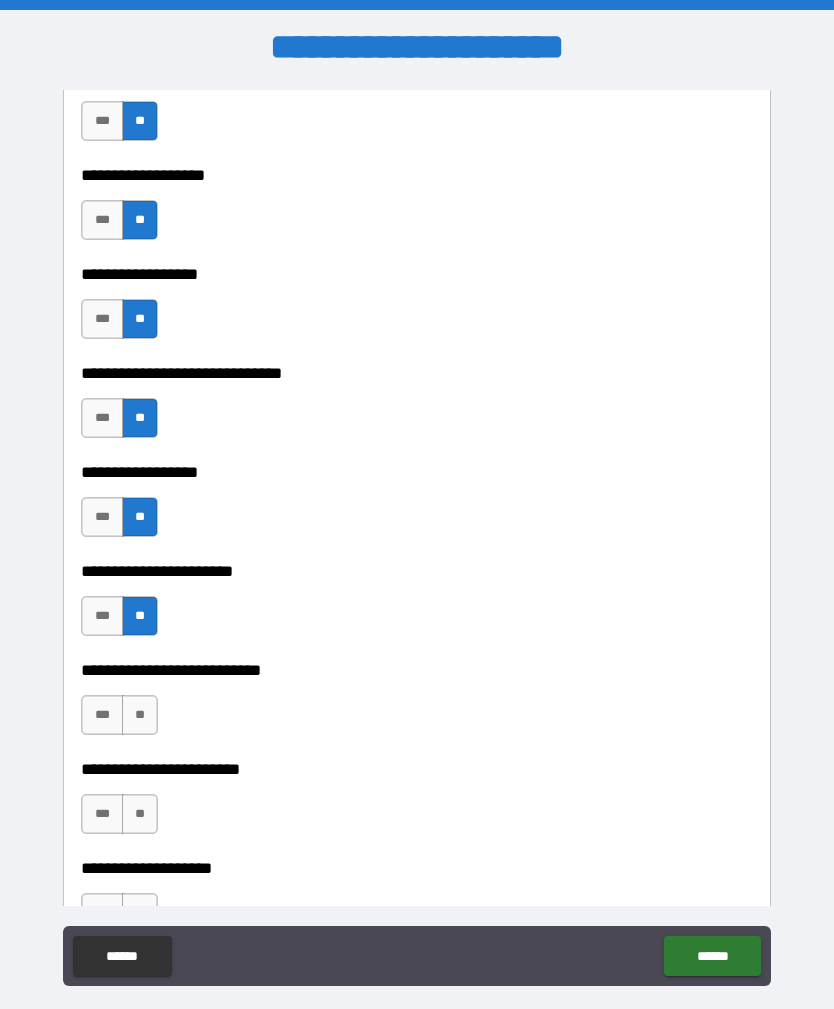 scroll, scrollTop: 903, scrollLeft: 0, axis: vertical 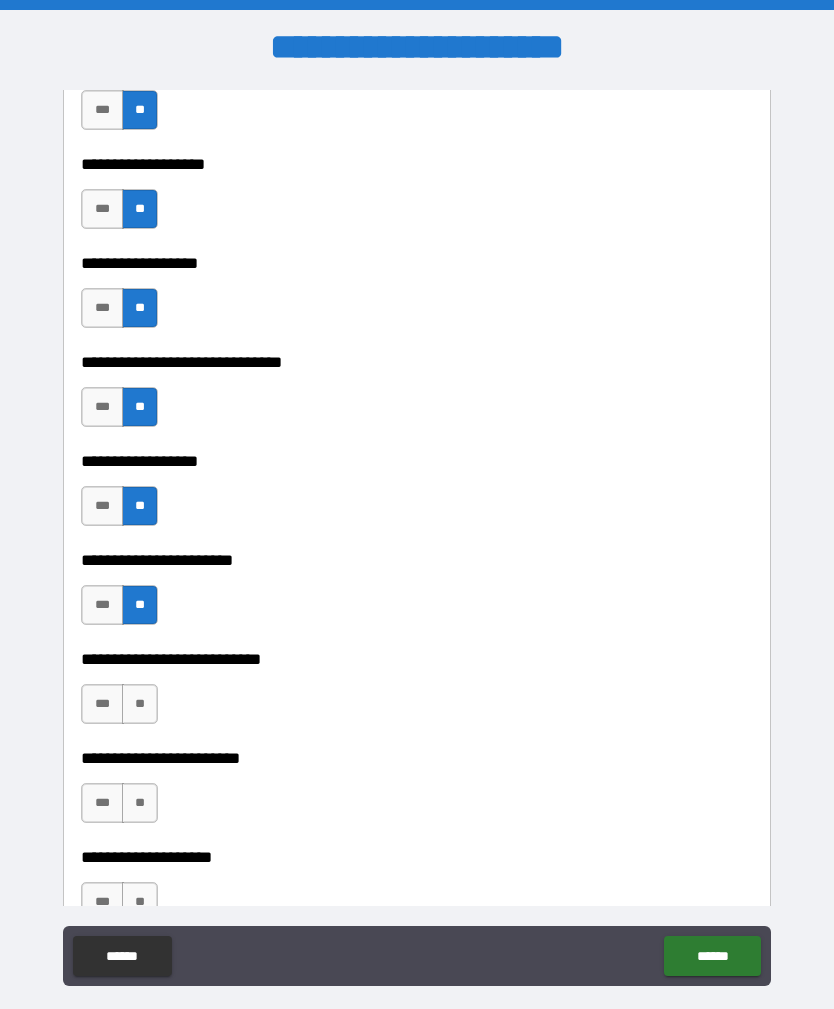 click on "**" at bounding box center [140, 704] 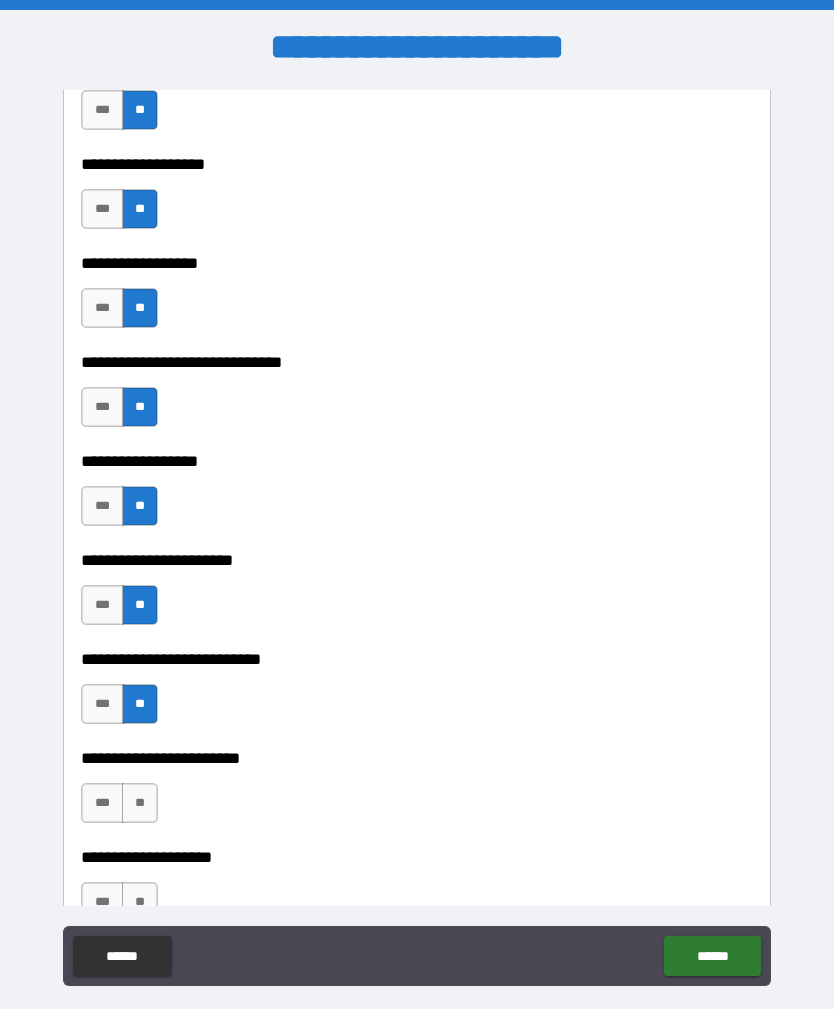 click on "**" at bounding box center [140, 803] 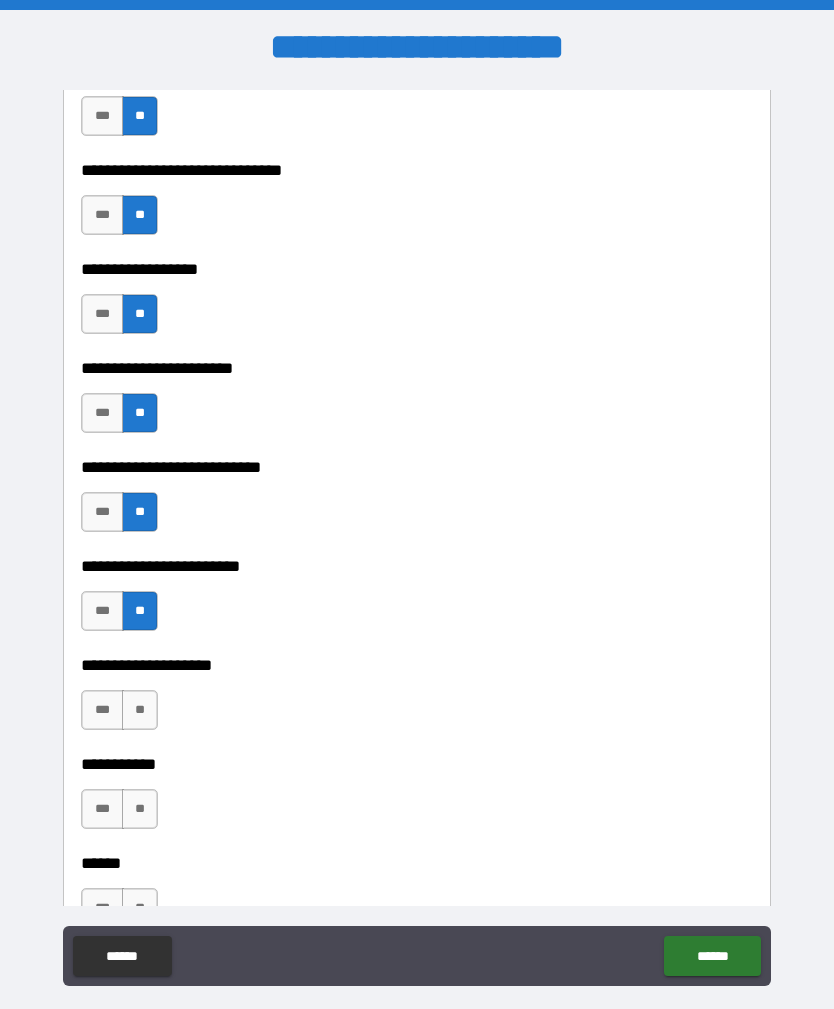 scroll, scrollTop: 1101, scrollLeft: 0, axis: vertical 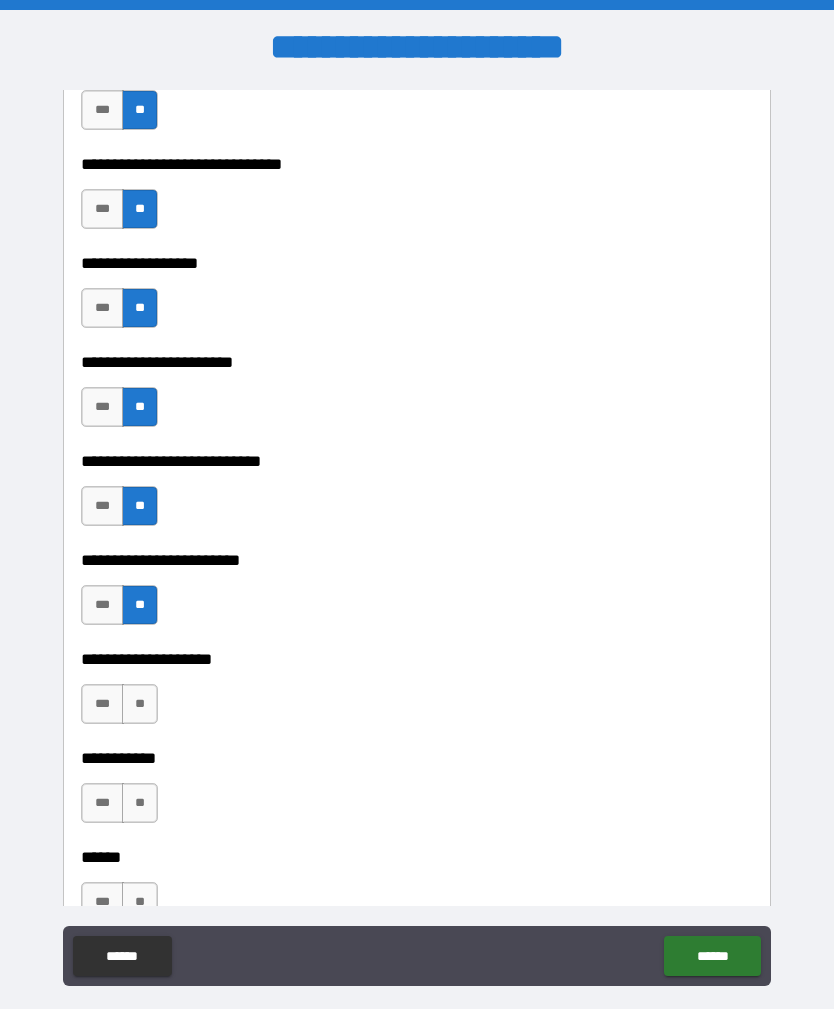 click on "**" at bounding box center (140, 704) 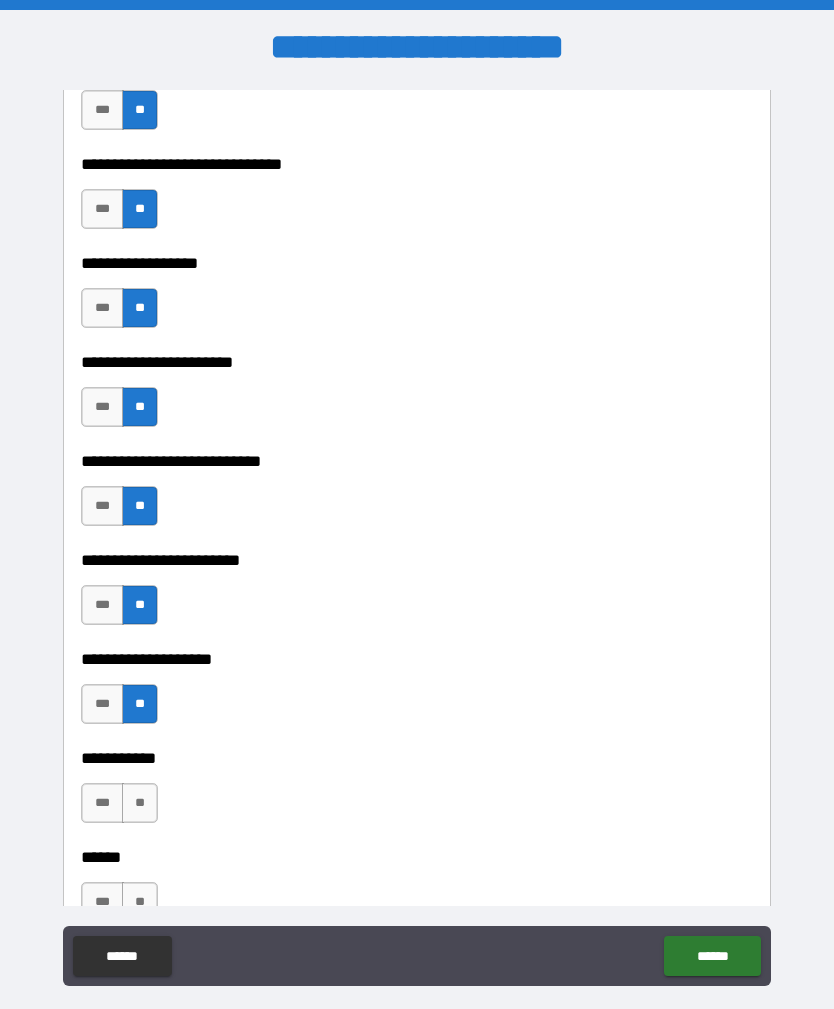click on "**" at bounding box center [140, 803] 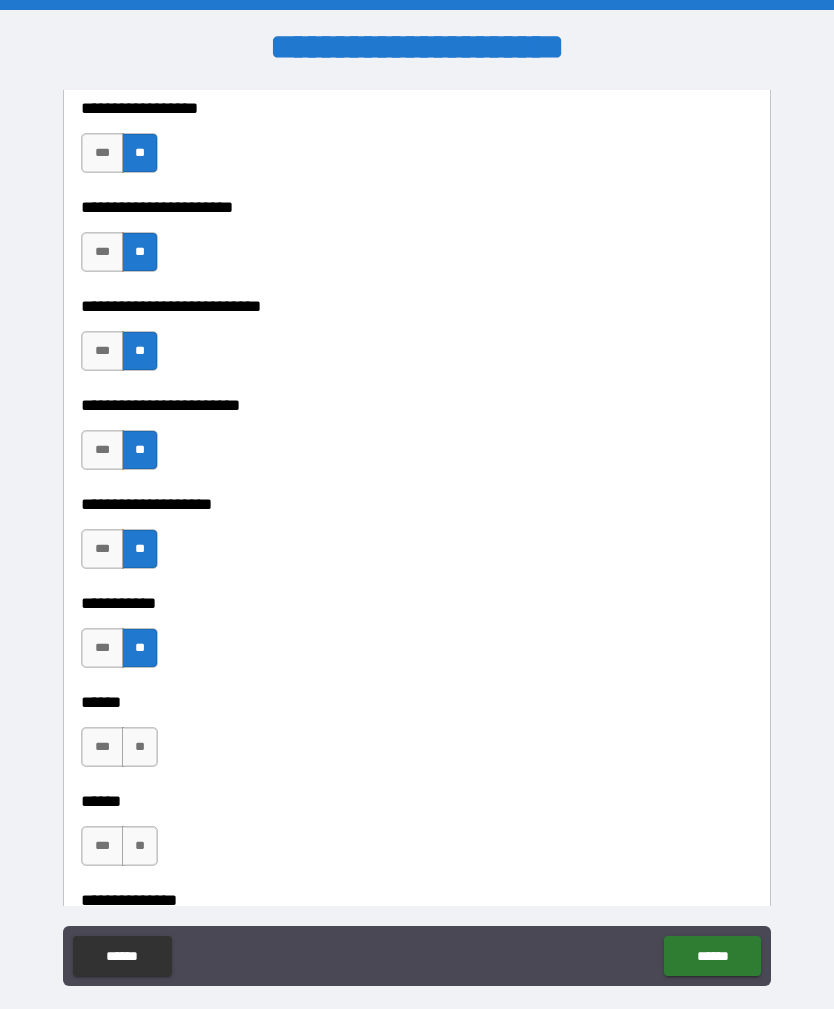 scroll, scrollTop: 1268, scrollLeft: 0, axis: vertical 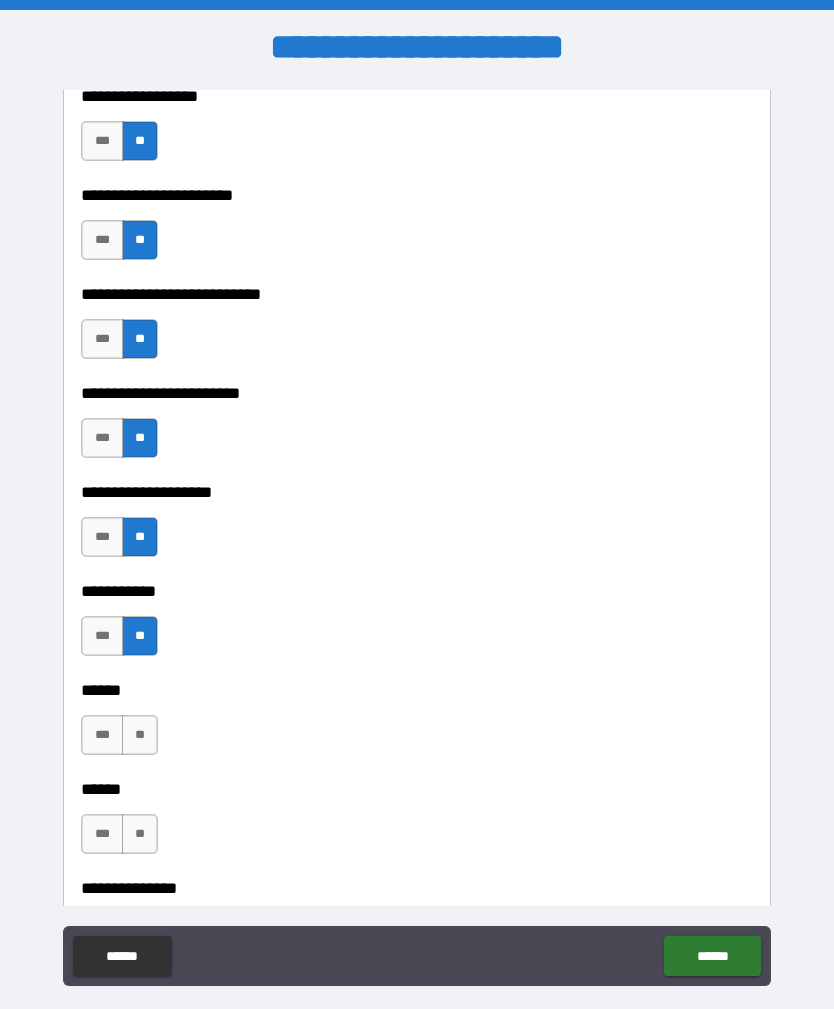 click on "**" at bounding box center (140, 735) 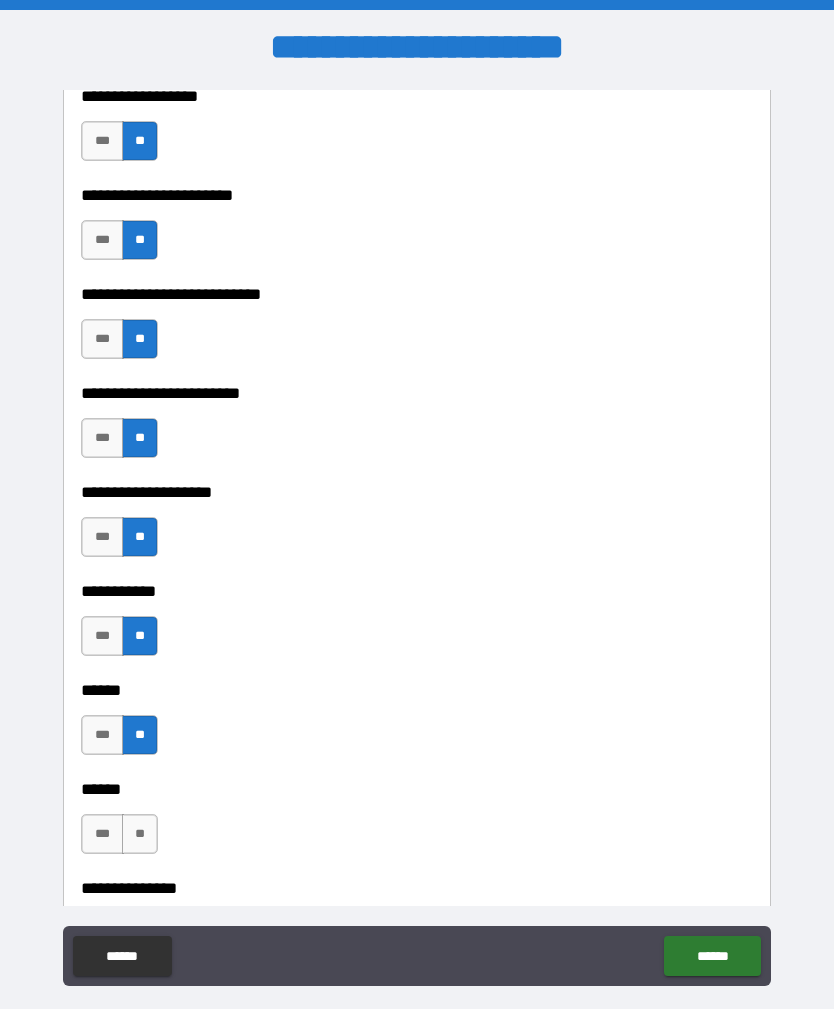 click on "**" at bounding box center [140, 834] 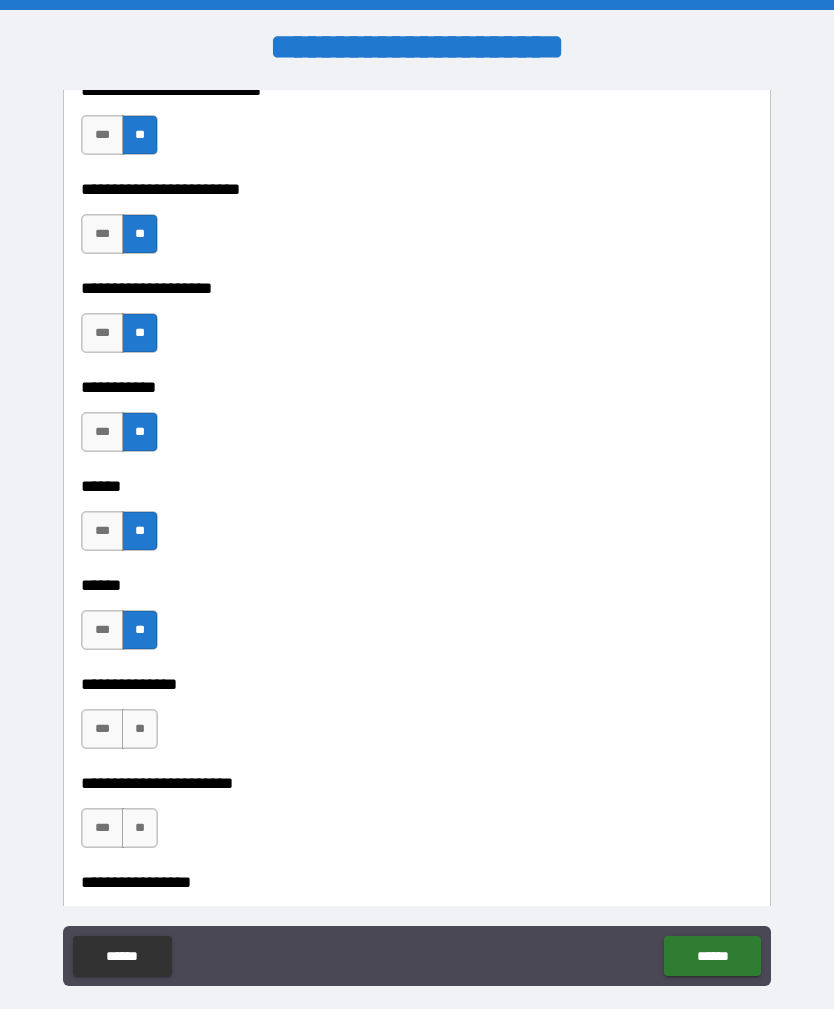scroll, scrollTop: 1476, scrollLeft: 0, axis: vertical 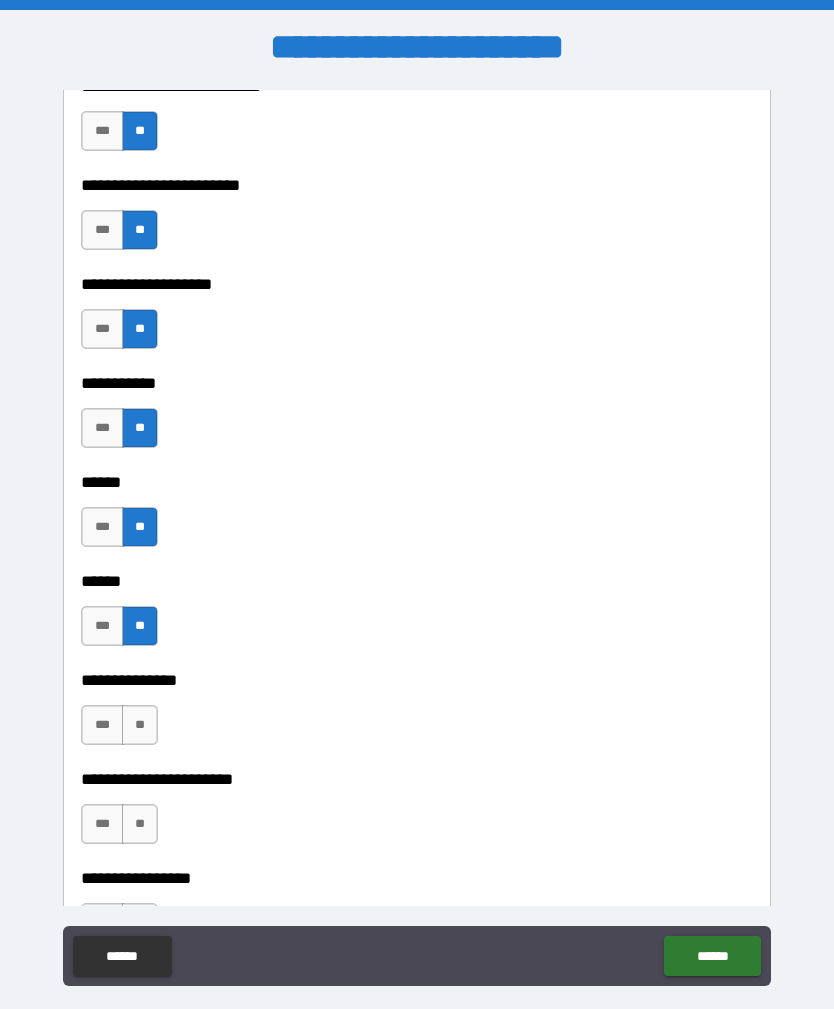 click on "**" at bounding box center (140, 725) 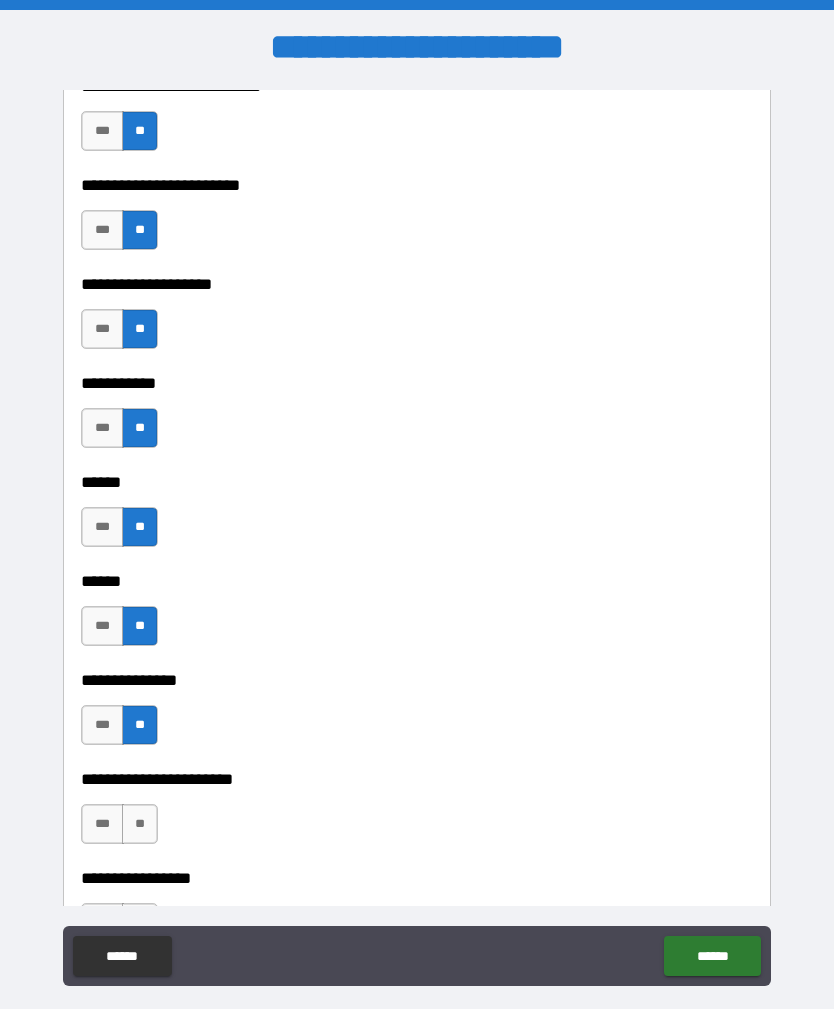 click on "**" at bounding box center (140, 824) 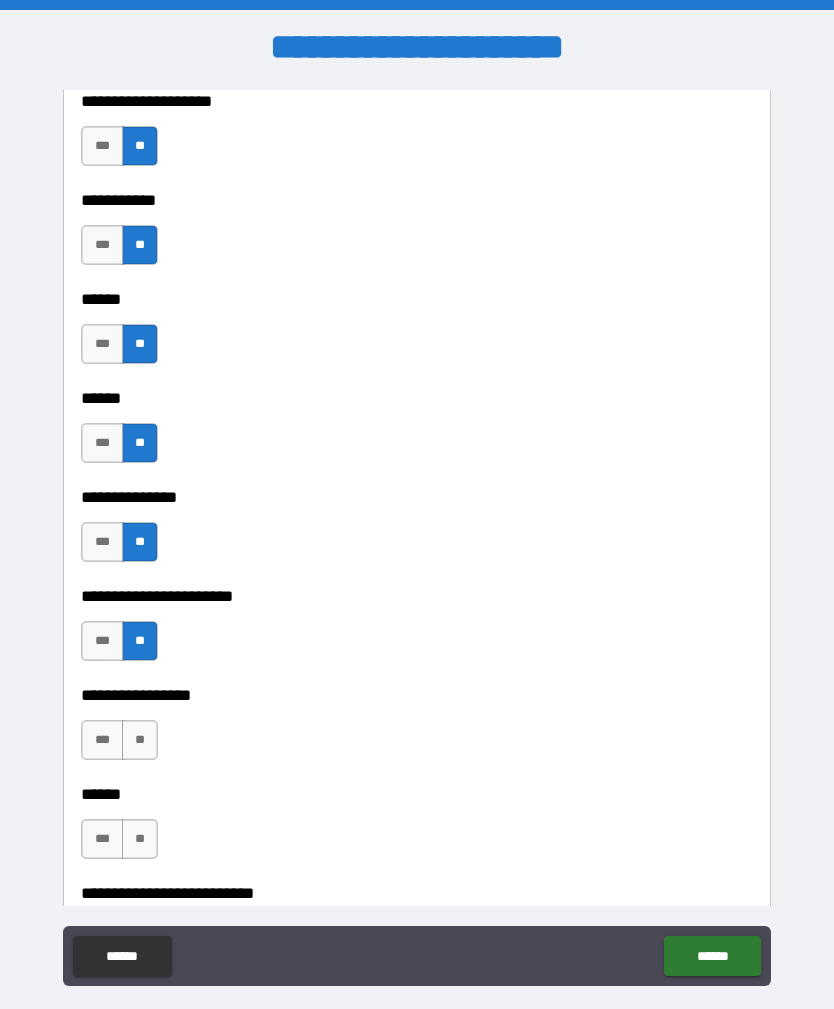 scroll, scrollTop: 1667, scrollLeft: 0, axis: vertical 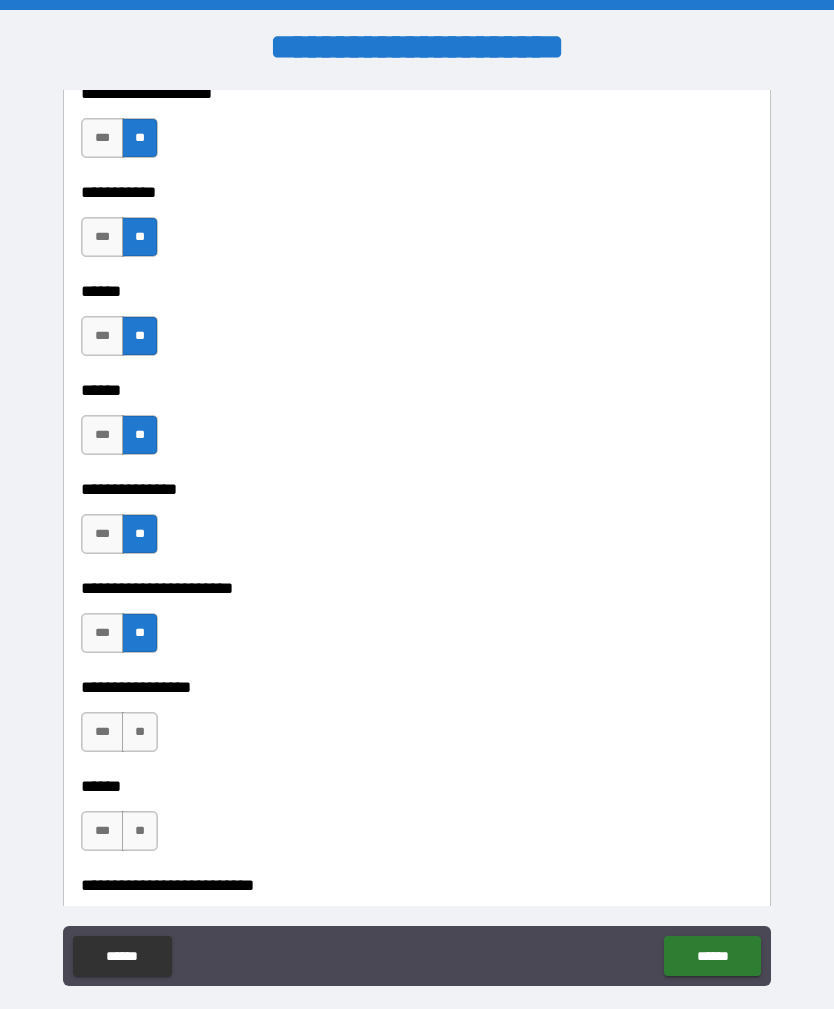 click on "**" at bounding box center [140, 732] 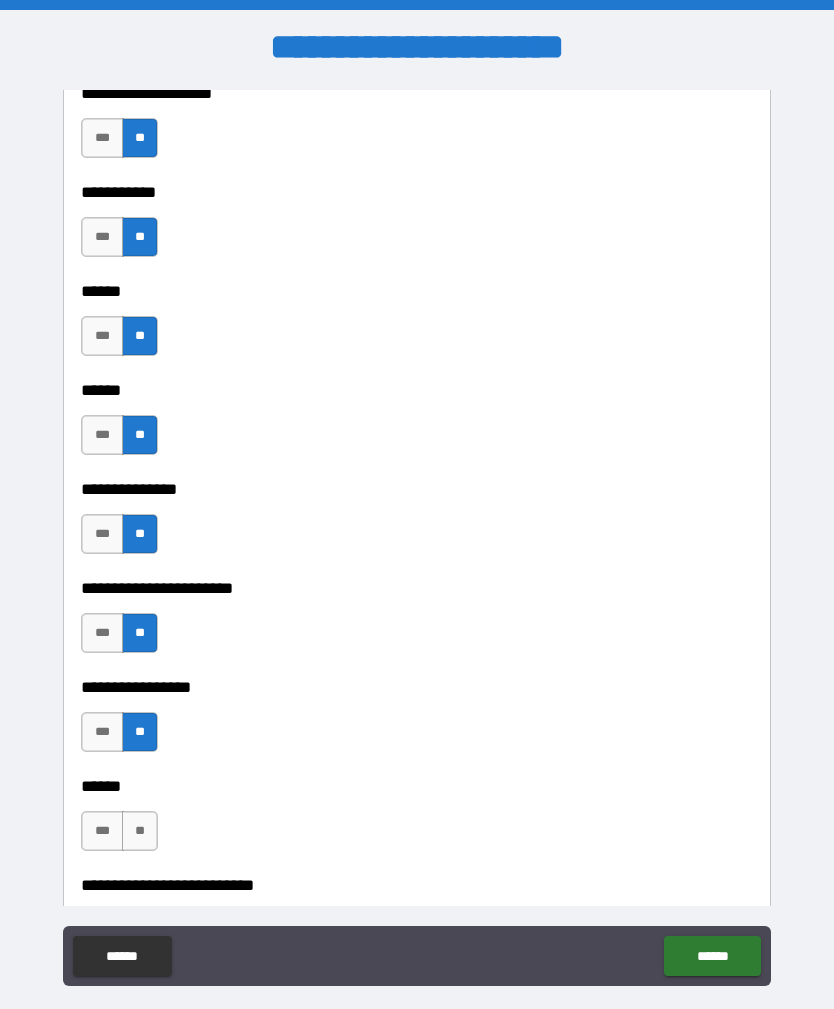 click on "**" at bounding box center [140, 831] 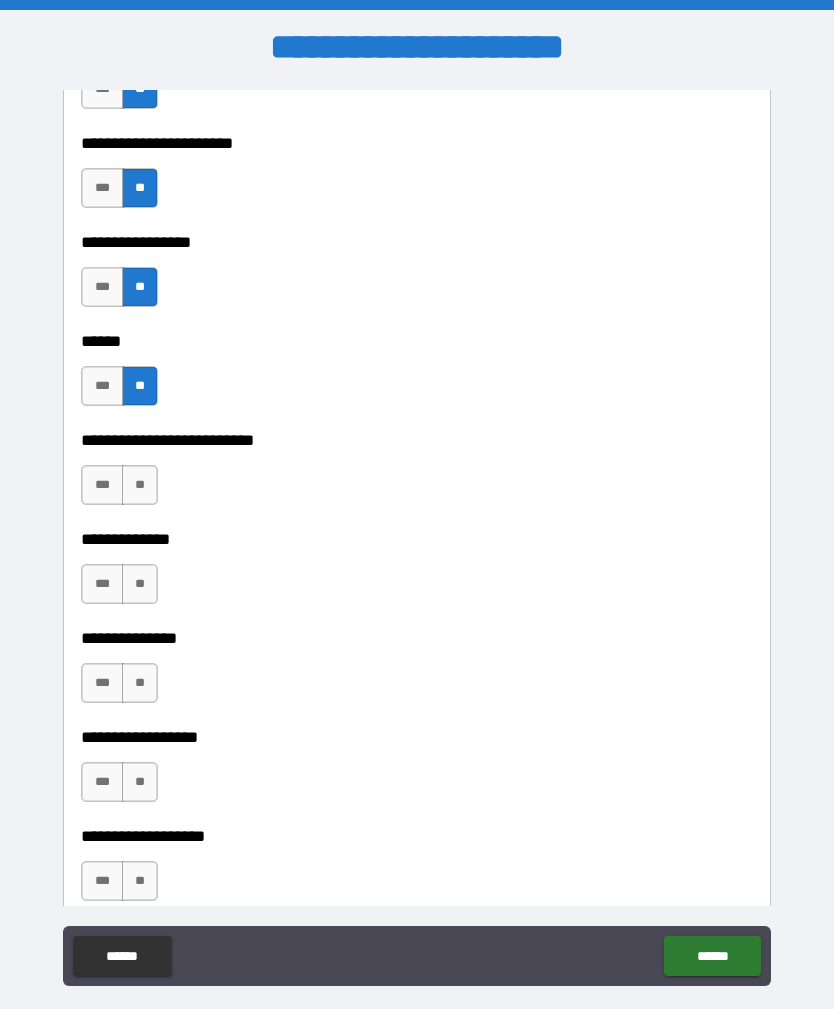 scroll, scrollTop: 2110, scrollLeft: 0, axis: vertical 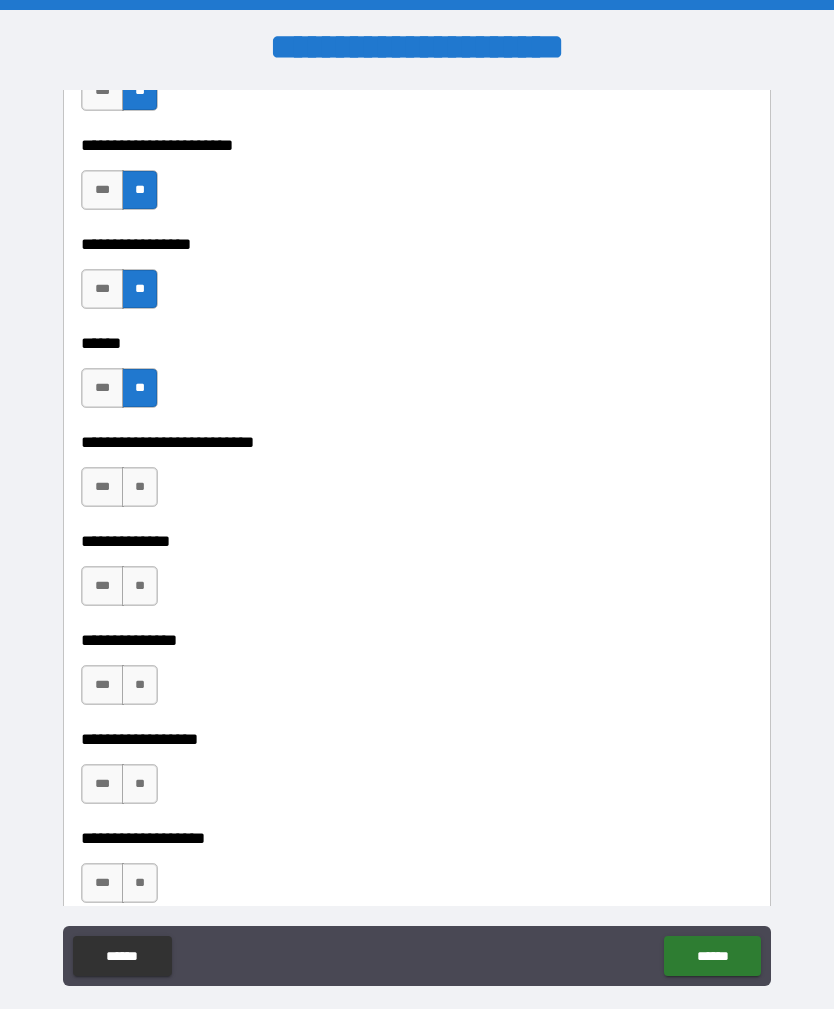 click on "**" at bounding box center [140, 487] 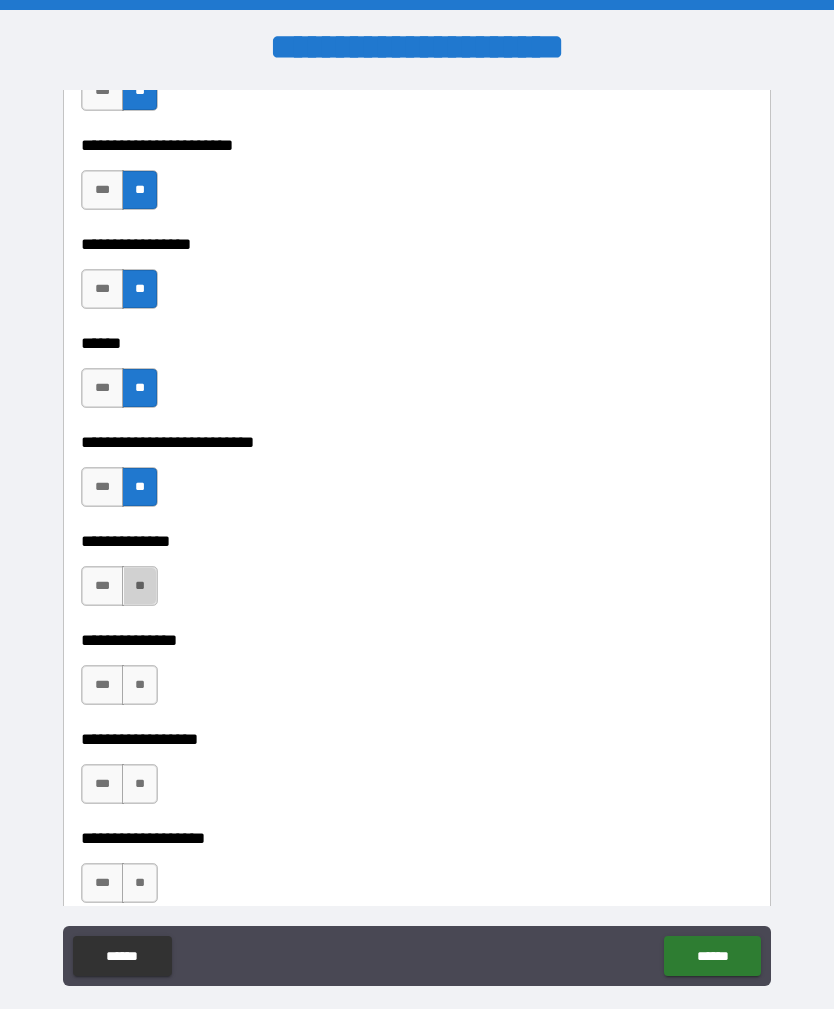 click on "**" at bounding box center (140, 586) 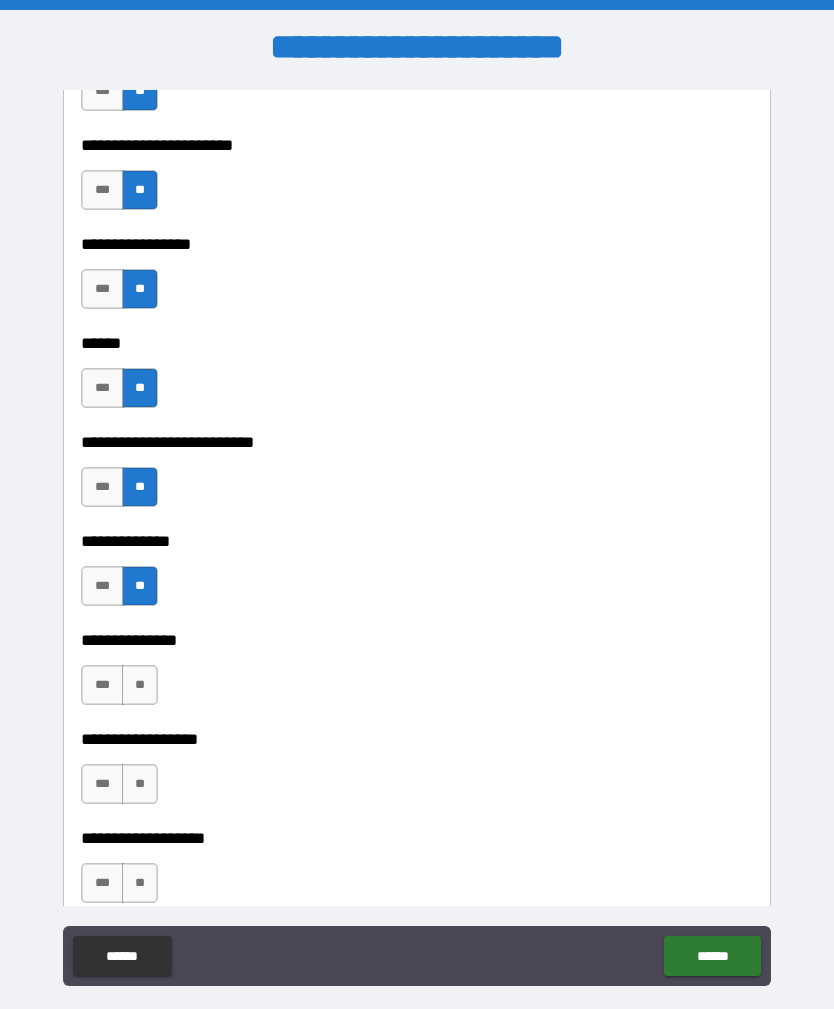 click on "**" at bounding box center [140, 685] 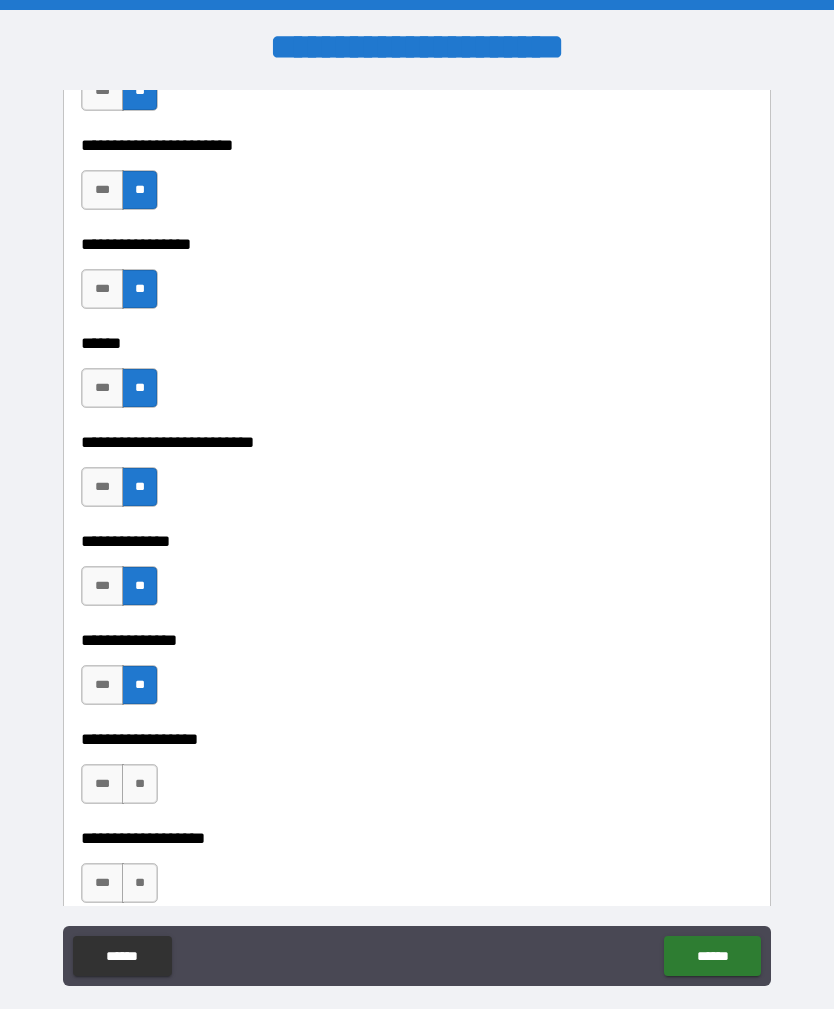 click on "**" at bounding box center [140, 784] 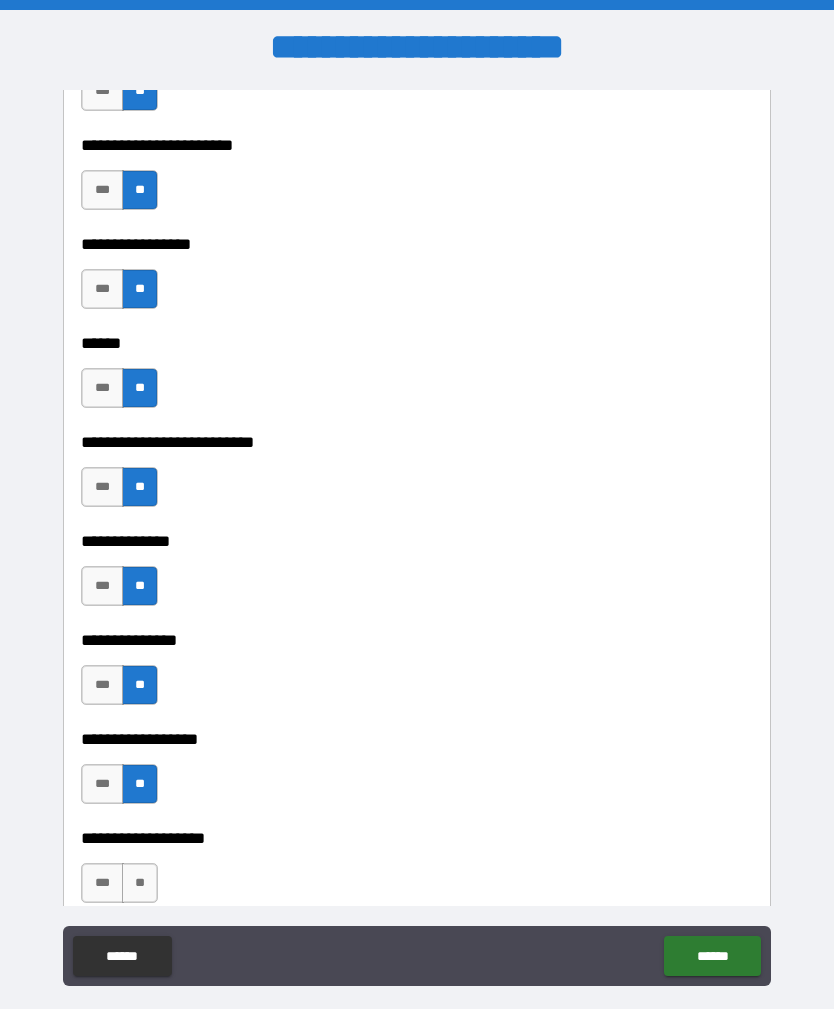 click on "**" at bounding box center [140, 883] 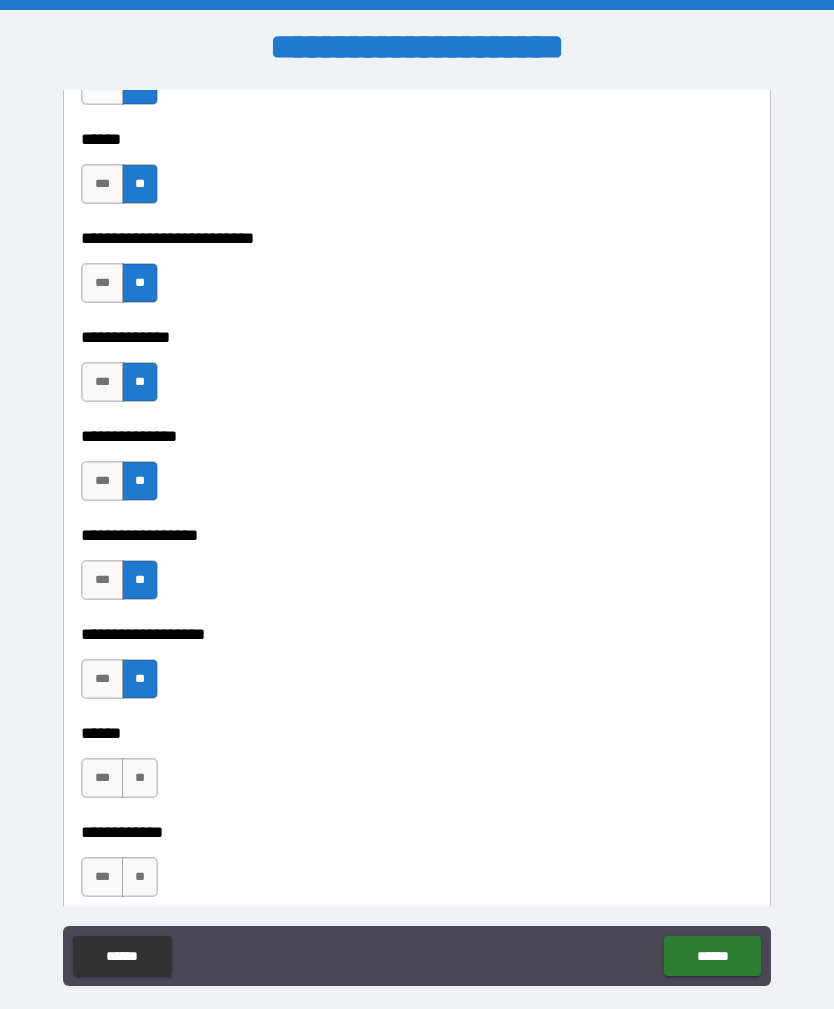 scroll, scrollTop: 2320, scrollLeft: 0, axis: vertical 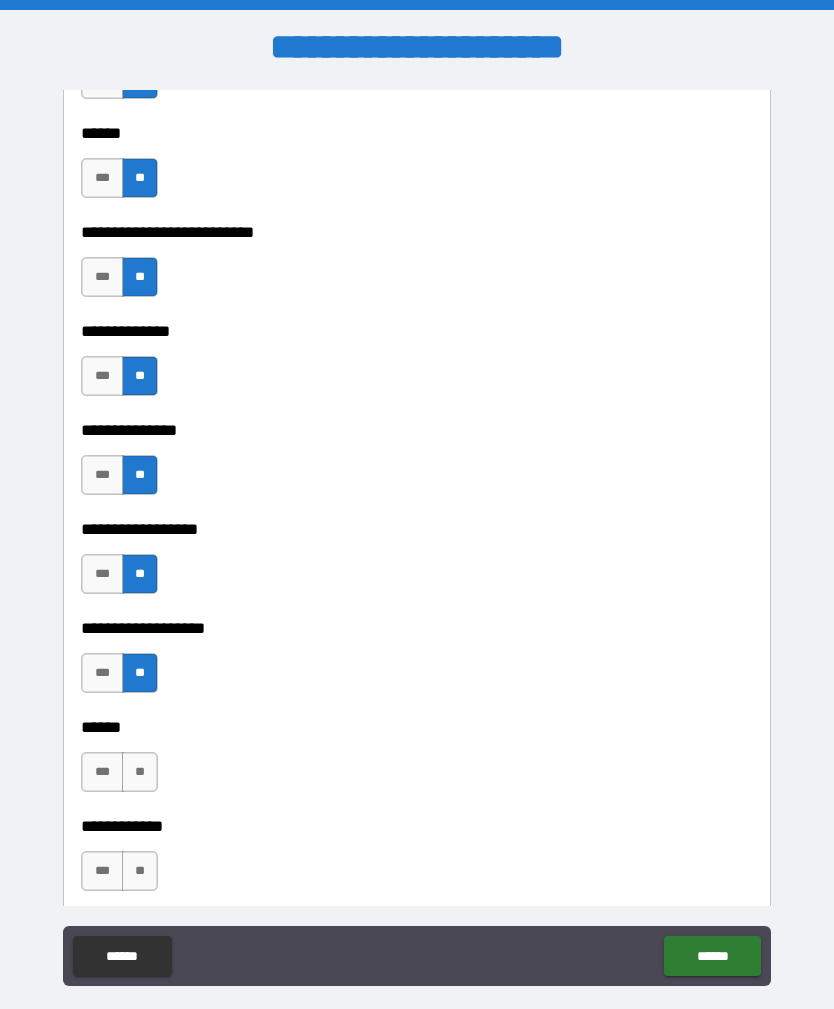 click on "**" at bounding box center (140, 772) 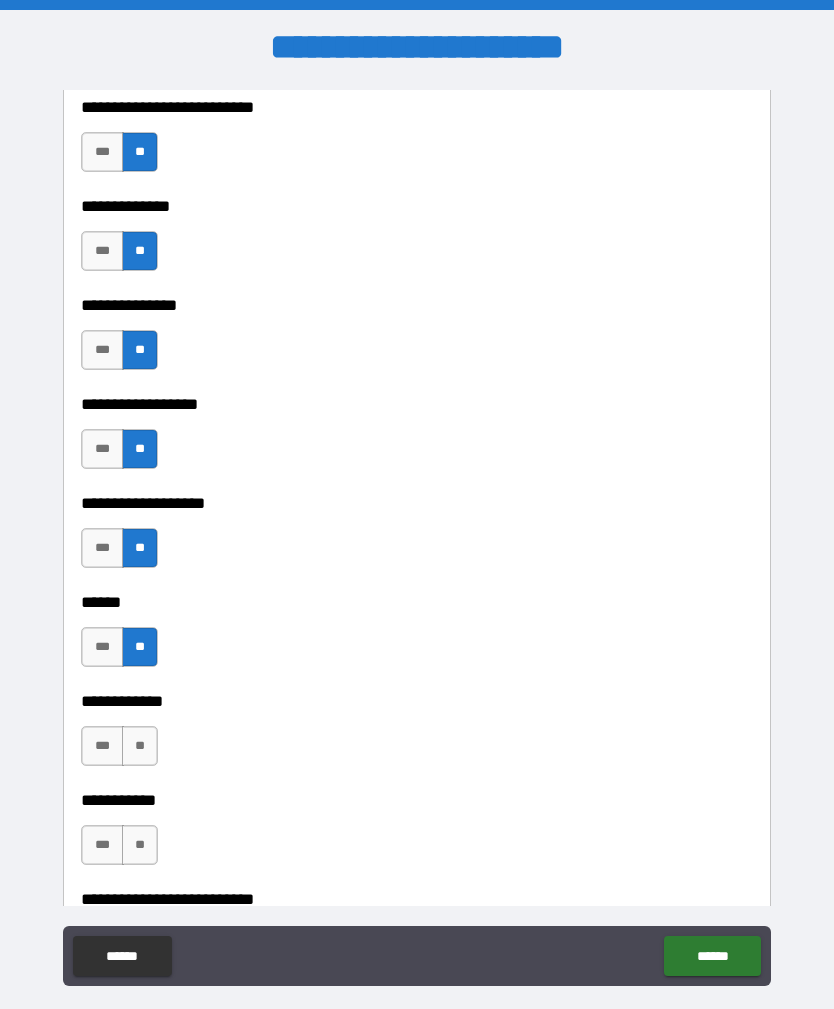scroll, scrollTop: 2447, scrollLeft: 0, axis: vertical 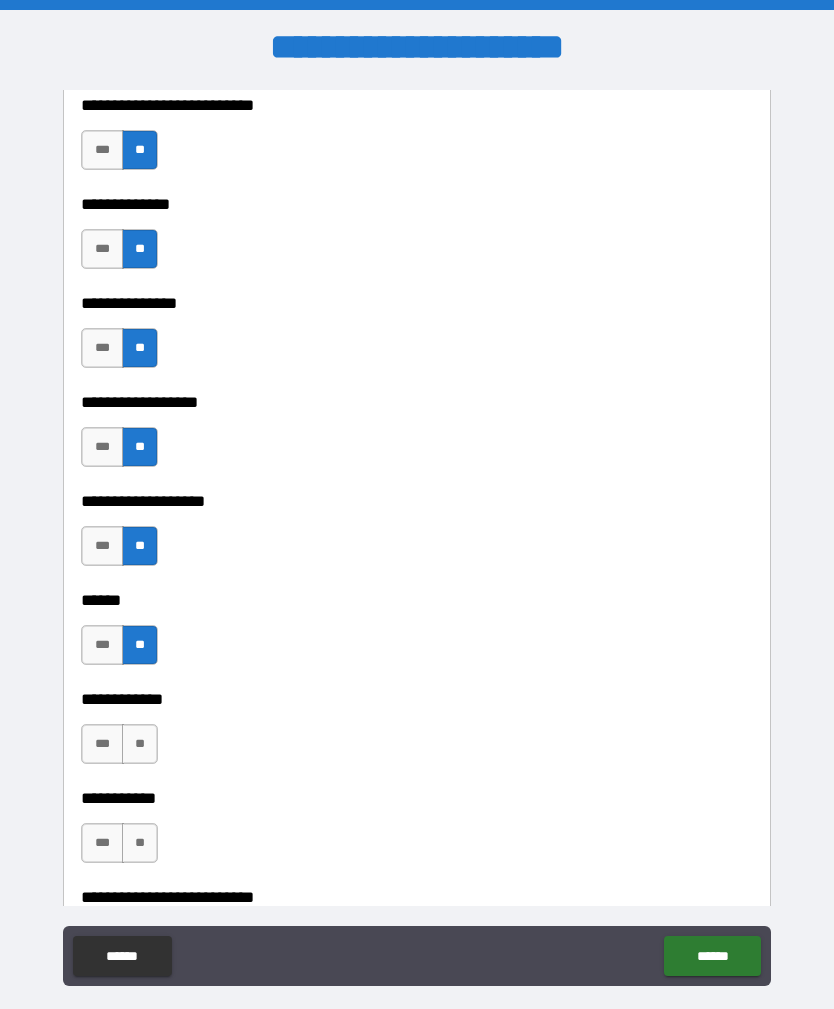 click on "**" at bounding box center [140, 744] 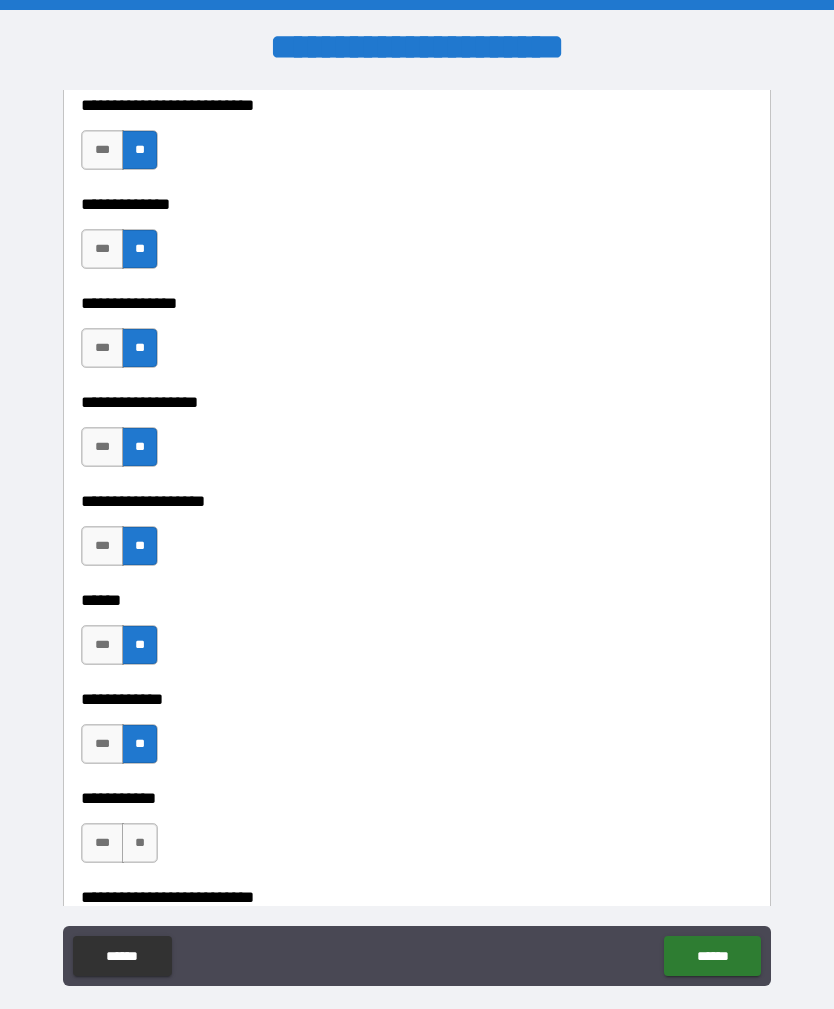click on "**" at bounding box center [140, 843] 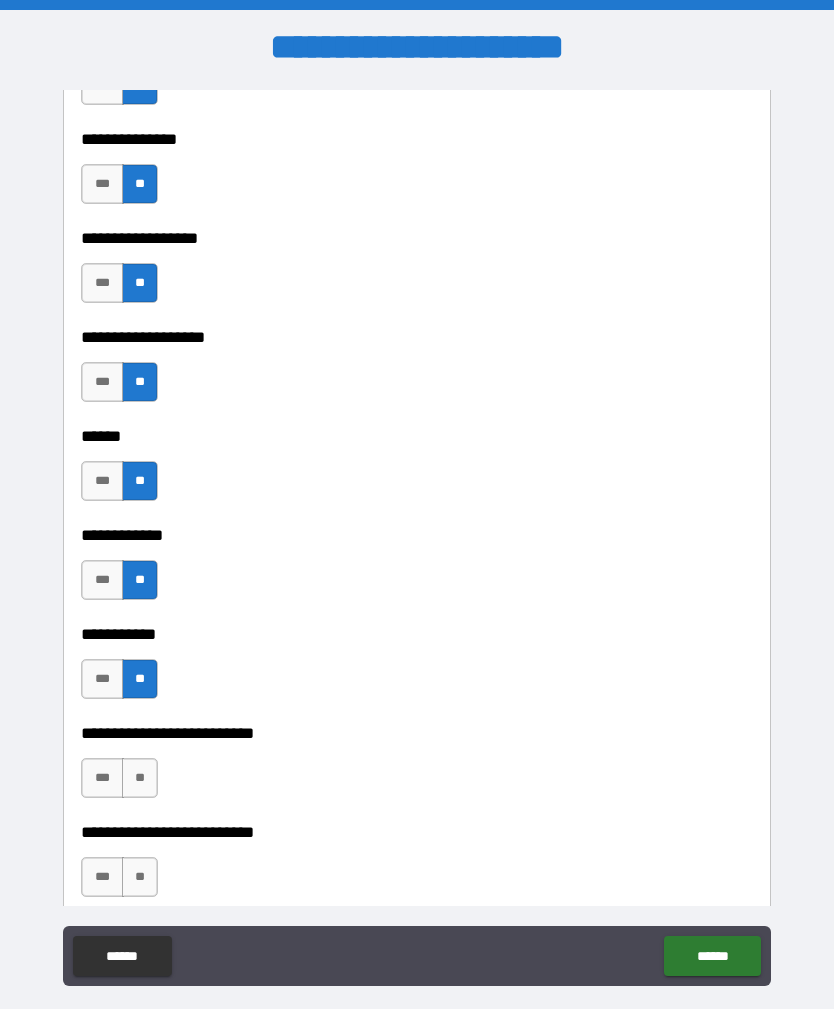 scroll, scrollTop: 2613, scrollLeft: 0, axis: vertical 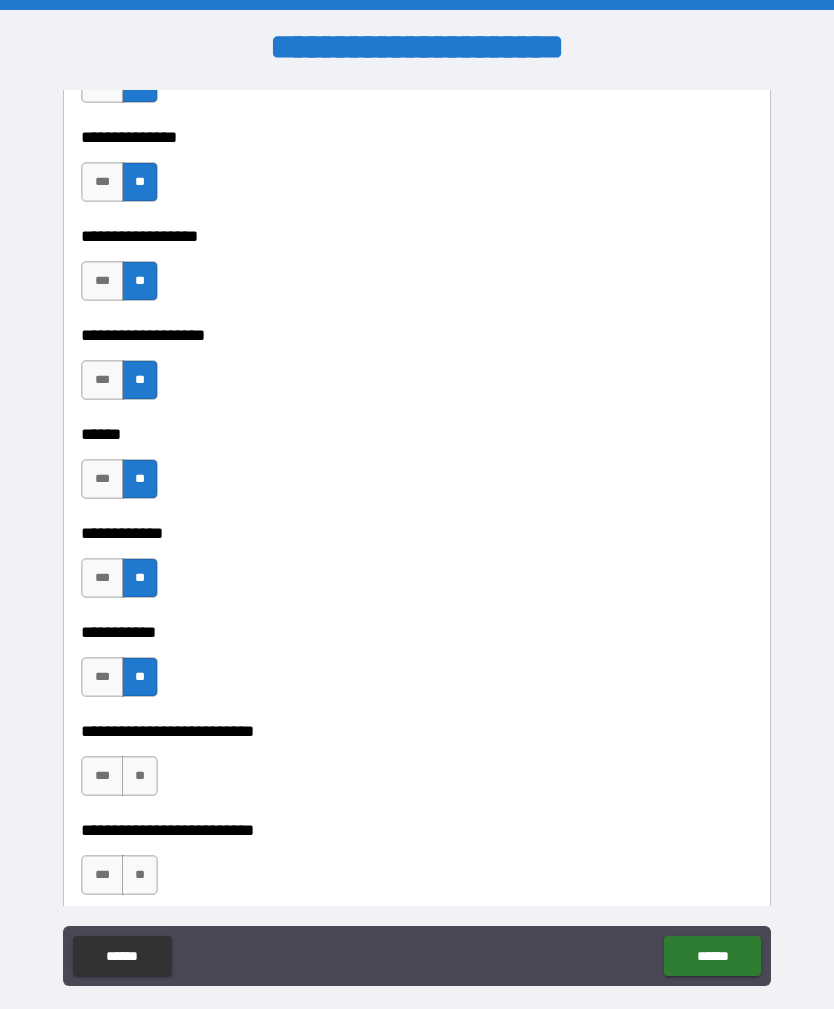 click on "**" at bounding box center (140, 776) 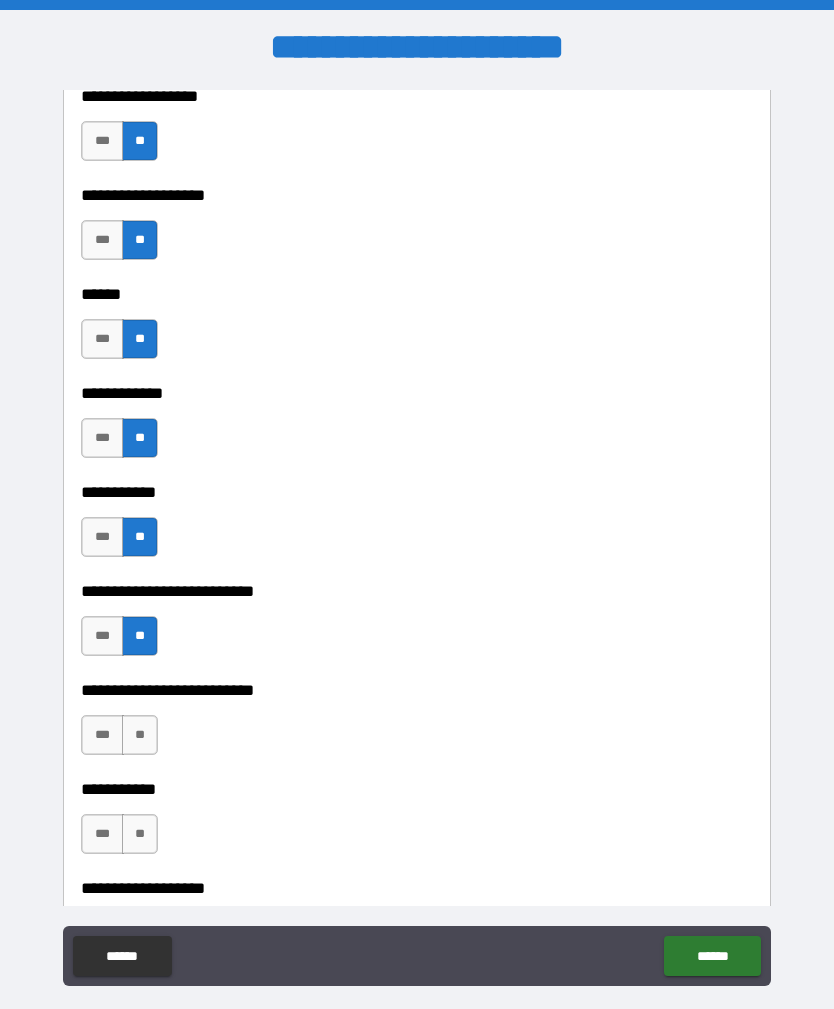 scroll, scrollTop: 2761, scrollLeft: 0, axis: vertical 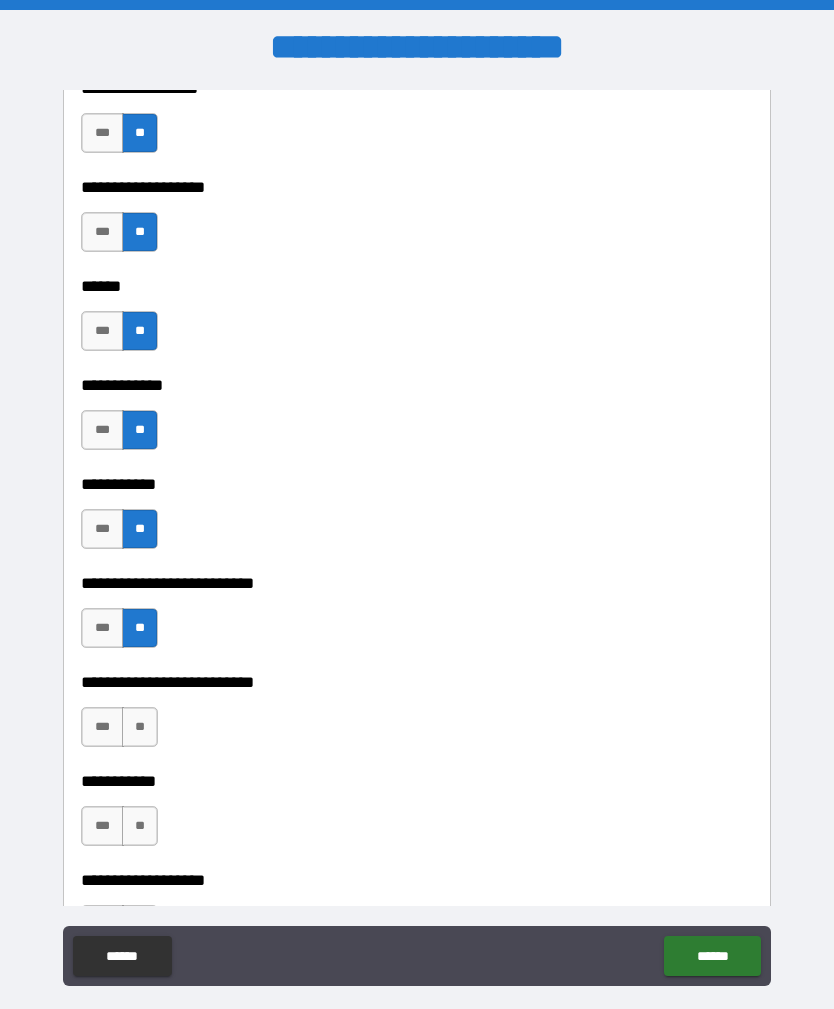 click on "**" at bounding box center (140, 727) 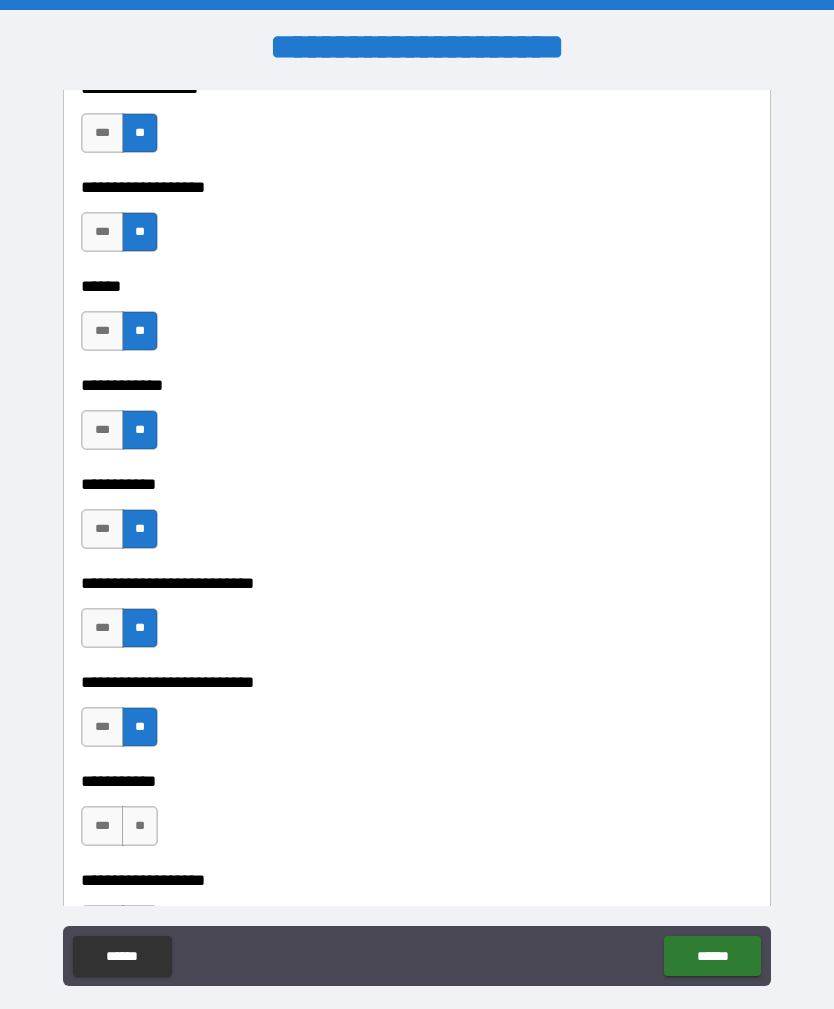 click on "**" at bounding box center [140, 826] 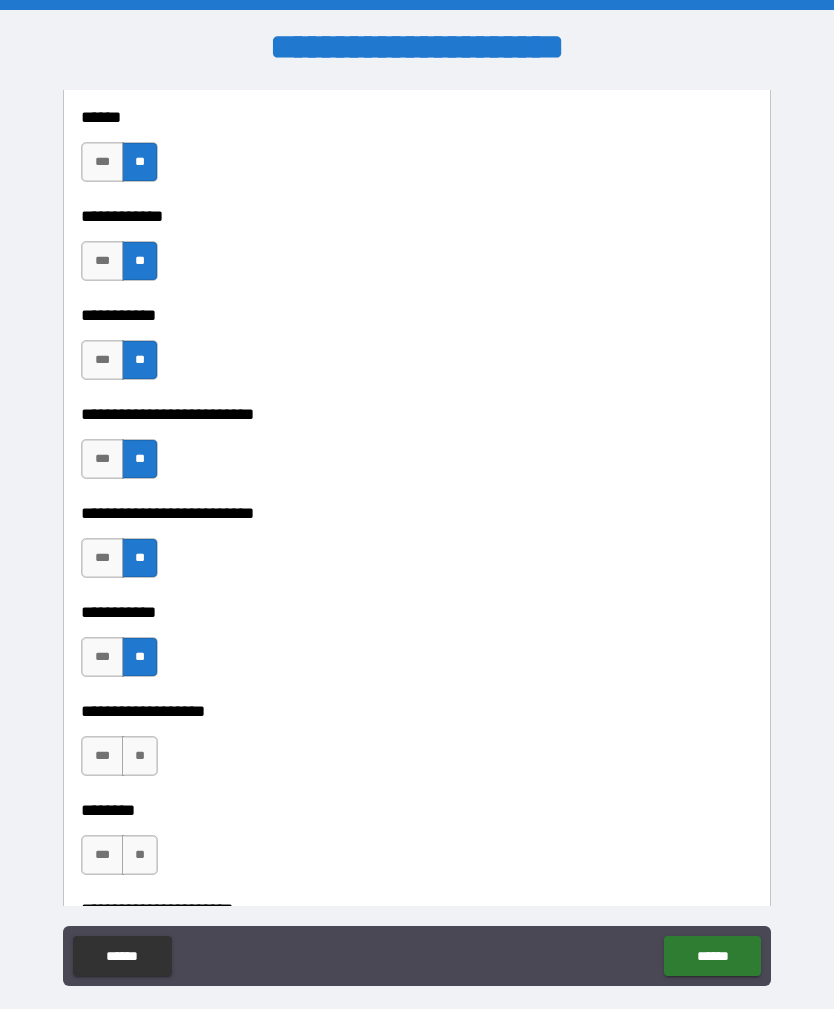 scroll, scrollTop: 2936, scrollLeft: 0, axis: vertical 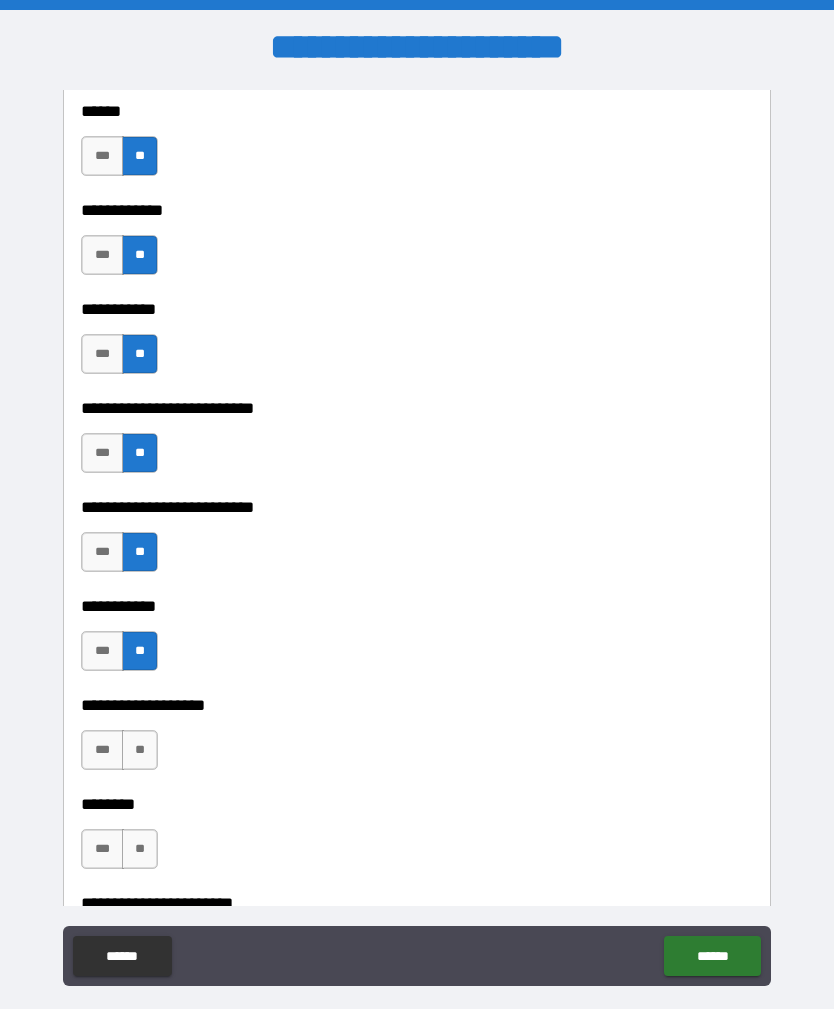 click on "**" at bounding box center (140, 750) 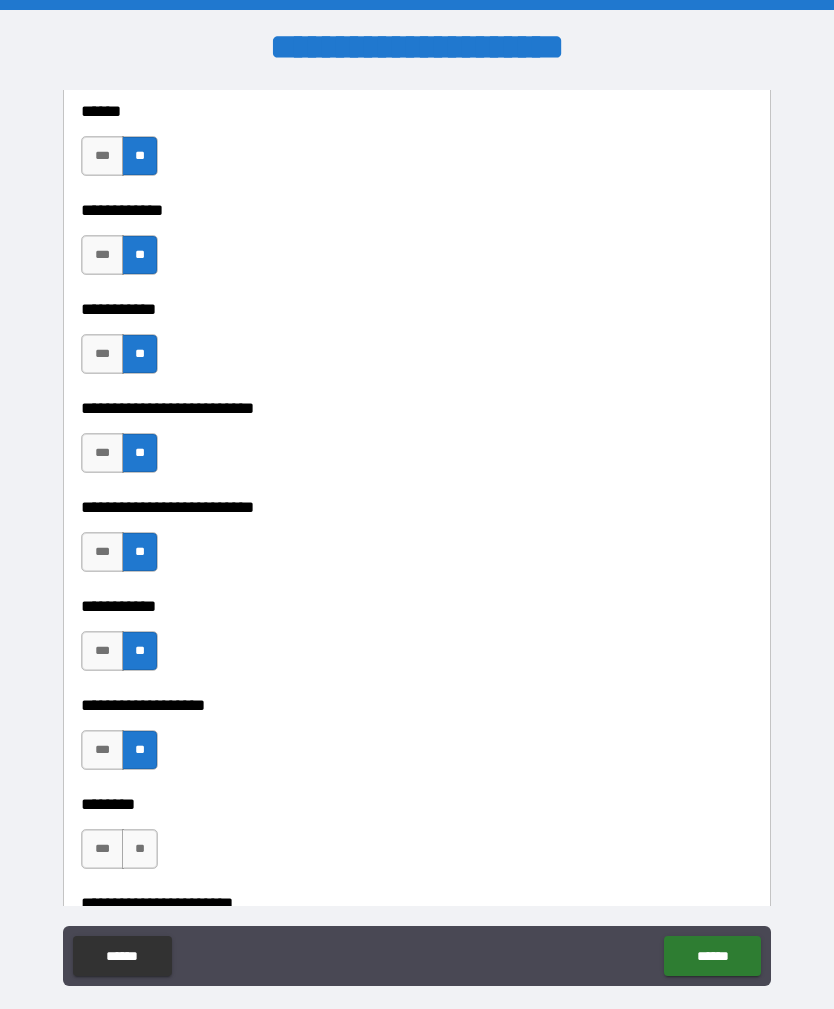 click on "**" at bounding box center [140, 849] 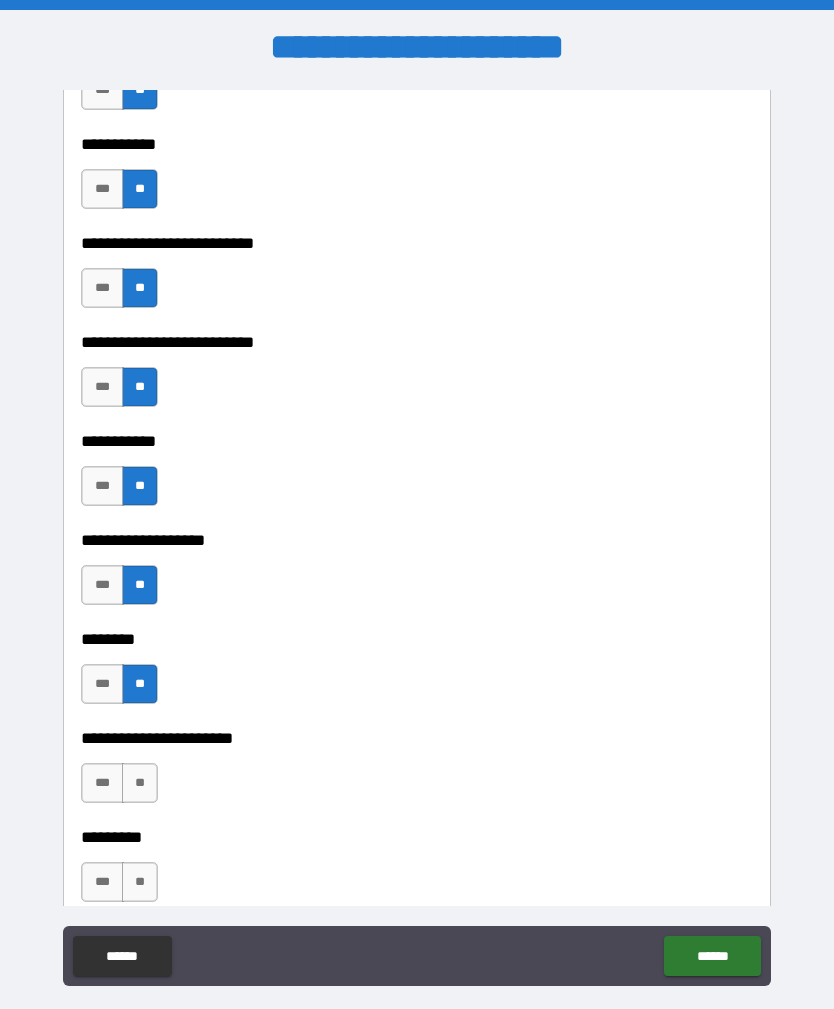 scroll, scrollTop: 3122, scrollLeft: 0, axis: vertical 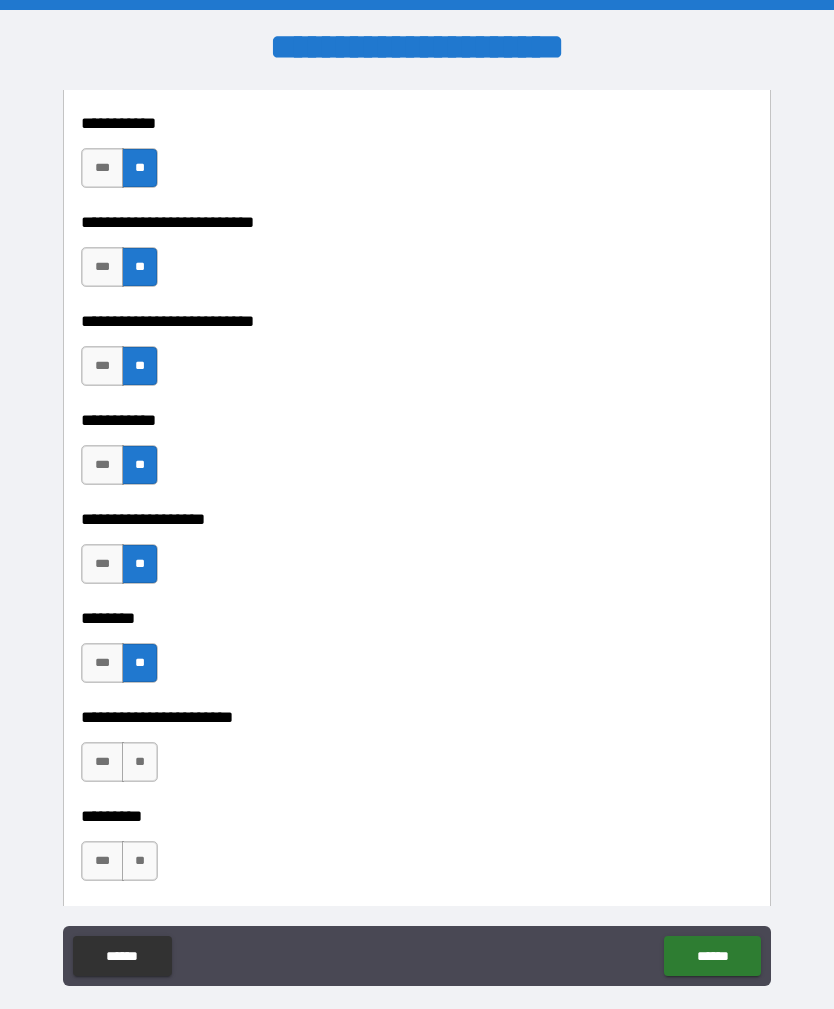 click on "**" at bounding box center [140, 762] 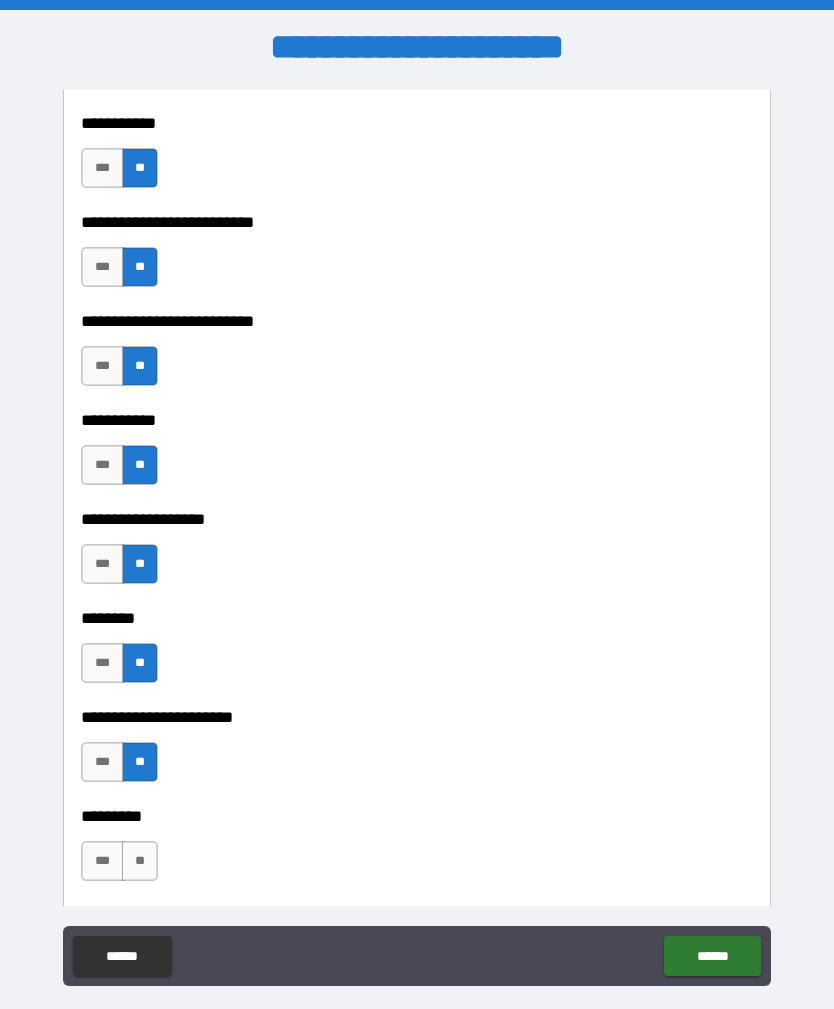 click on "**" at bounding box center [140, 861] 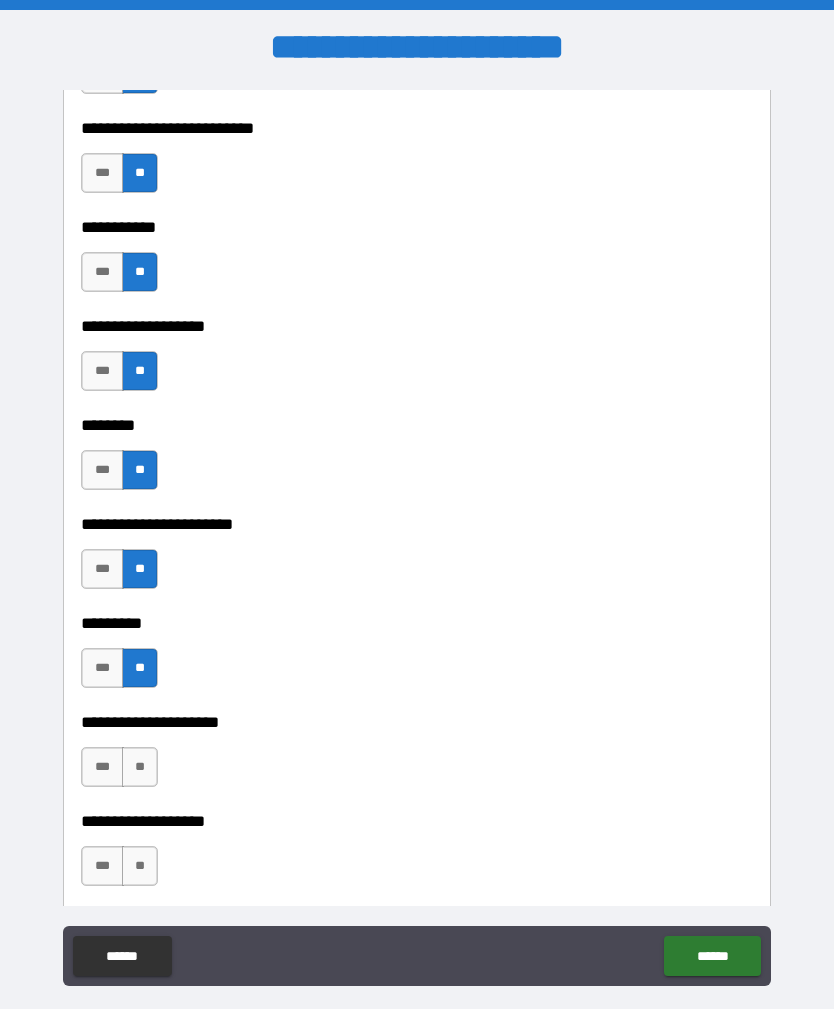 scroll, scrollTop: 3337, scrollLeft: 0, axis: vertical 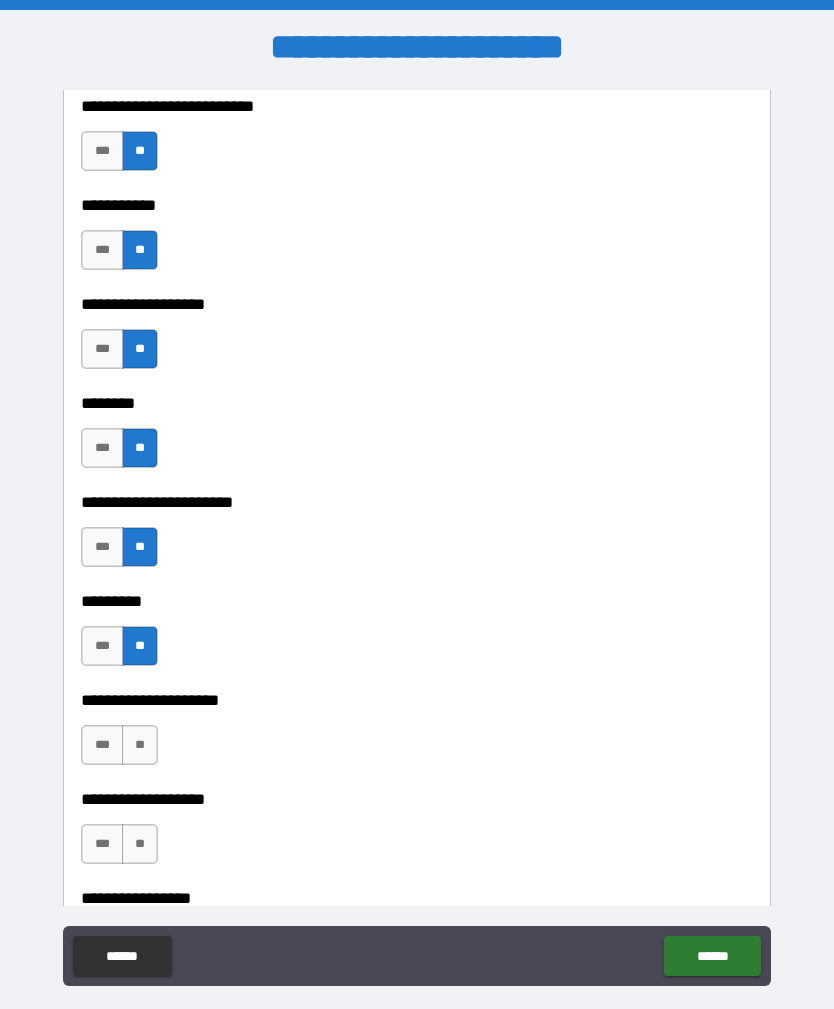 click on "**" at bounding box center (140, 745) 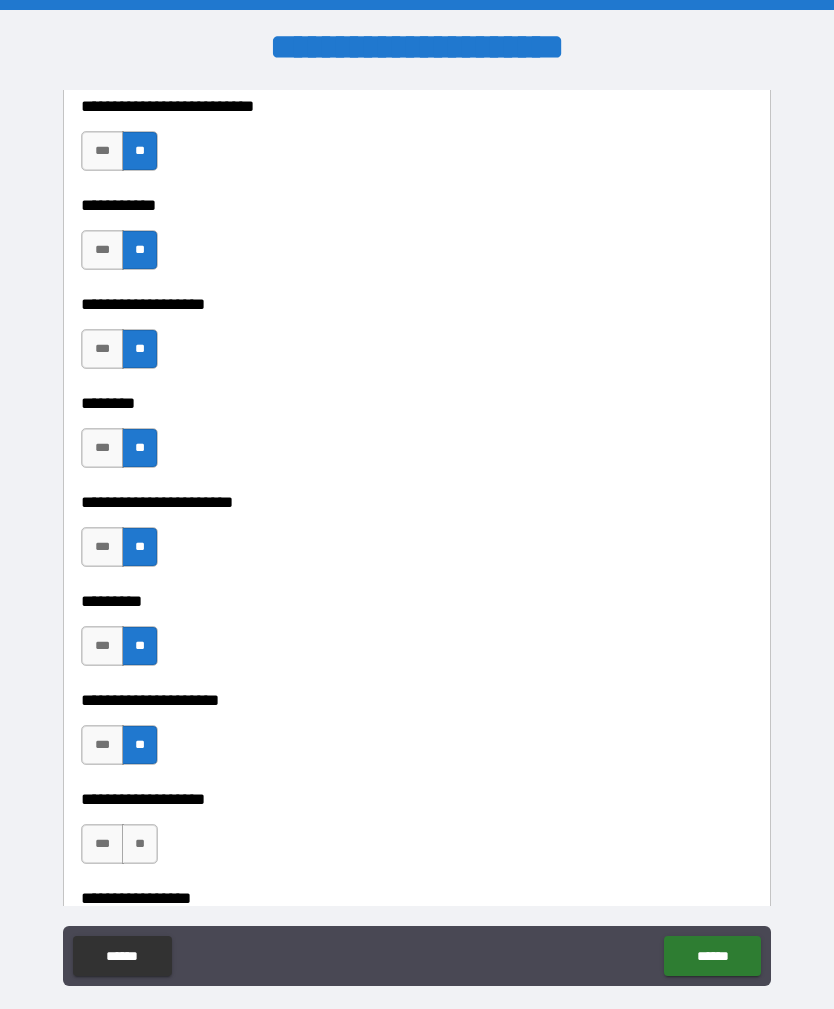 click on "**" at bounding box center (140, 844) 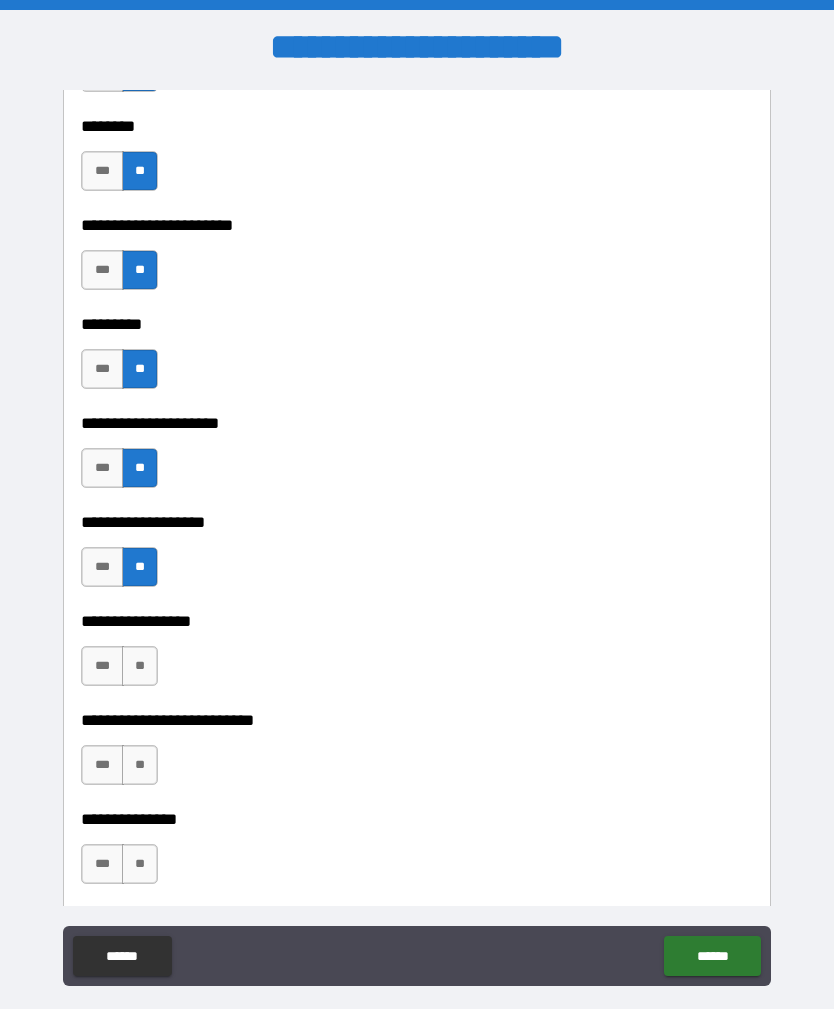 scroll, scrollTop: 3615, scrollLeft: 0, axis: vertical 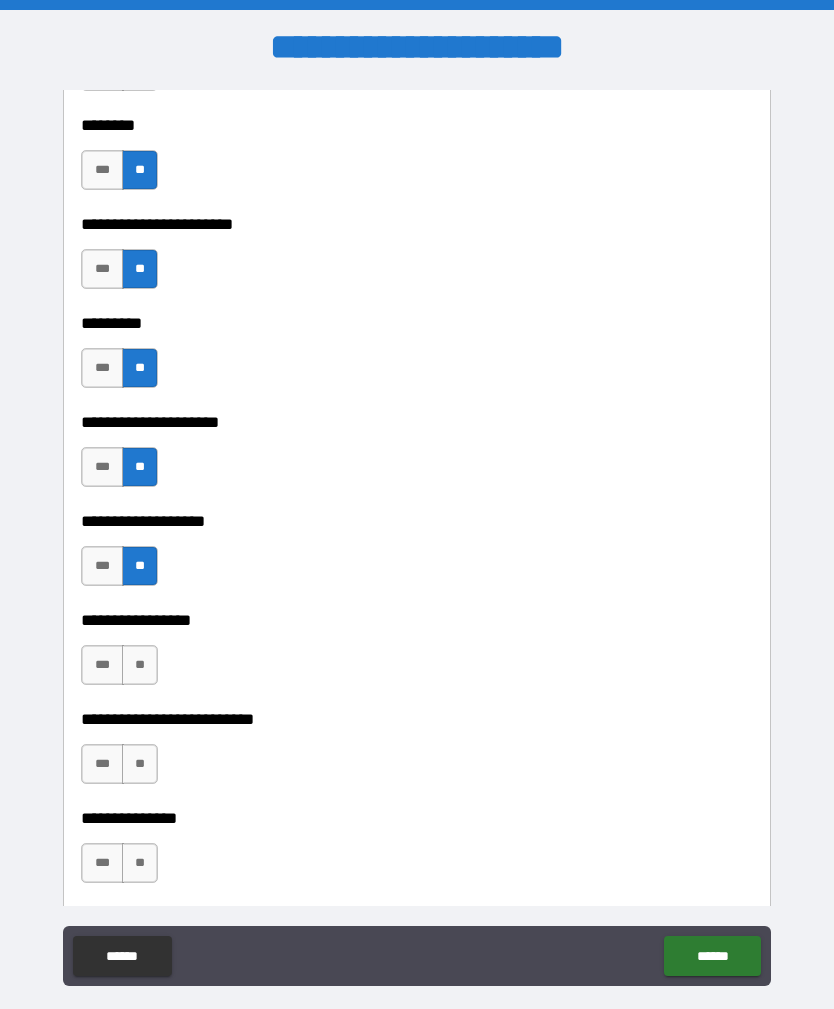 click on "**" at bounding box center (140, 764) 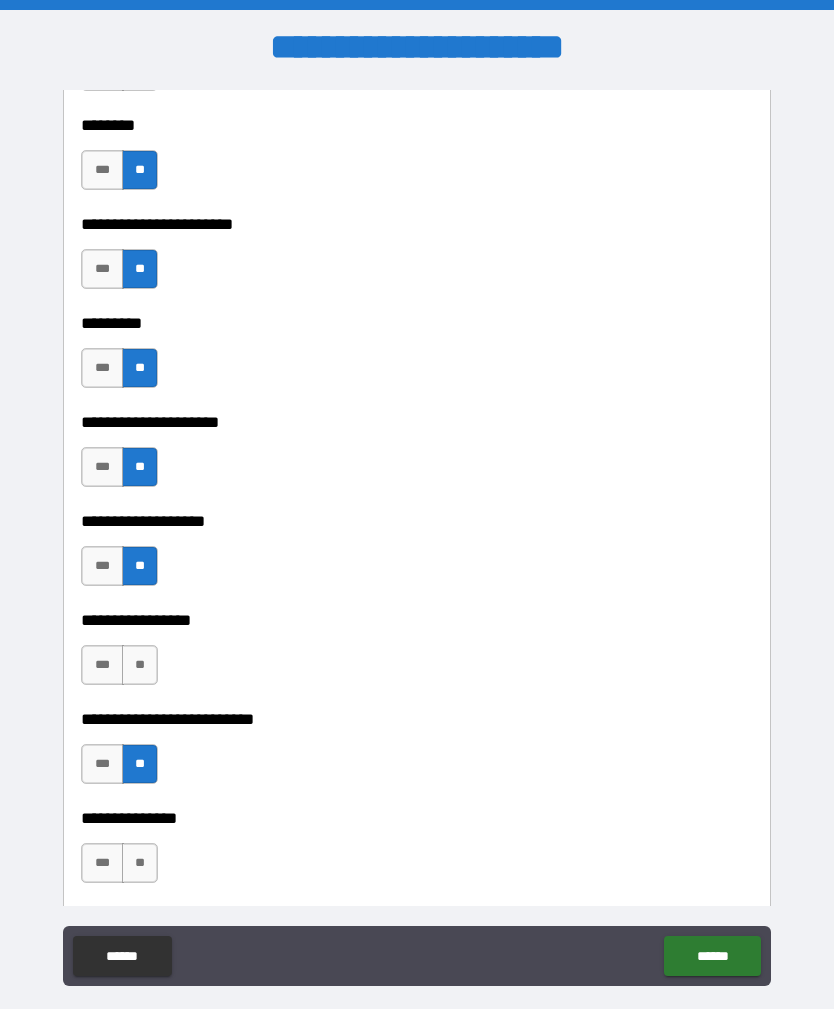 click on "**" at bounding box center (140, 665) 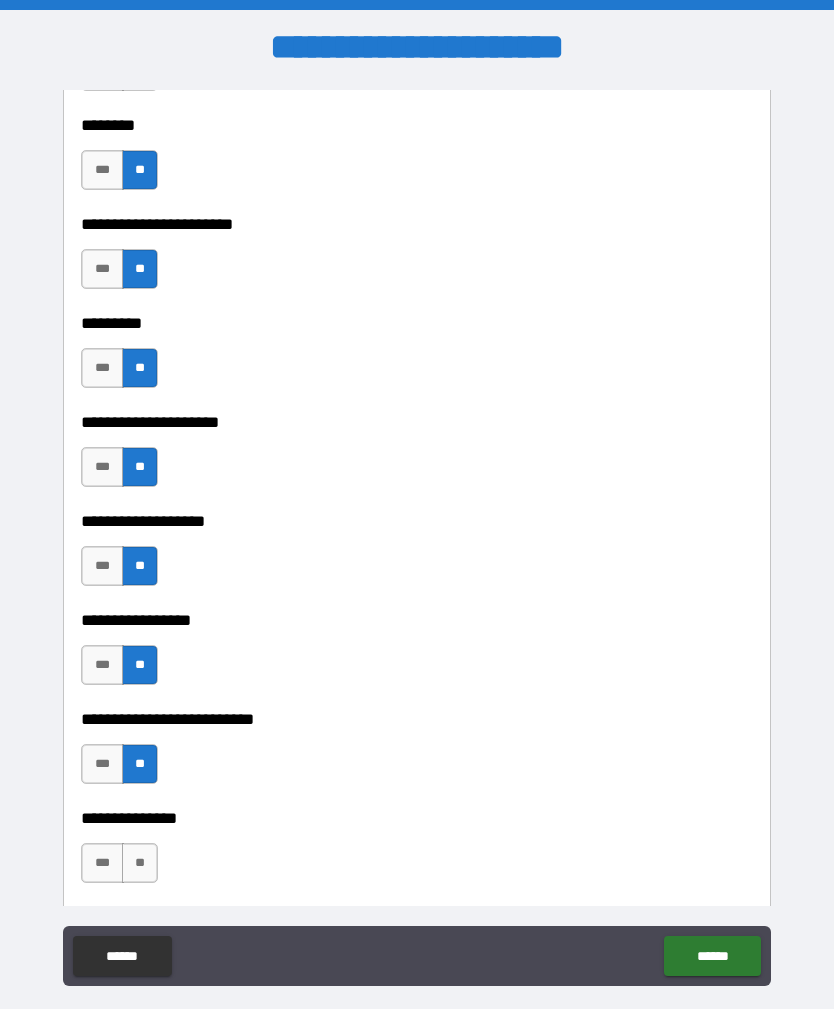click on "**" at bounding box center [140, 863] 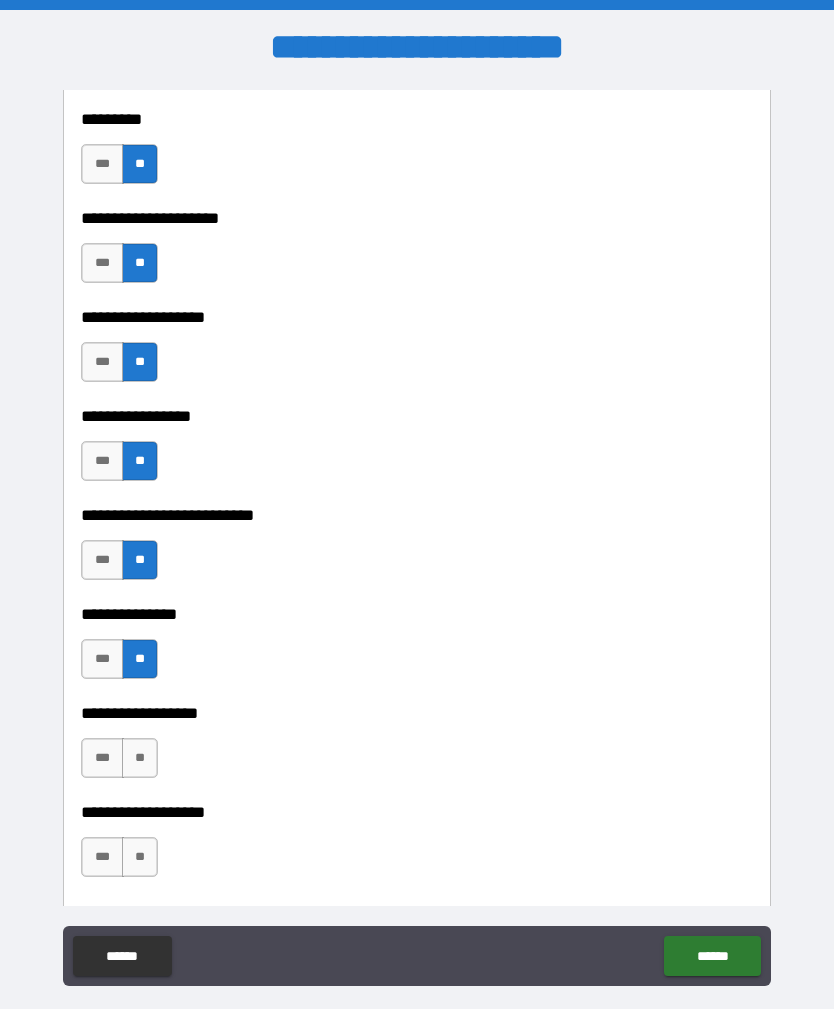 scroll, scrollTop: 3822, scrollLeft: 0, axis: vertical 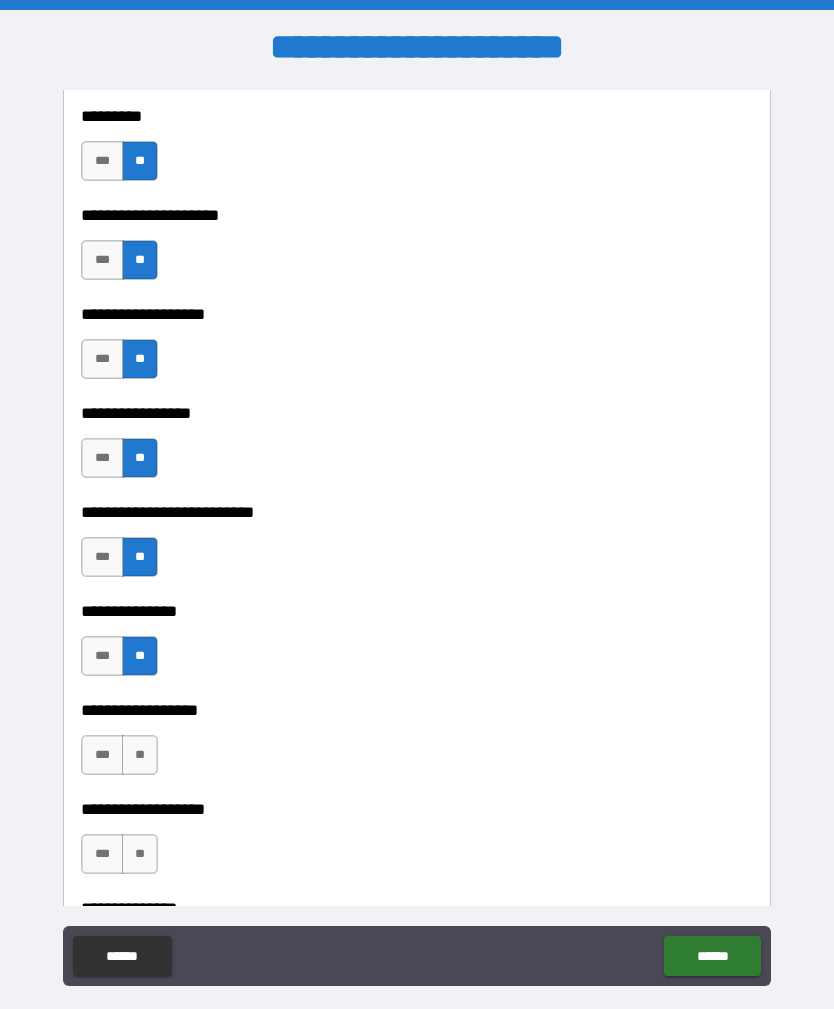 click on "*** **" at bounding box center [119, 755] 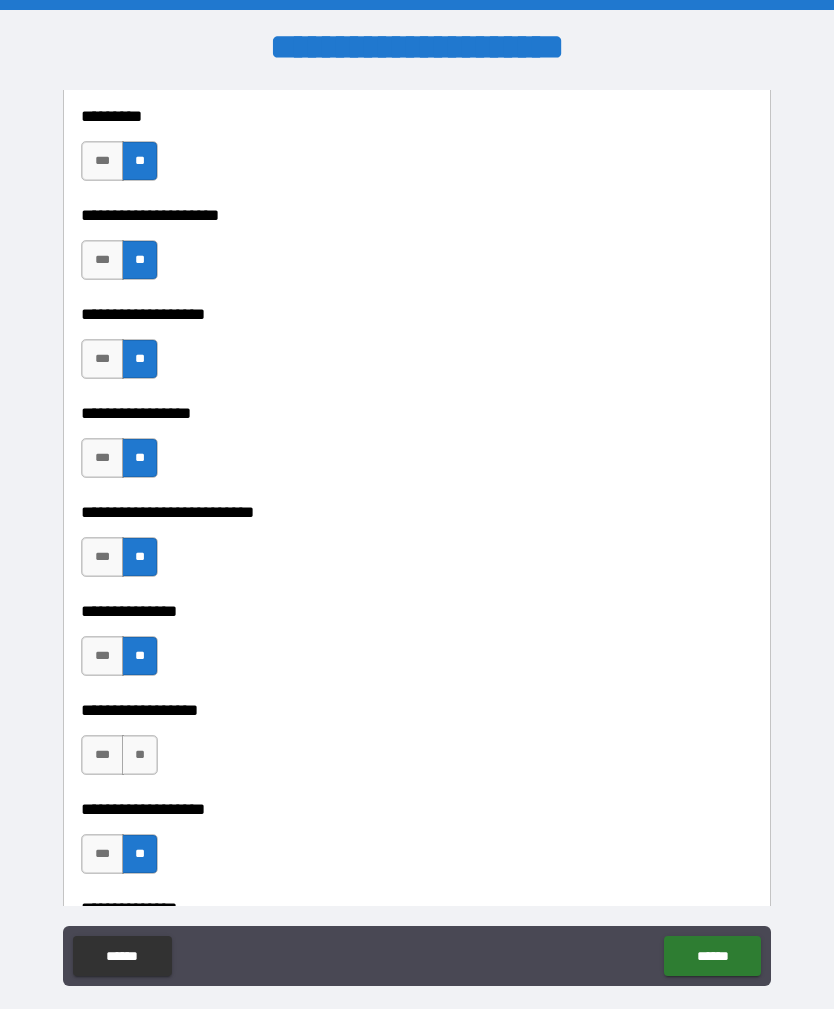 click on "**" at bounding box center (140, 755) 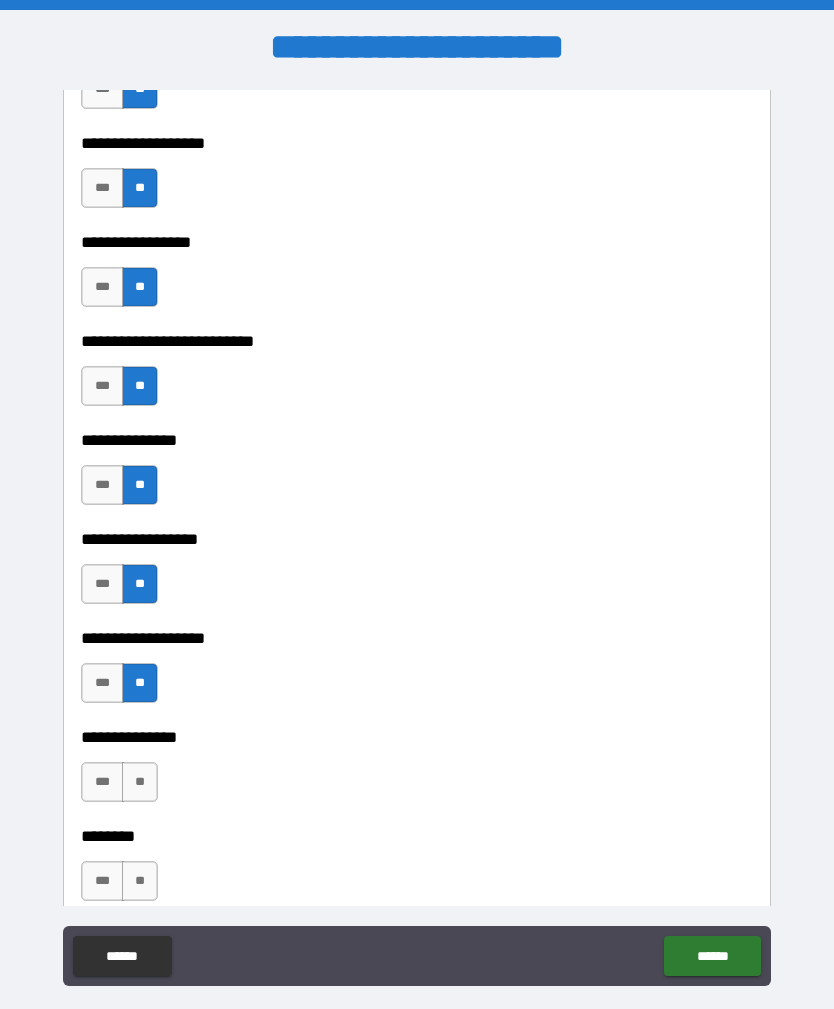scroll, scrollTop: 4001, scrollLeft: 0, axis: vertical 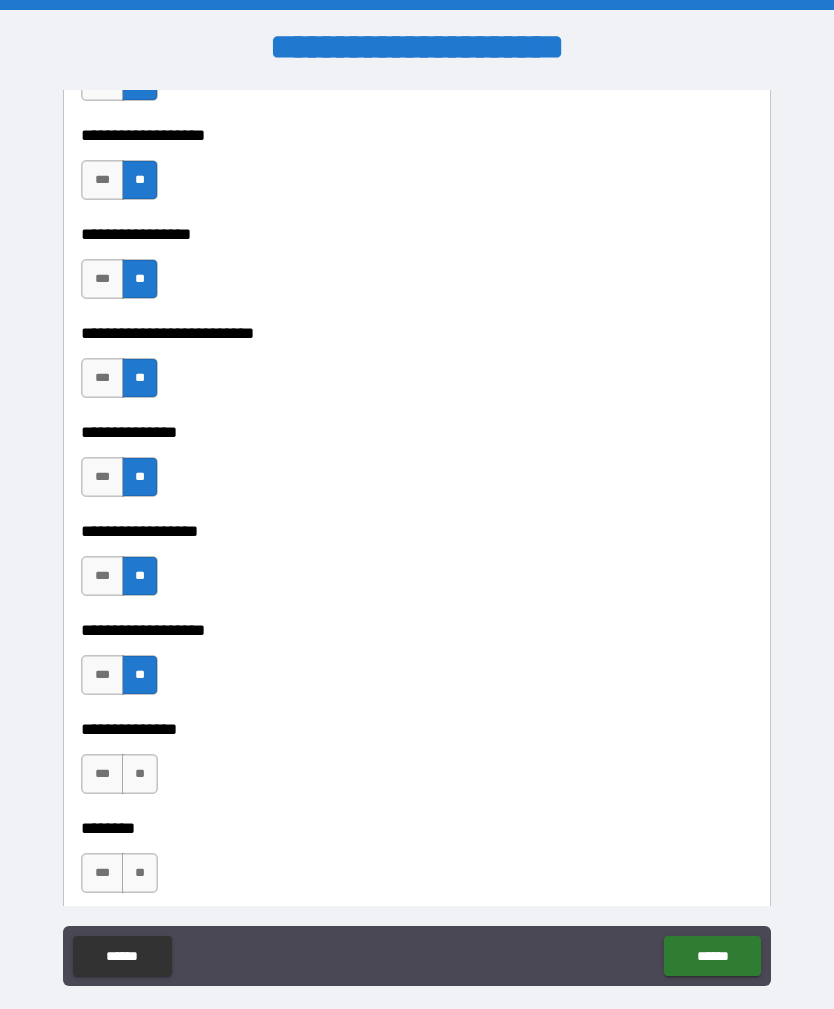 click on "**" at bounding box center [140, 774] 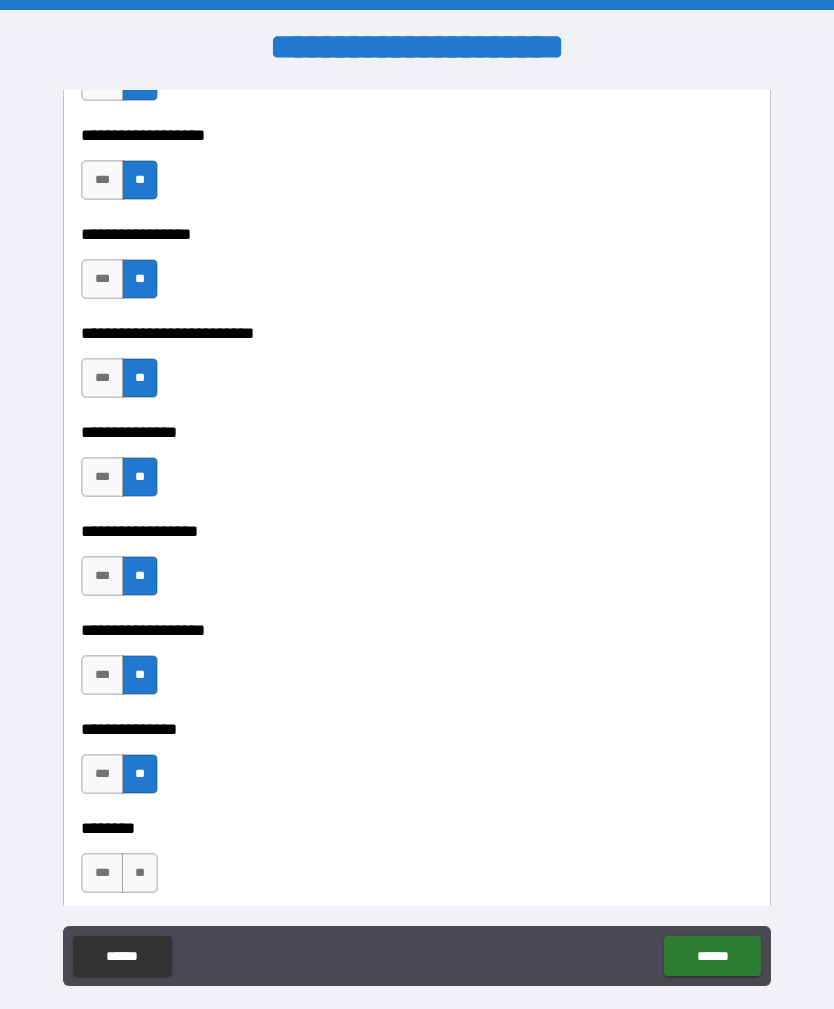 click on "**" at bounding box center [140, 873] 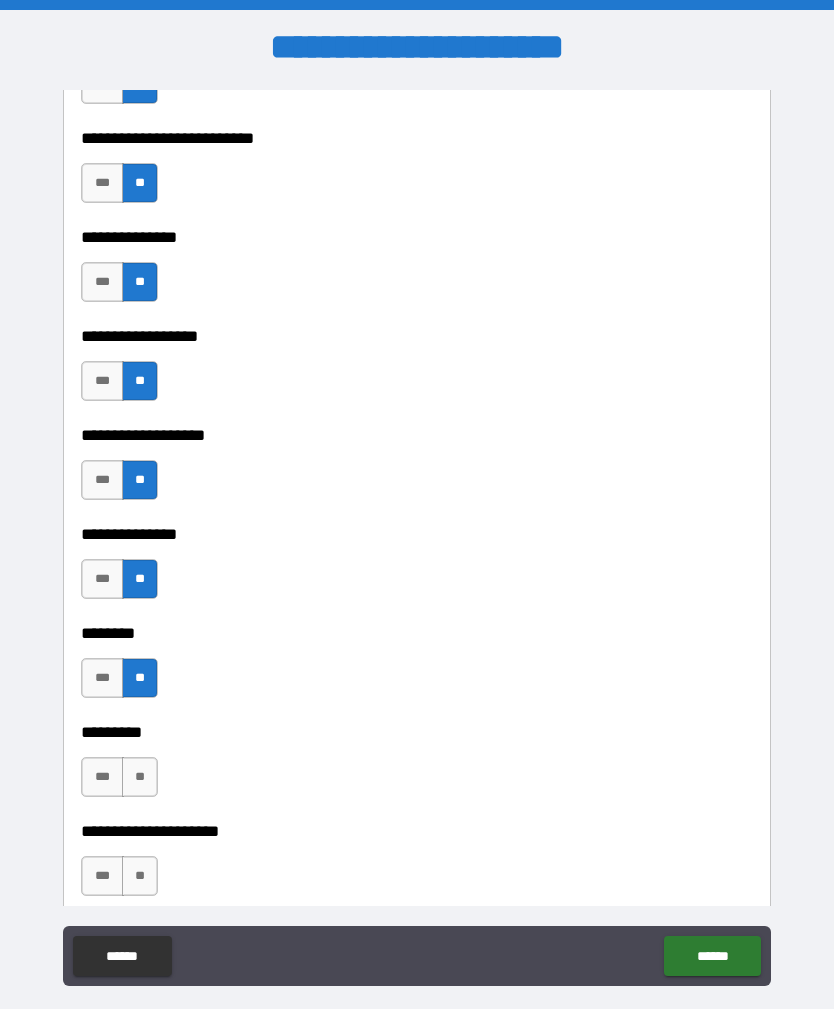 scroll, scrollTop: 4207, scrollLeft: 0, axis: vertical 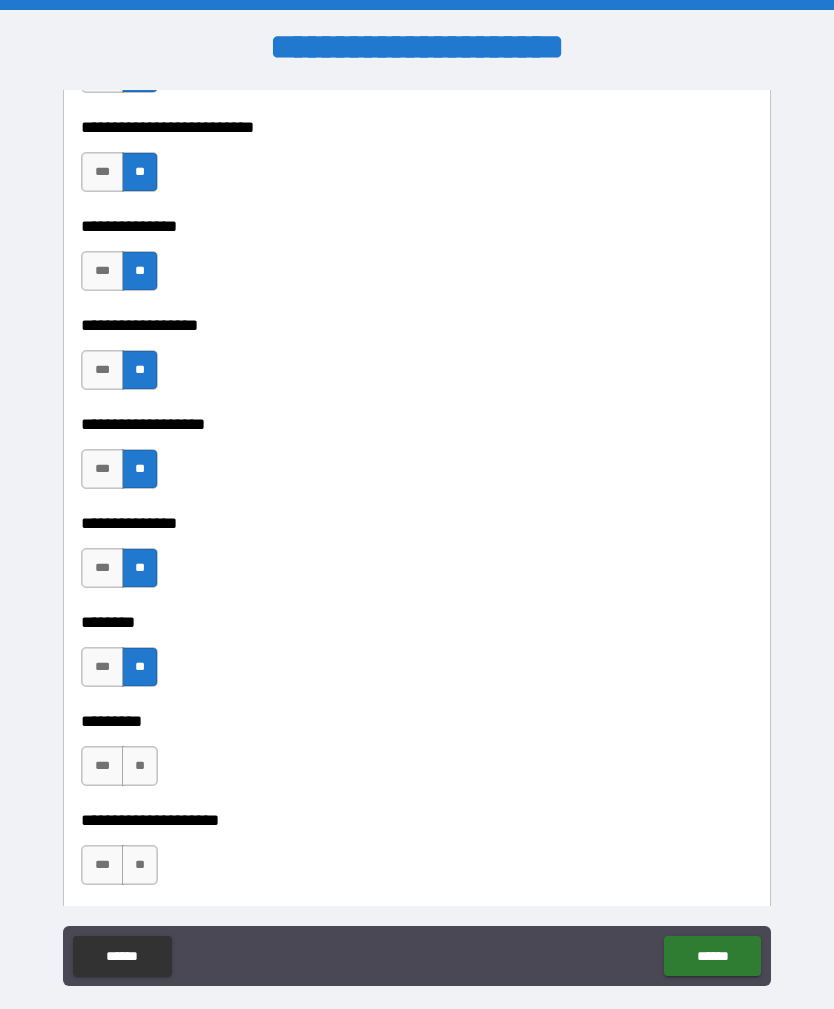 click on "**" at bounding box center (140, 766) 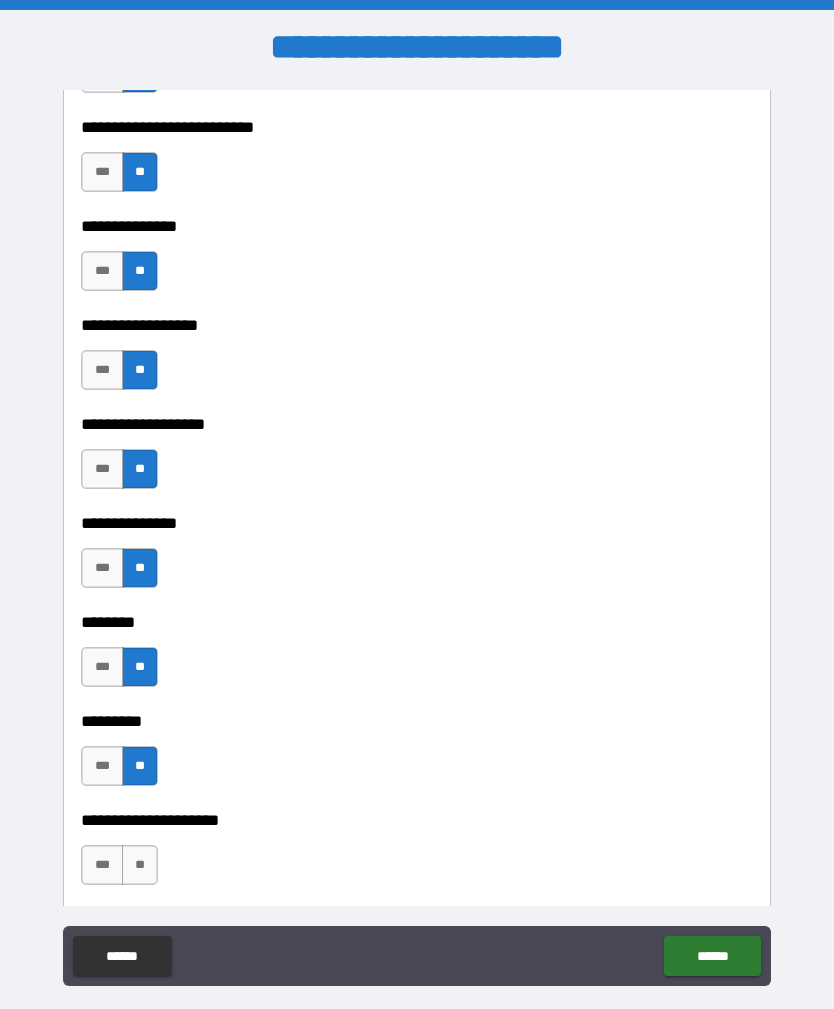 click on "**" at bounding box center (140, 865) 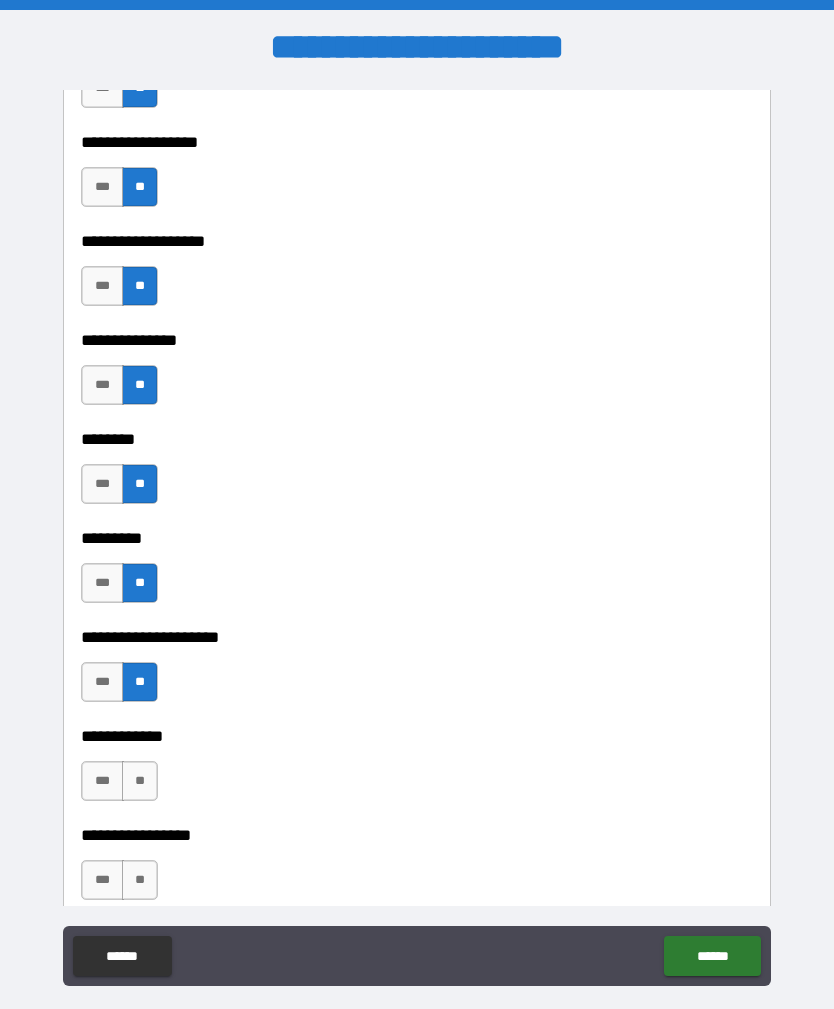 scroll, scrollTop: 4404, scrollLeft: 0, axis: vertical 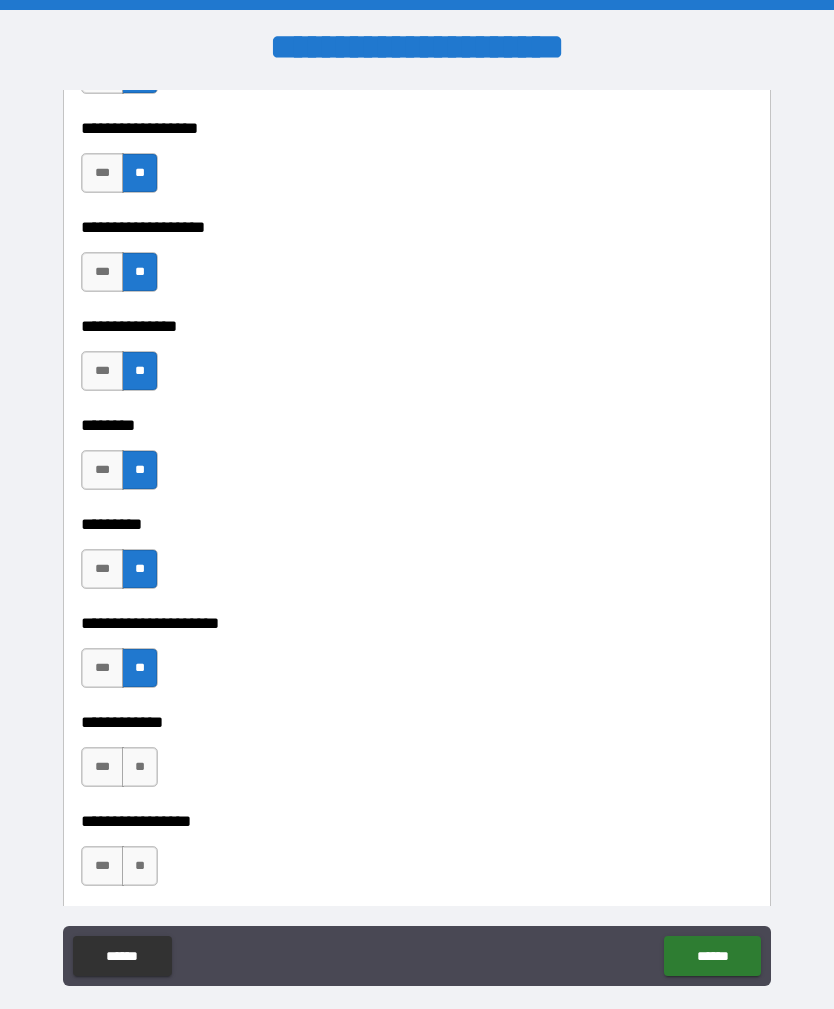 click on "**" at bounding box center (140, 767) 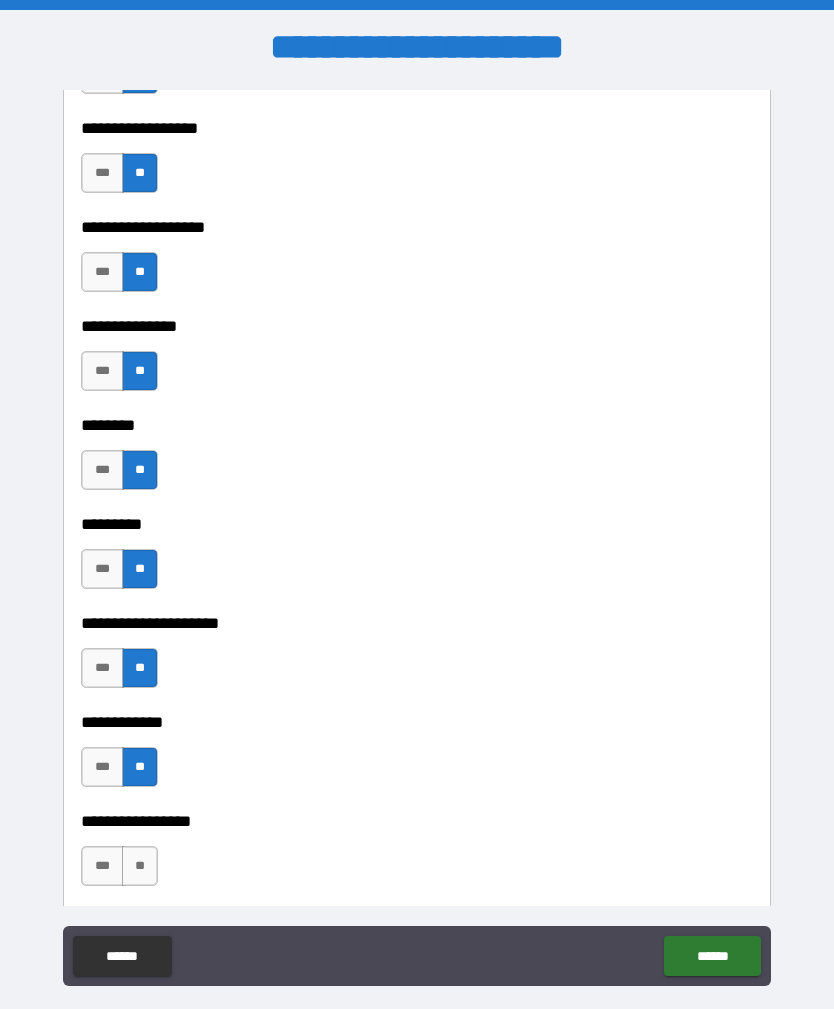 click on "**" at bounding box center [140, 866] 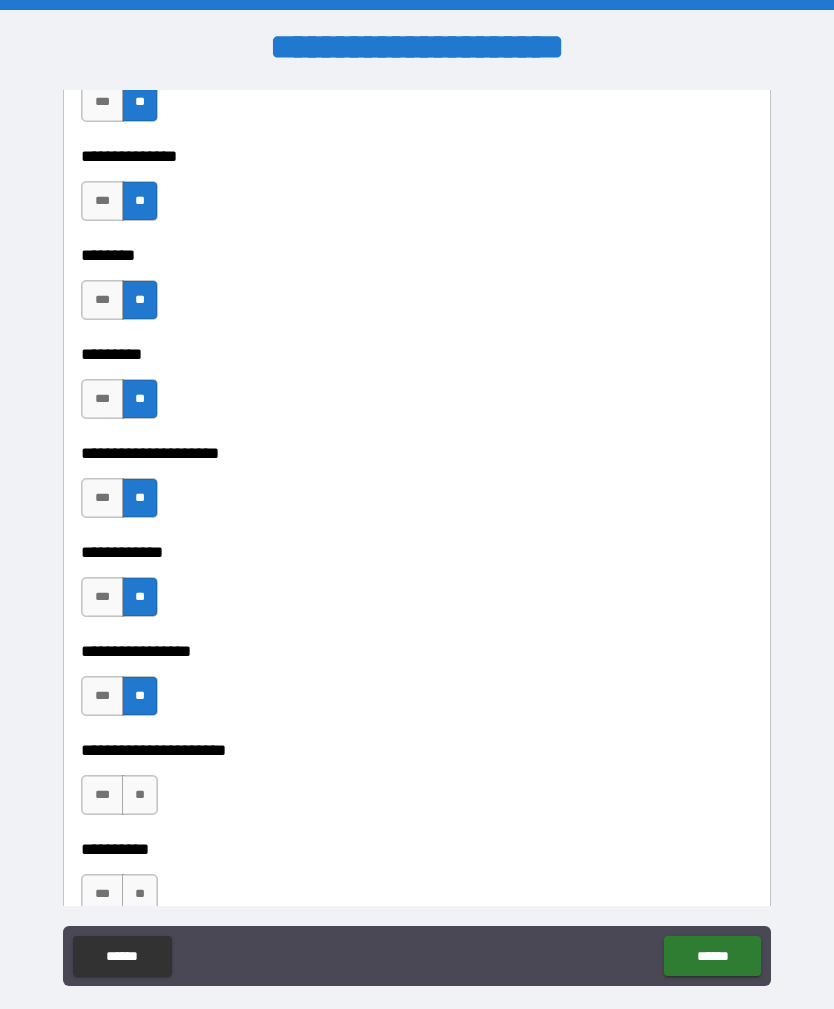 scroll, scrollTop: 4578, scrollLeft: 0, axis: vertical 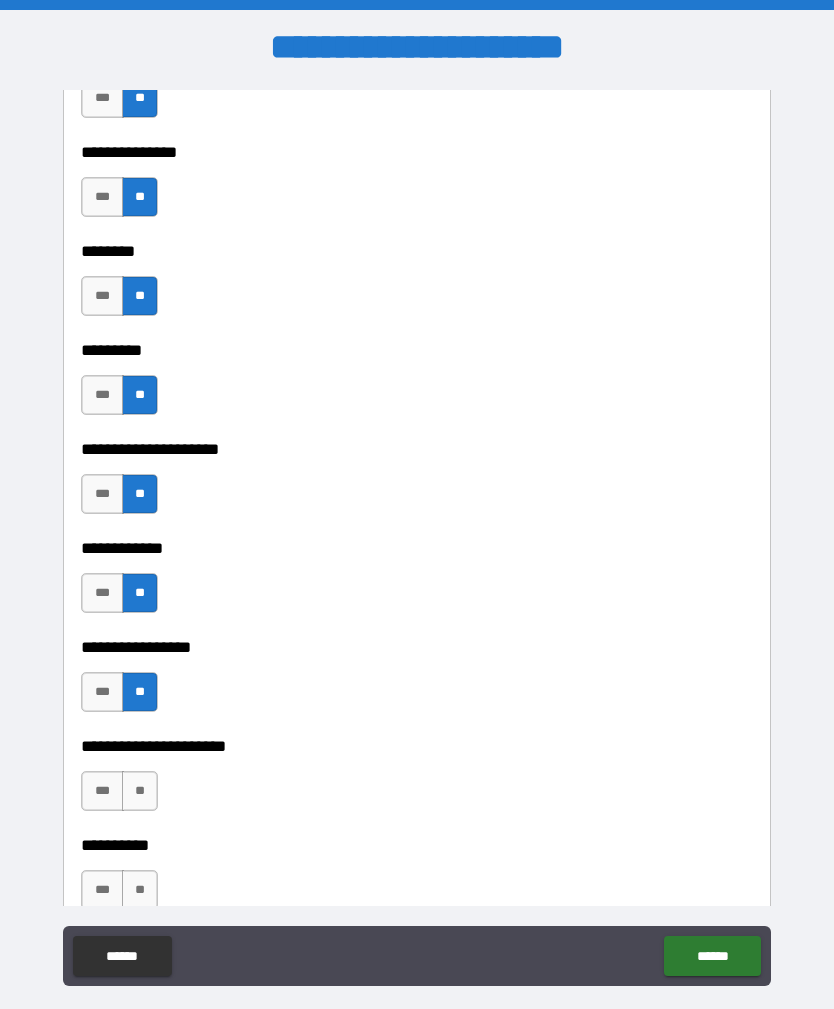 click on "**" at bounding box center (140, 791) 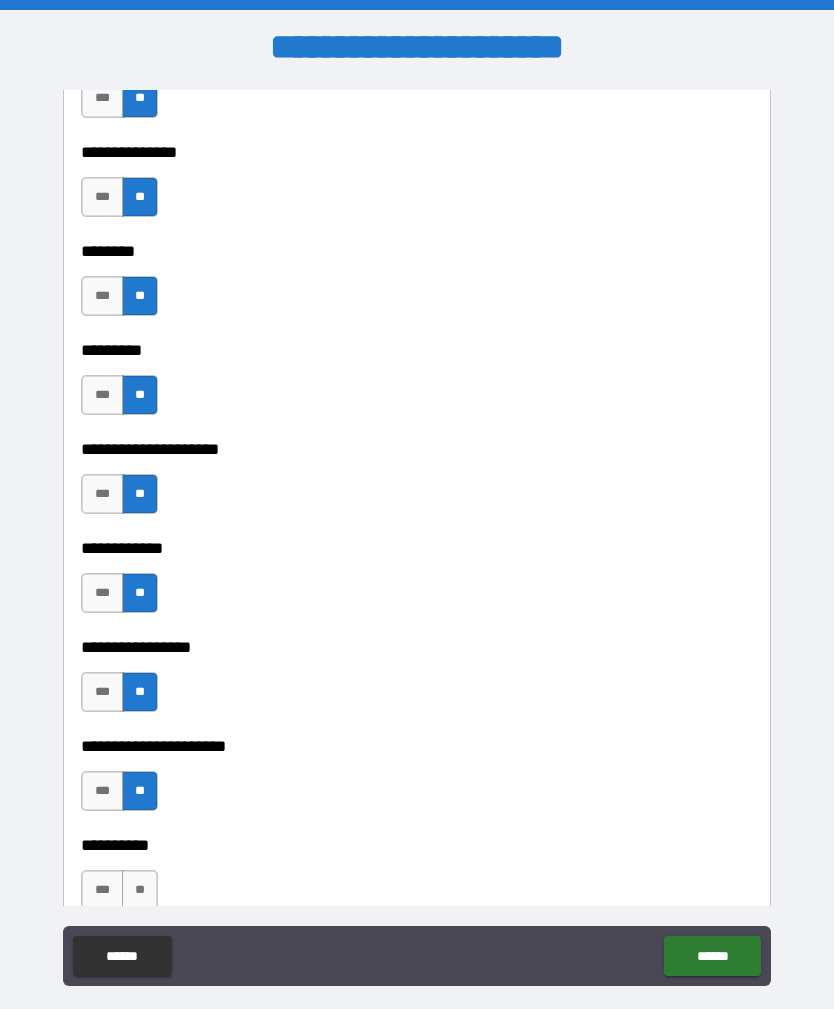 click on "**" at bounding box center (140, 890) 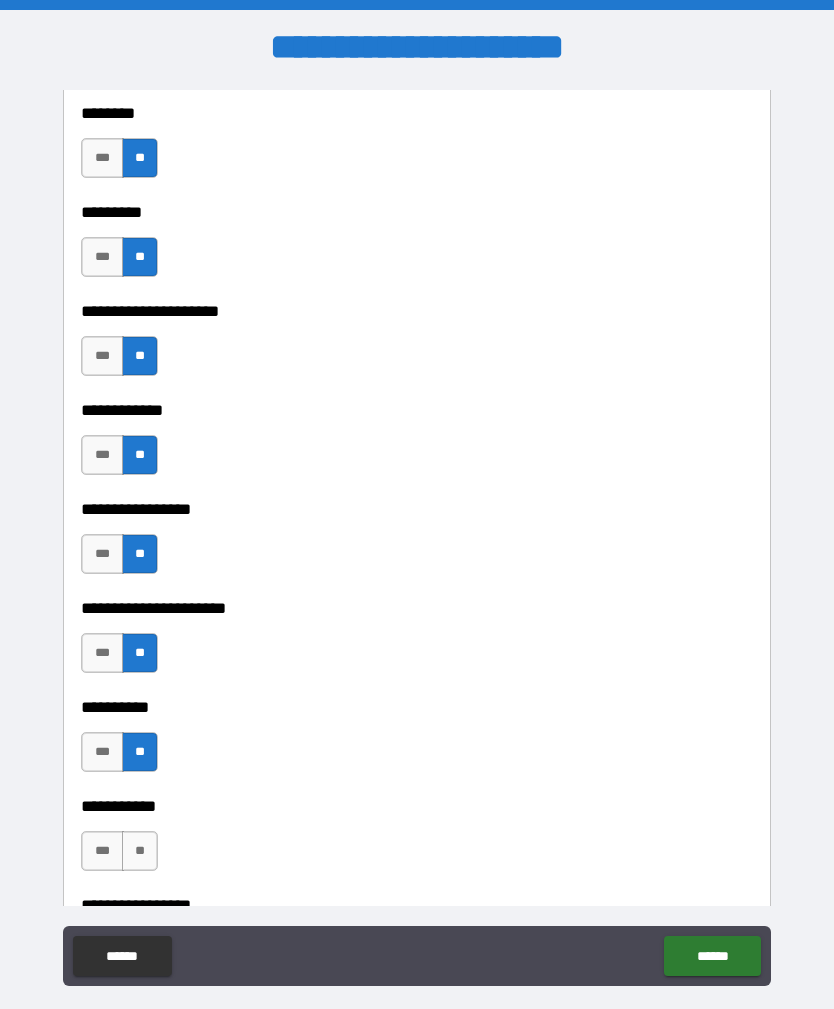 scroll, scrollTop: 4785, scrollLeft: 0, axis: vertical 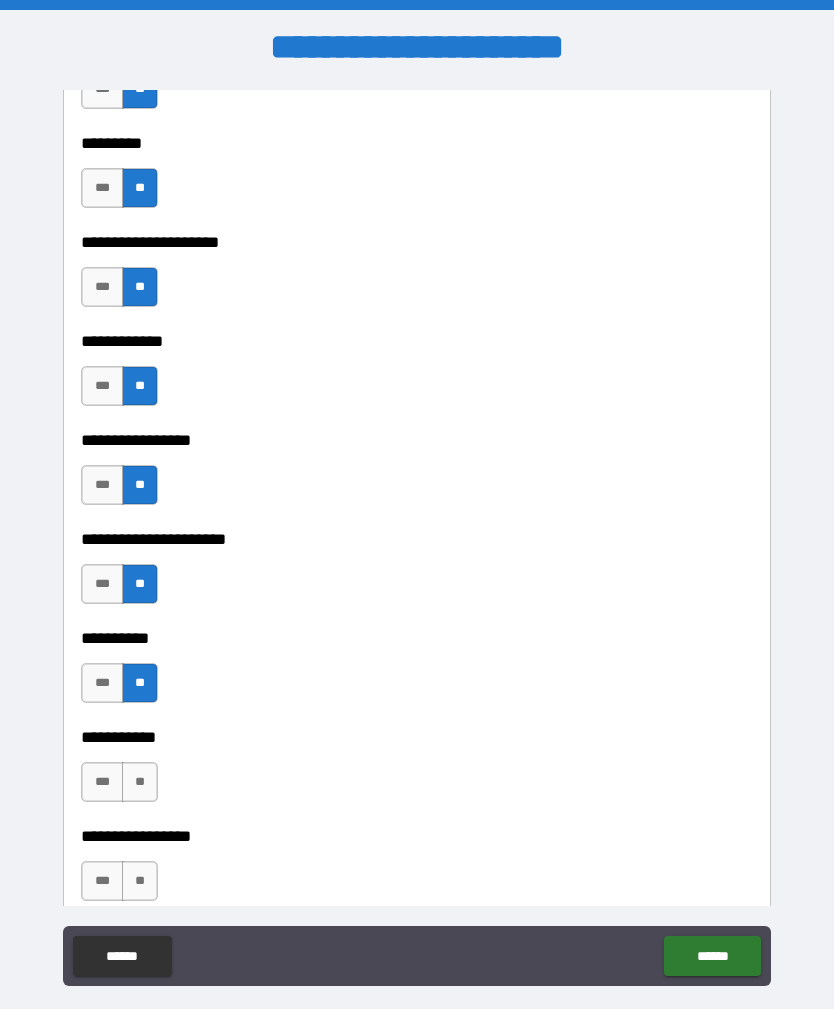 click on "**" at bounding box center [140, 782] 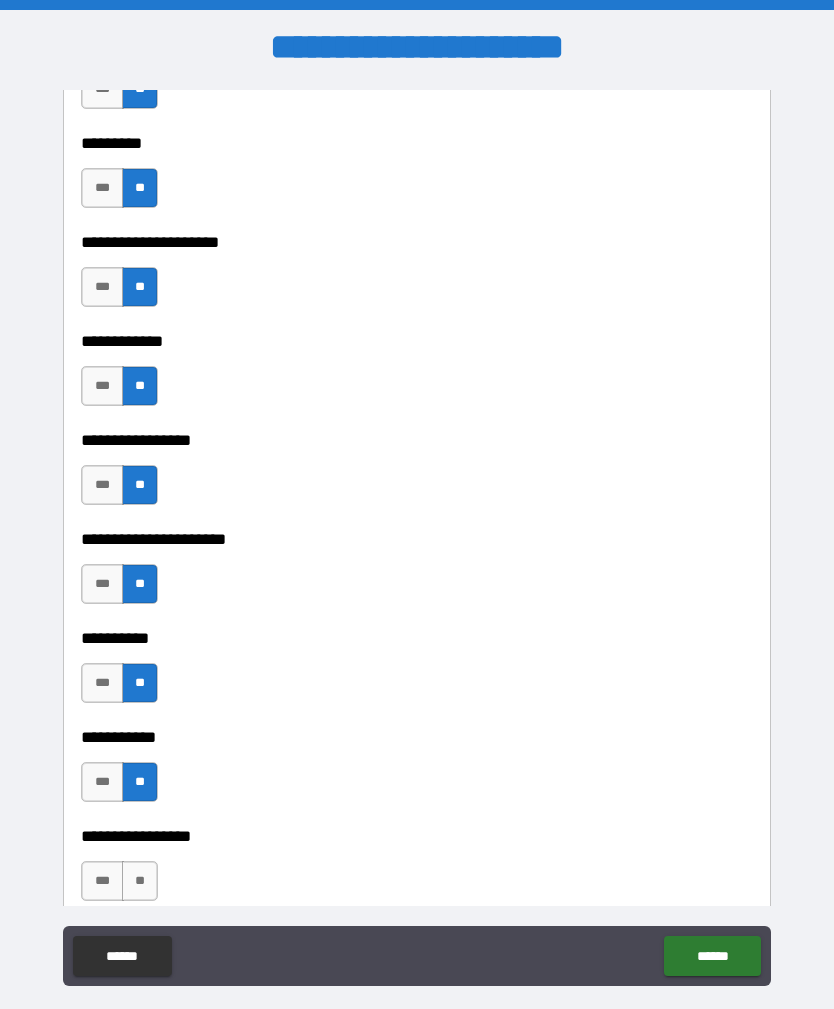 click on "**" at bounding box center [140, 881] 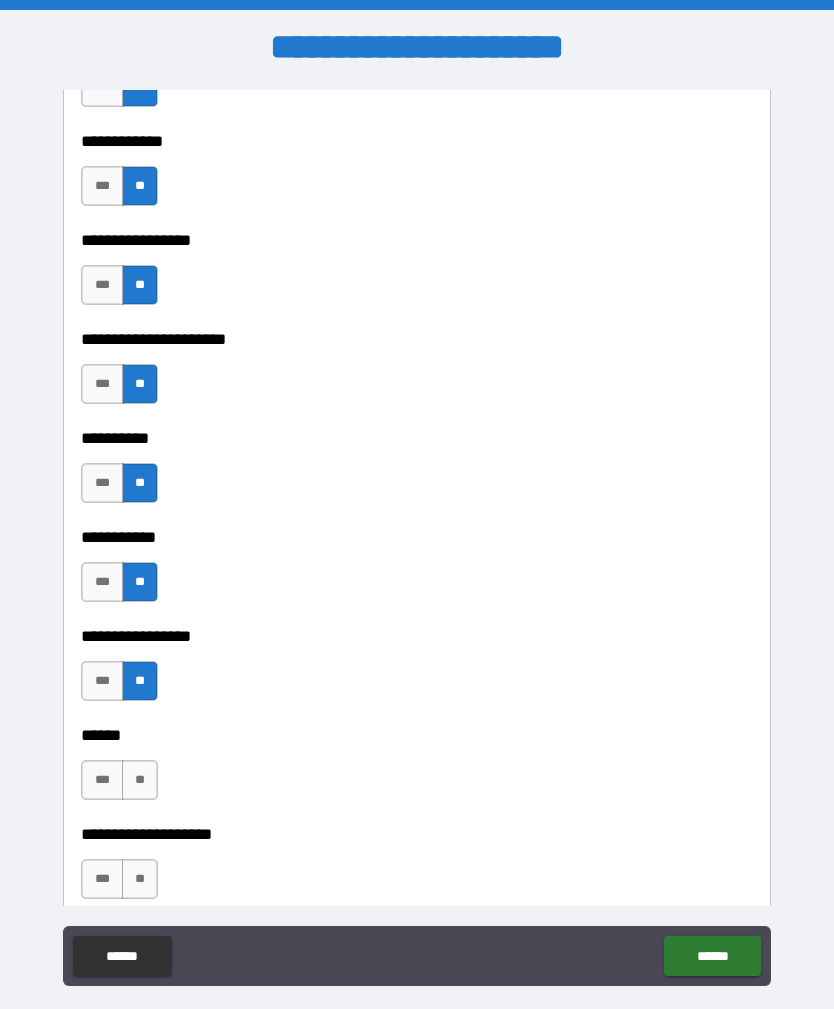 scroll, scrollTop: 4993, scrollLeft: 0, axis: vertical 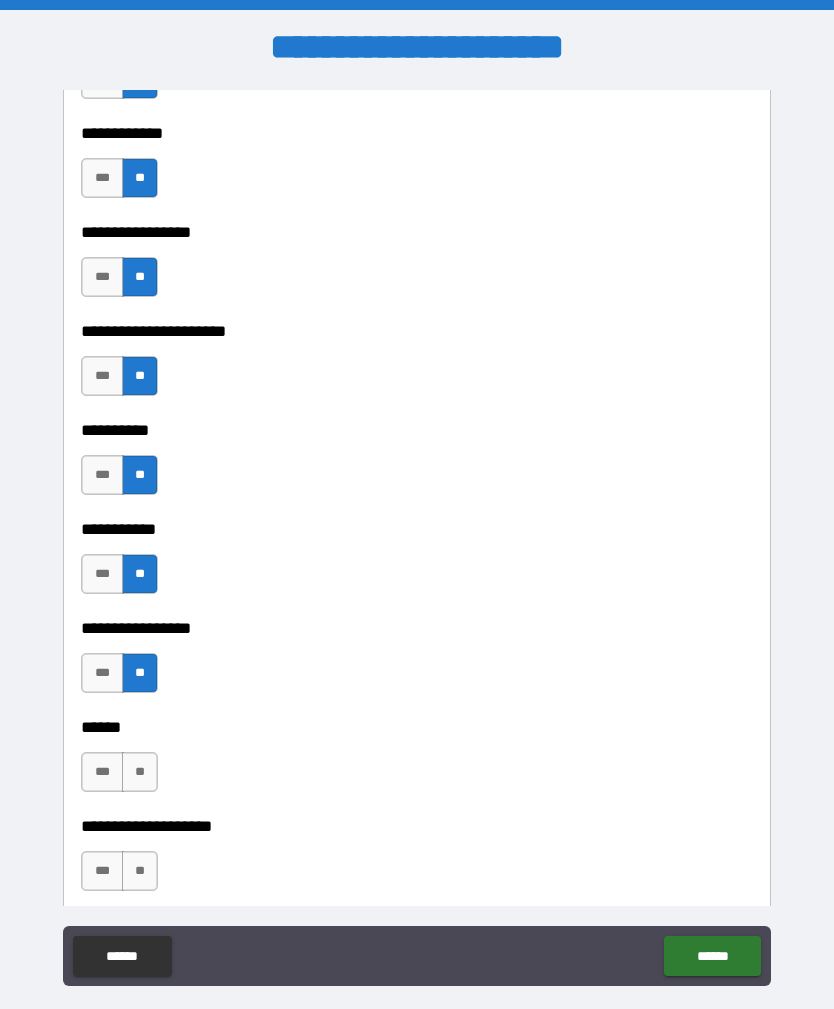 click on "**" at bounding box center [140, 772] 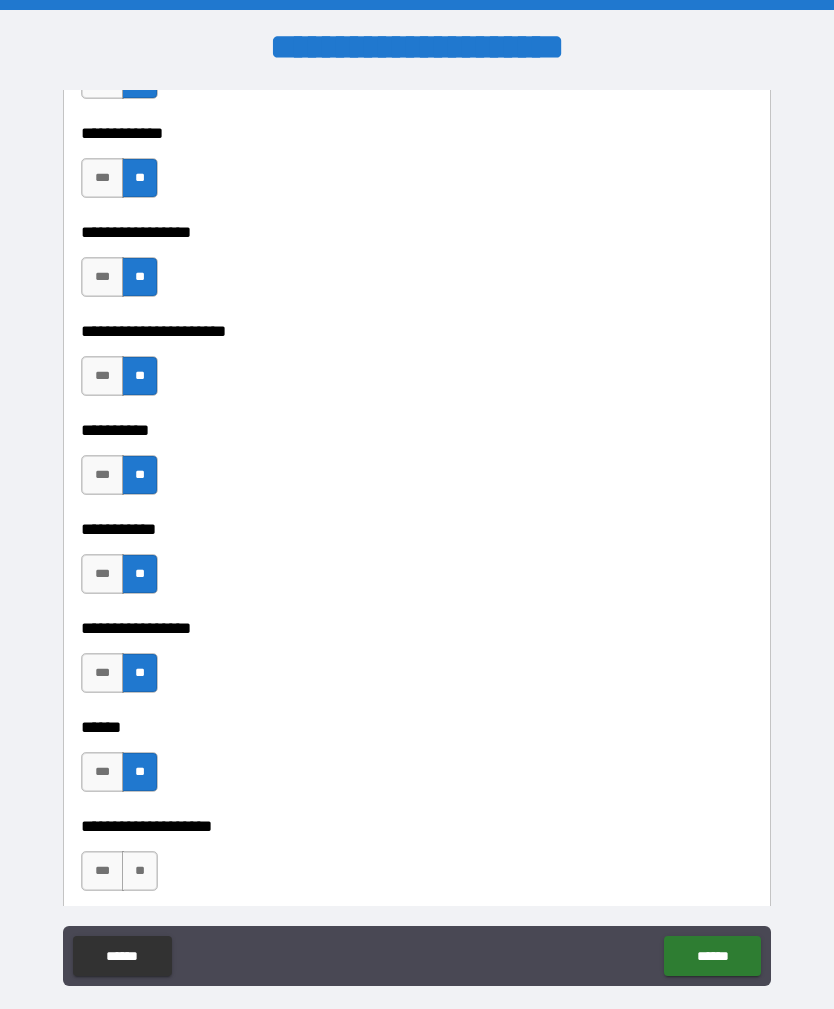 click on "***" at bounding box center (102, 871) 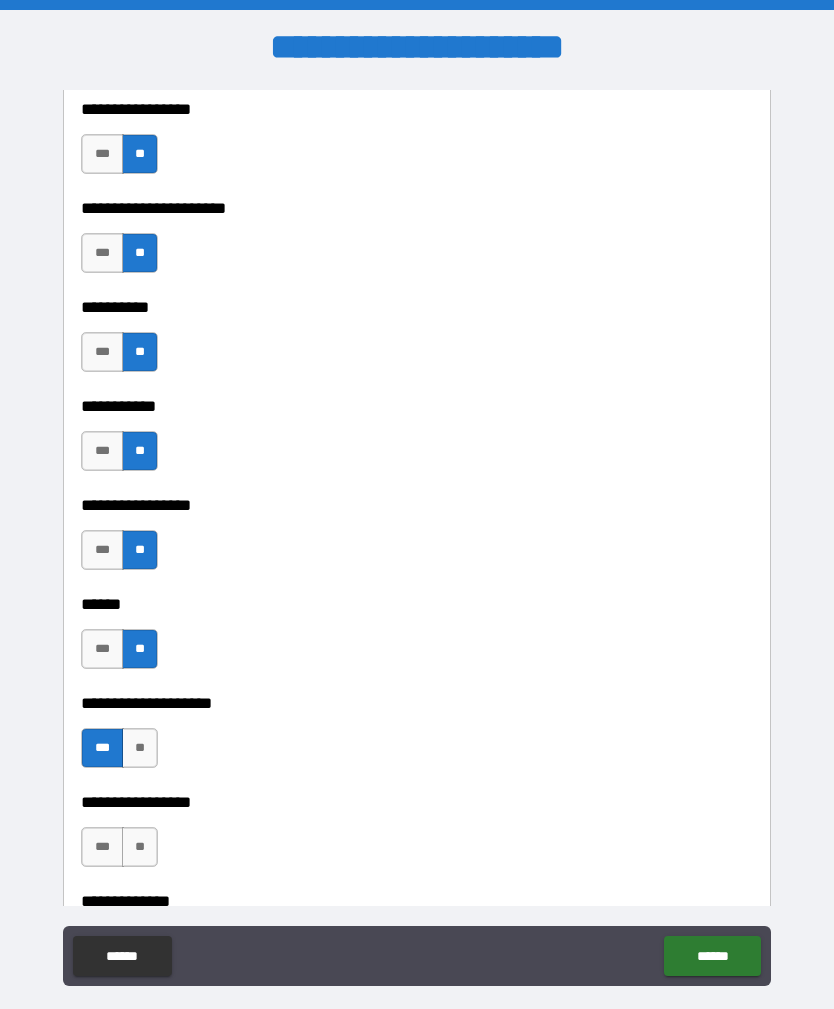 scroll, scrollTop: 5116, scrollLeft: 0, axis: vertical 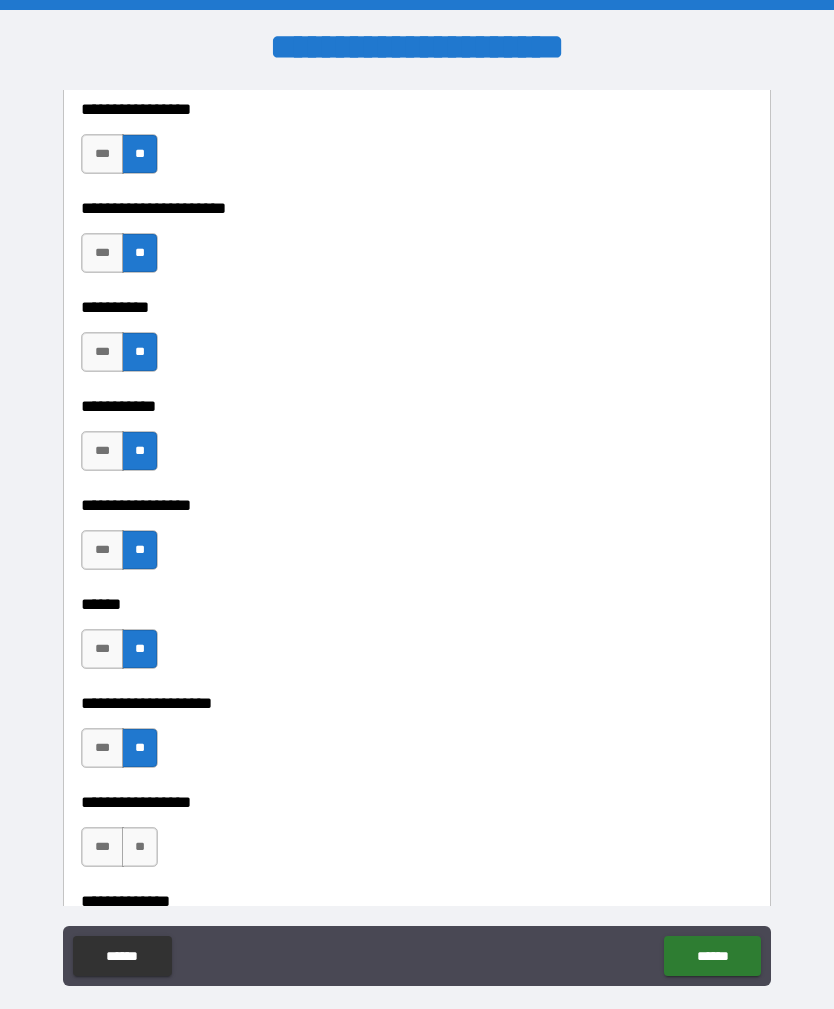 click on "**" at bounding box center [140, 847] 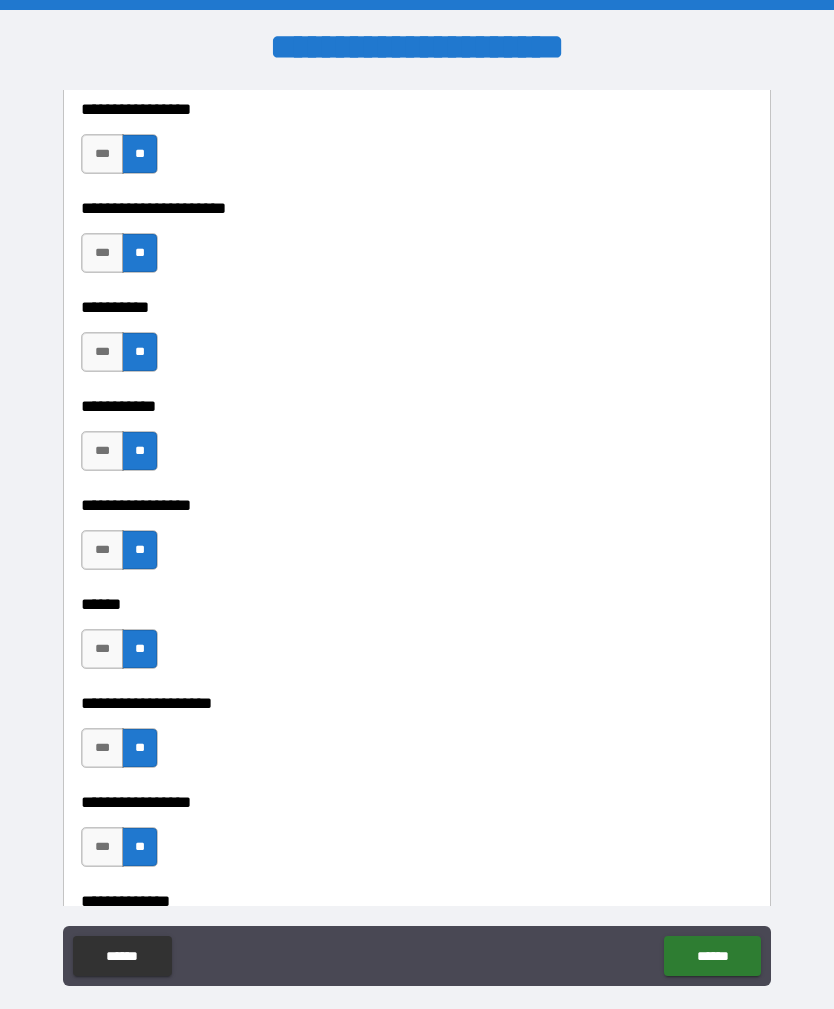 click on "***" at bounding box center (102, 847) 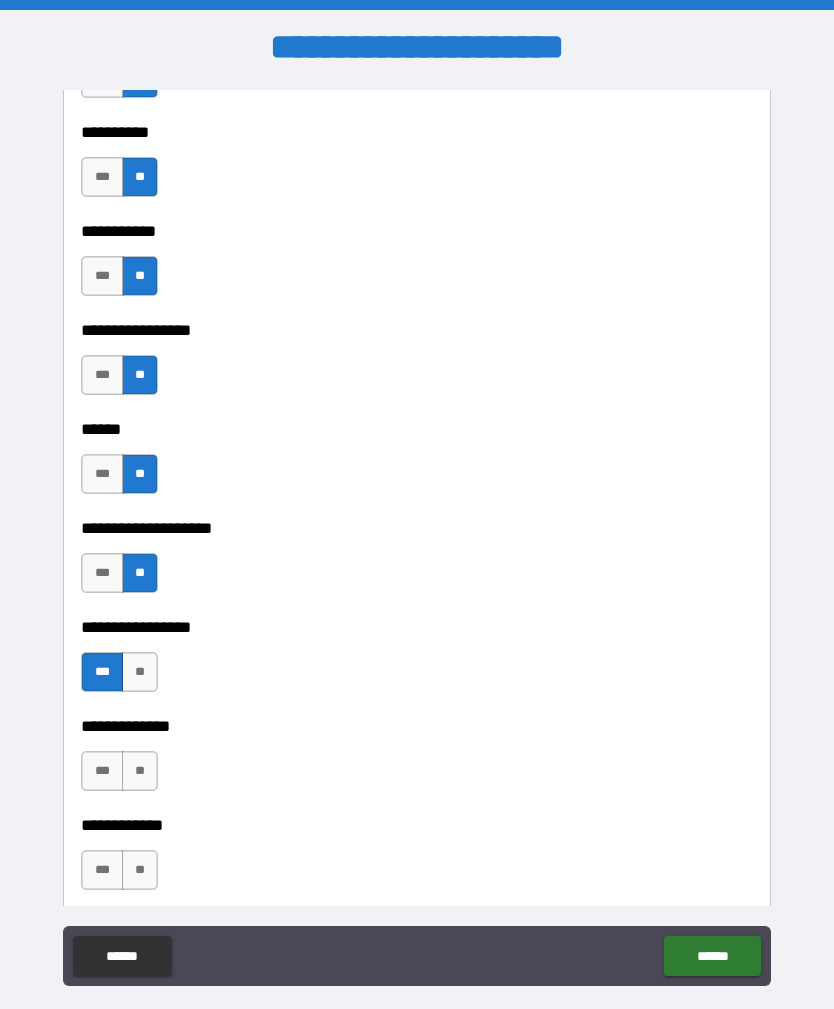 scroll, scrollTop: 5292, scrollLeft: 0, axis: vertical 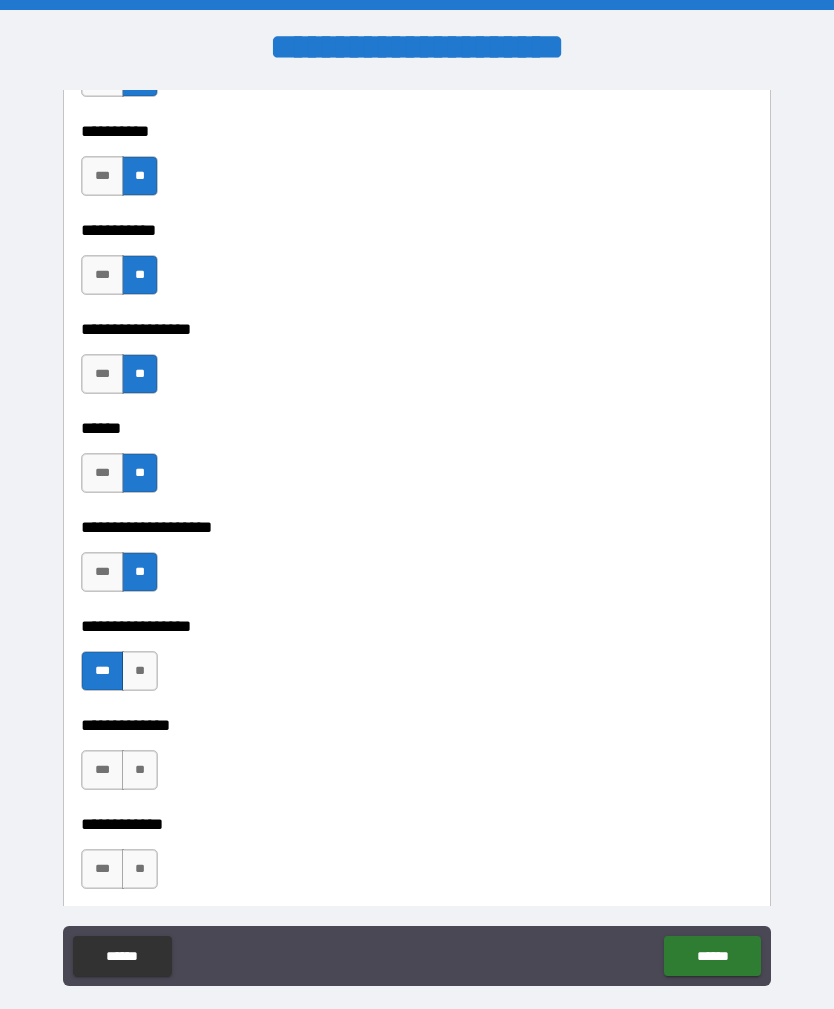 click on "**" at bounding box center (140, 770) 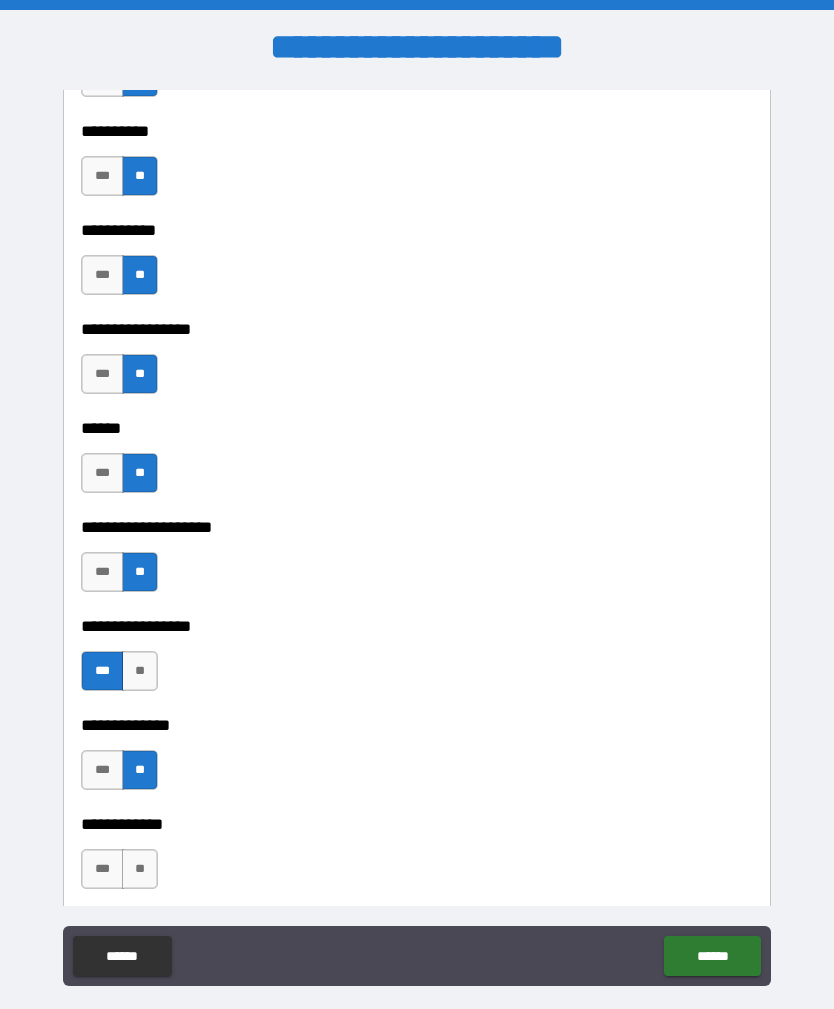 click on "**" at bounding box center (140, 869) 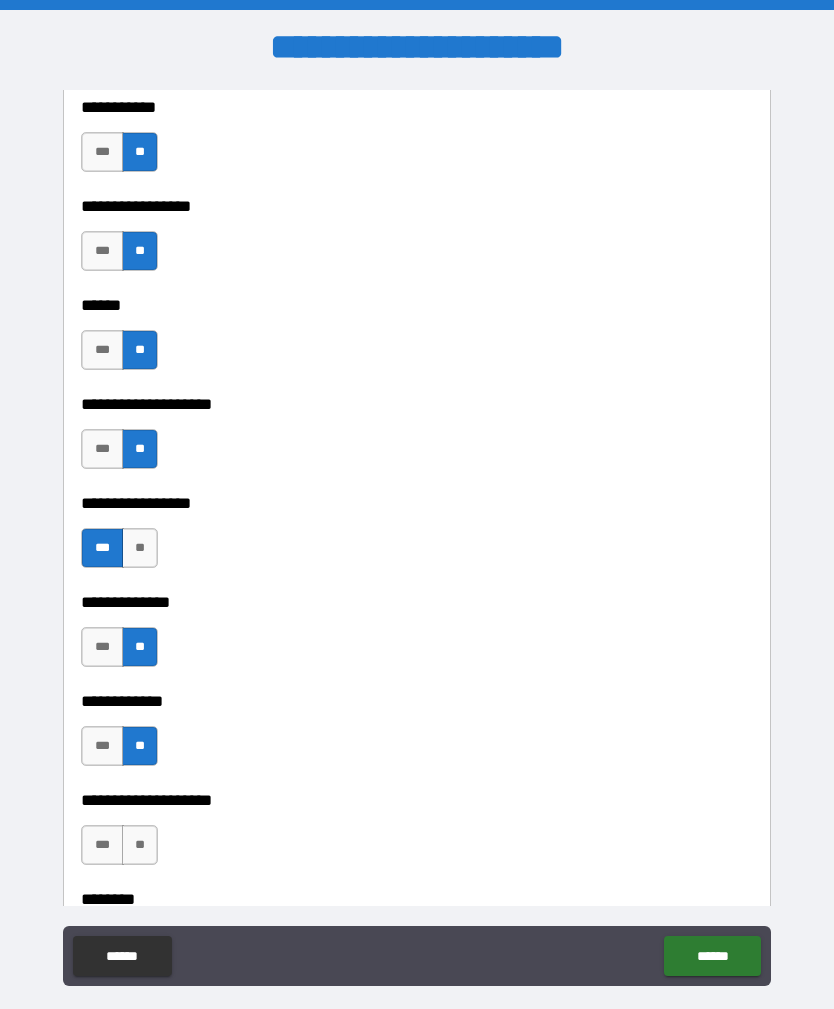 scroll, scrollTop: 5434, scrollLeft: 0, axis: vertical 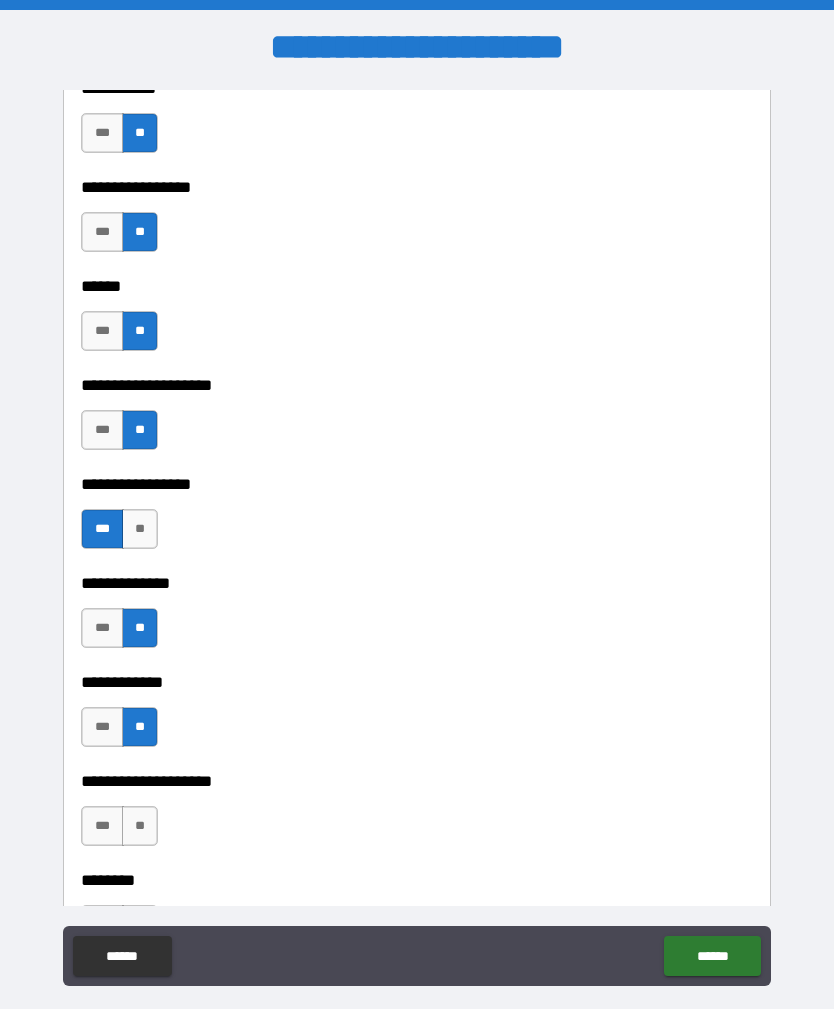 click on "**" at bounding box center [140, 826] 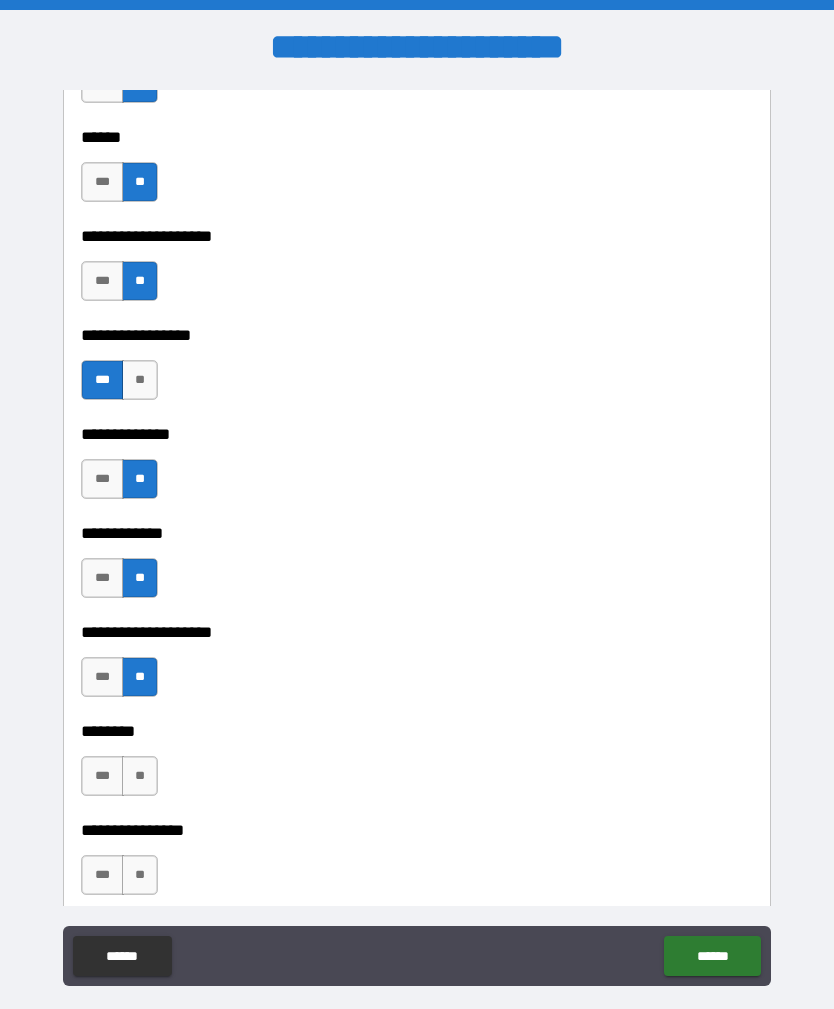 scroll, scrollTop: 5584, scrollLeft: 0, axis: vertical 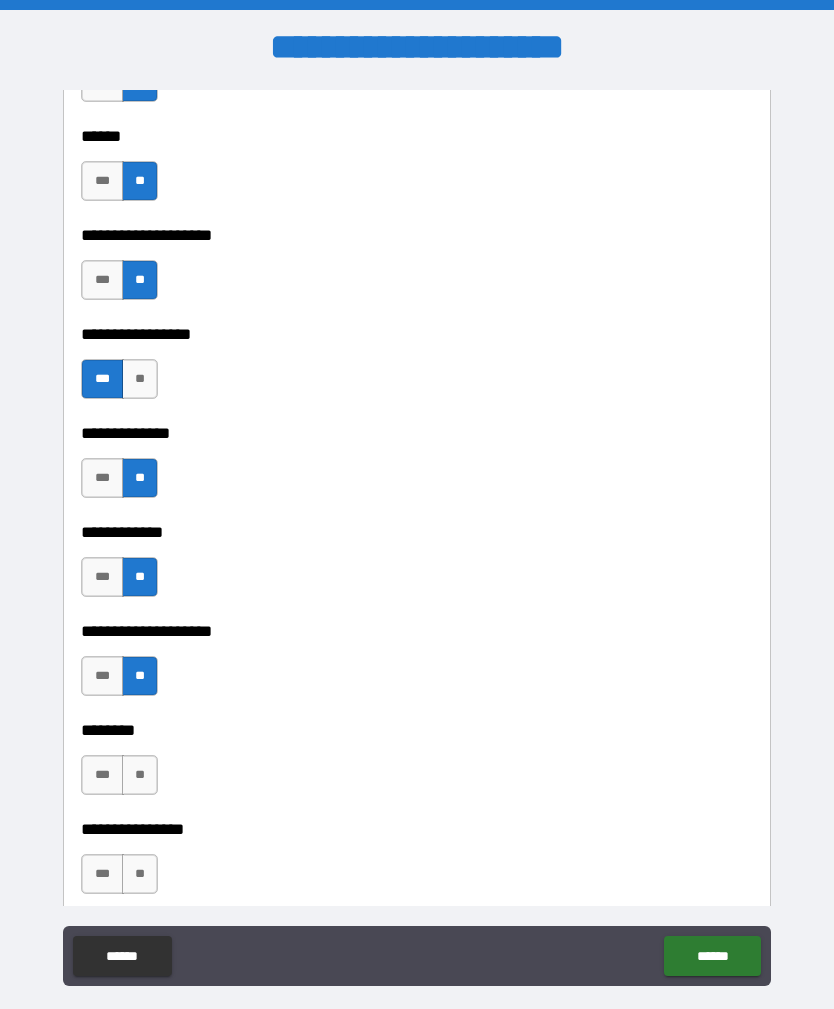 click on "**" at bounding box center (140, 775) 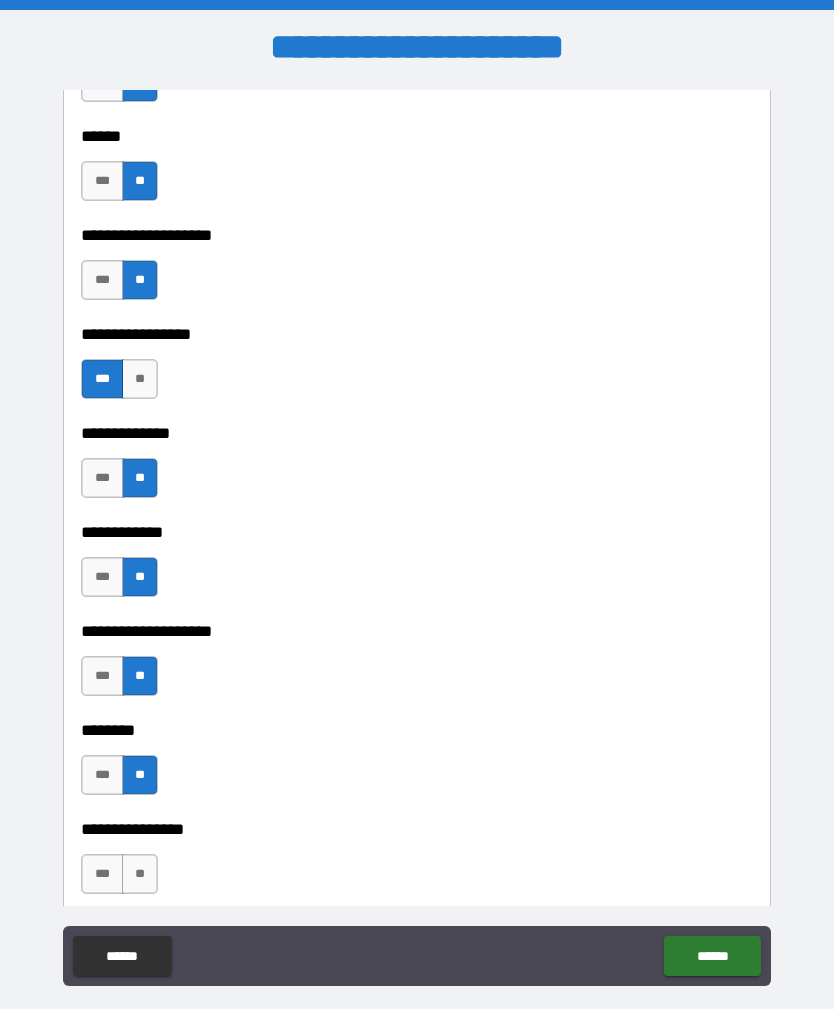 click on "**" at bounding box center (140, 874) 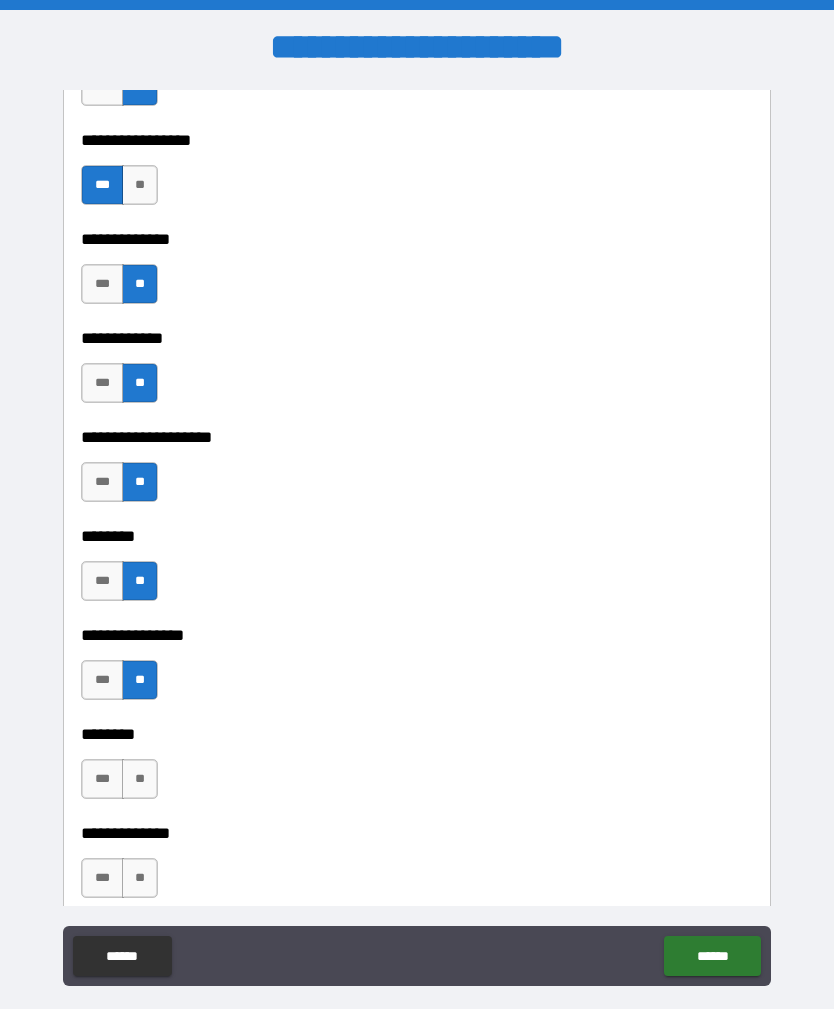 scroll, scrollTop: 5799, scrollLeft: 0, axis: vertical 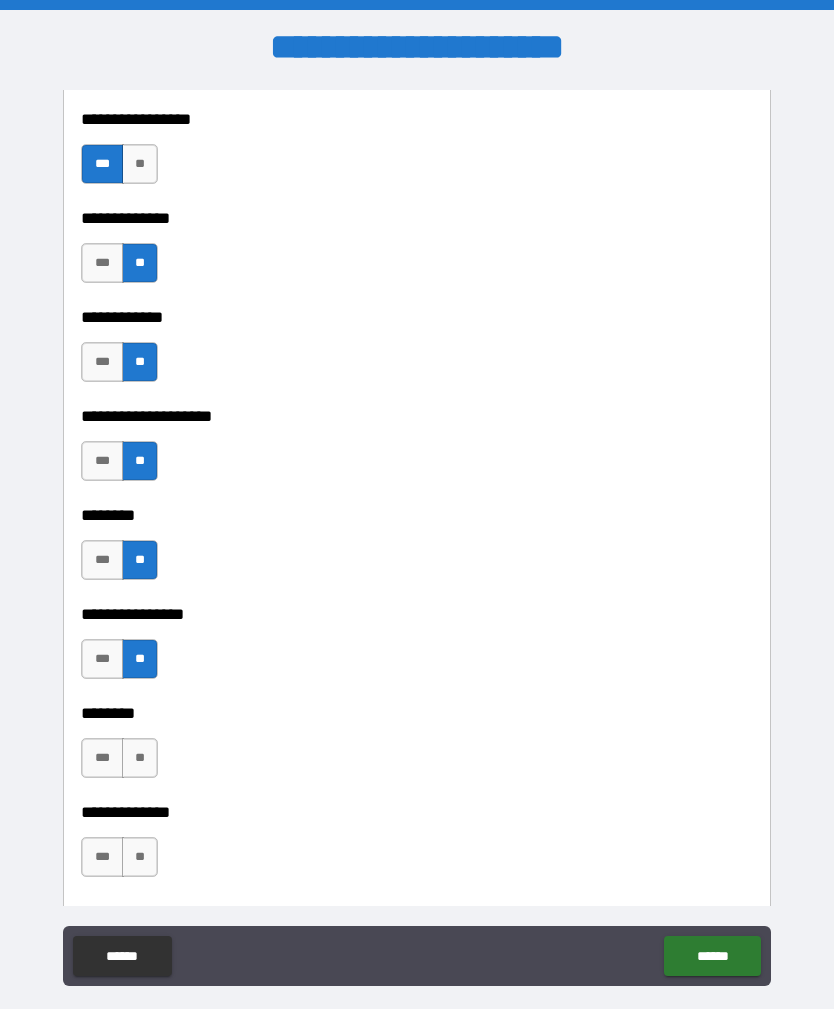click on "**" at bounding box center [140, 758] 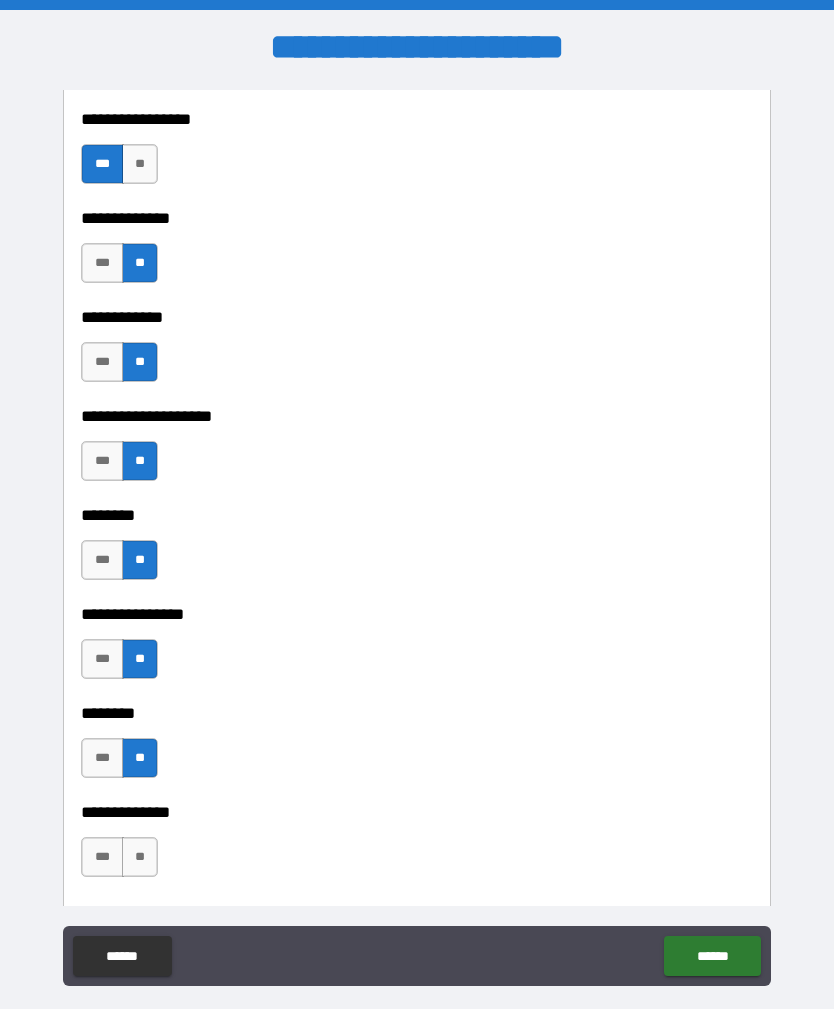 click on "**" at bounding box center (140, 857) 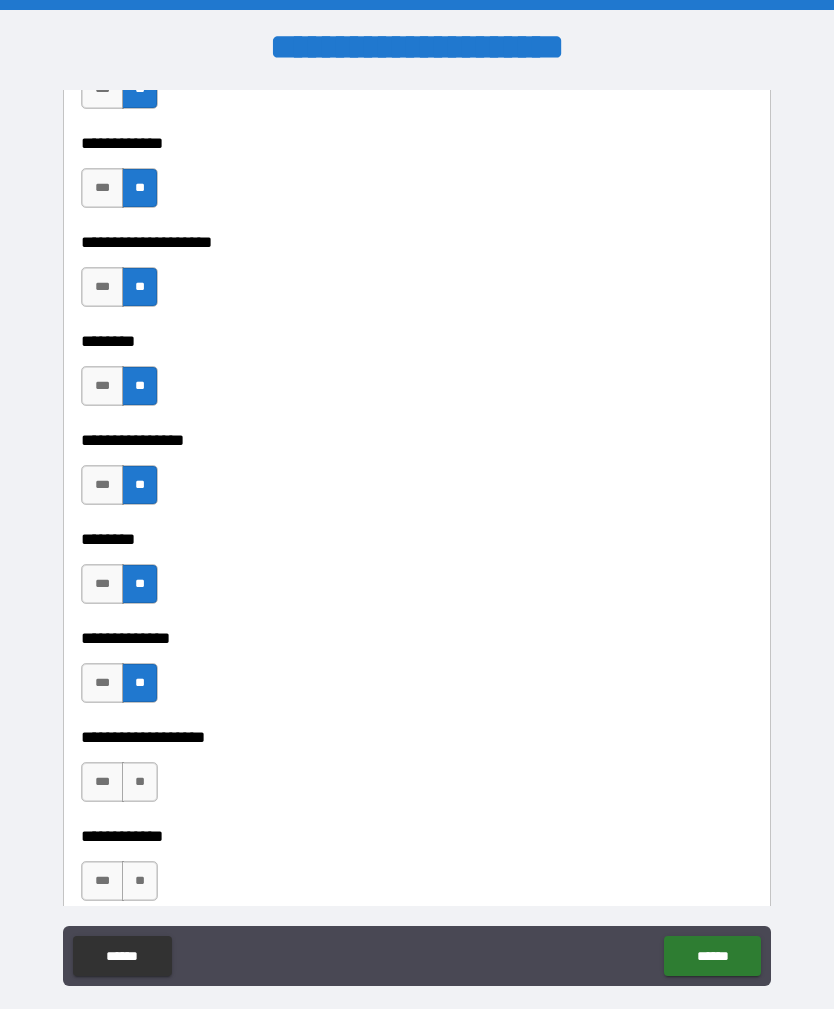 scroll, scrollTop: 5983, scrollLeft: 0, axis: vertical 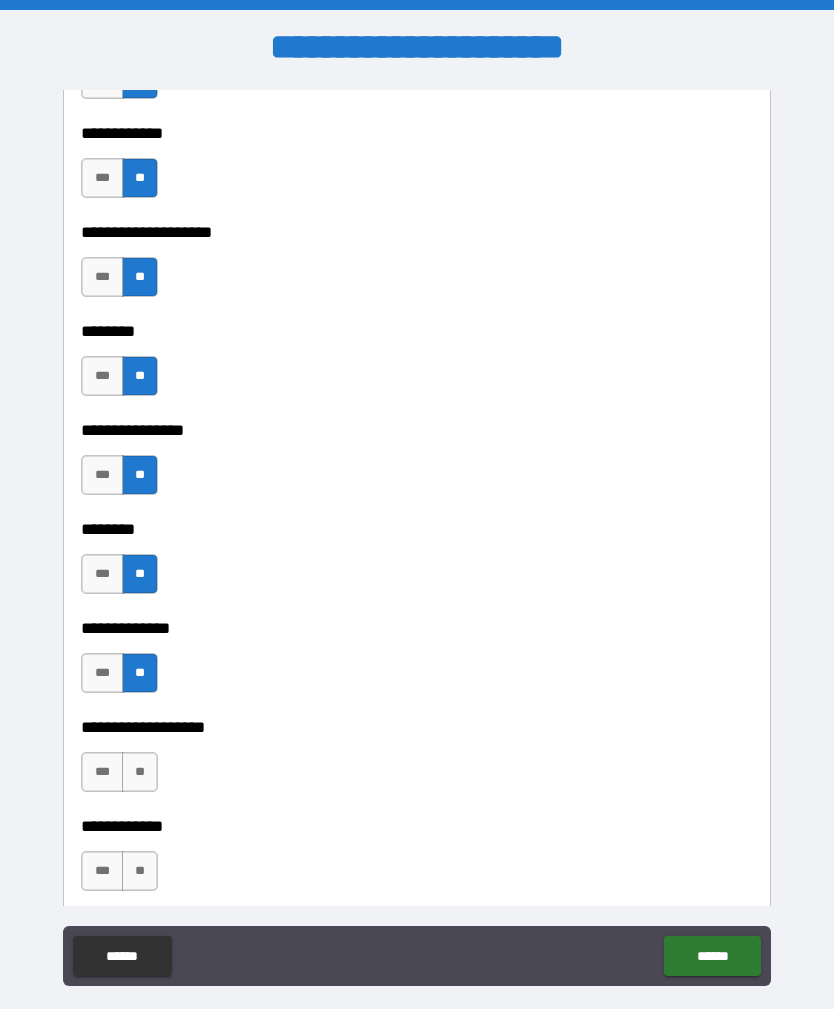 click on "**" at bounding box center (140, 772) 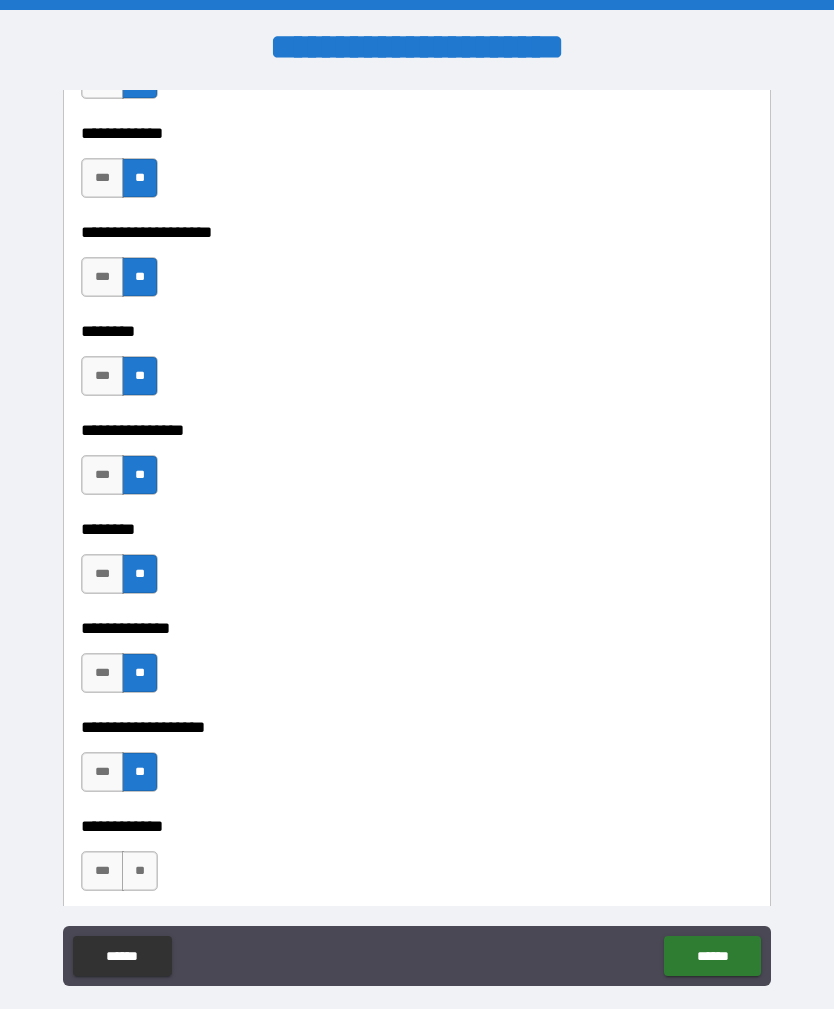 click on "**" at bounding box center (140, 871) 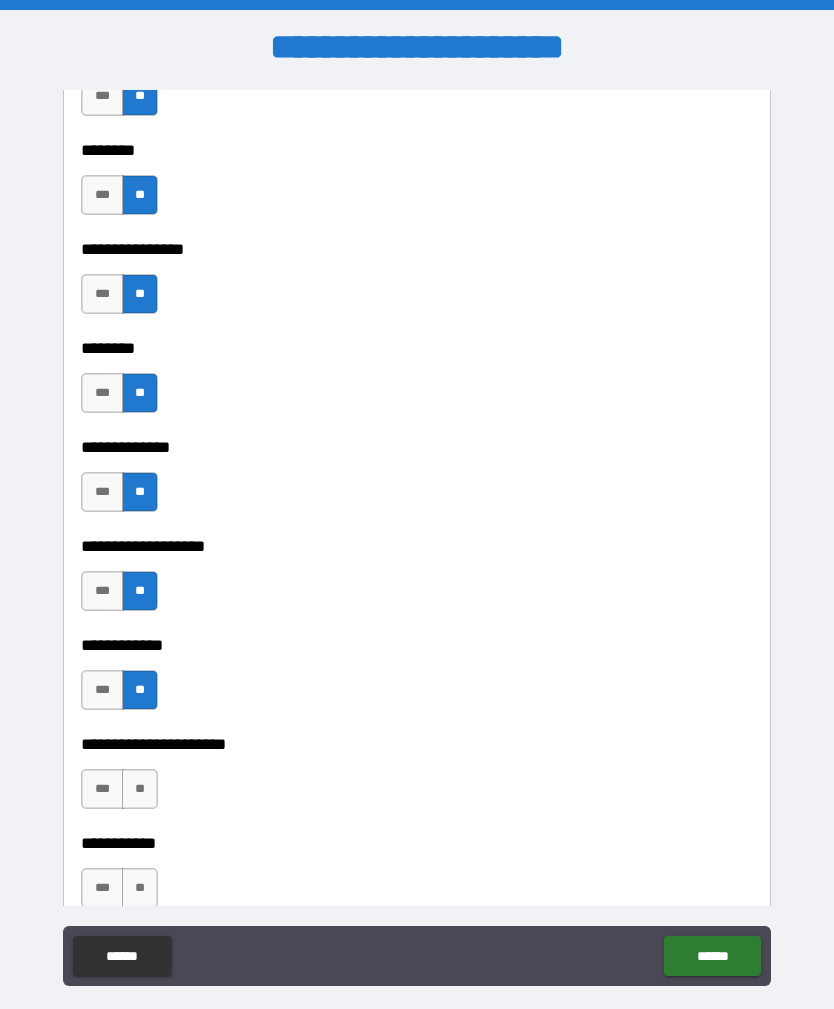 scroll, scrollTop: 6168, scrollLeft: 0, axis: vertical 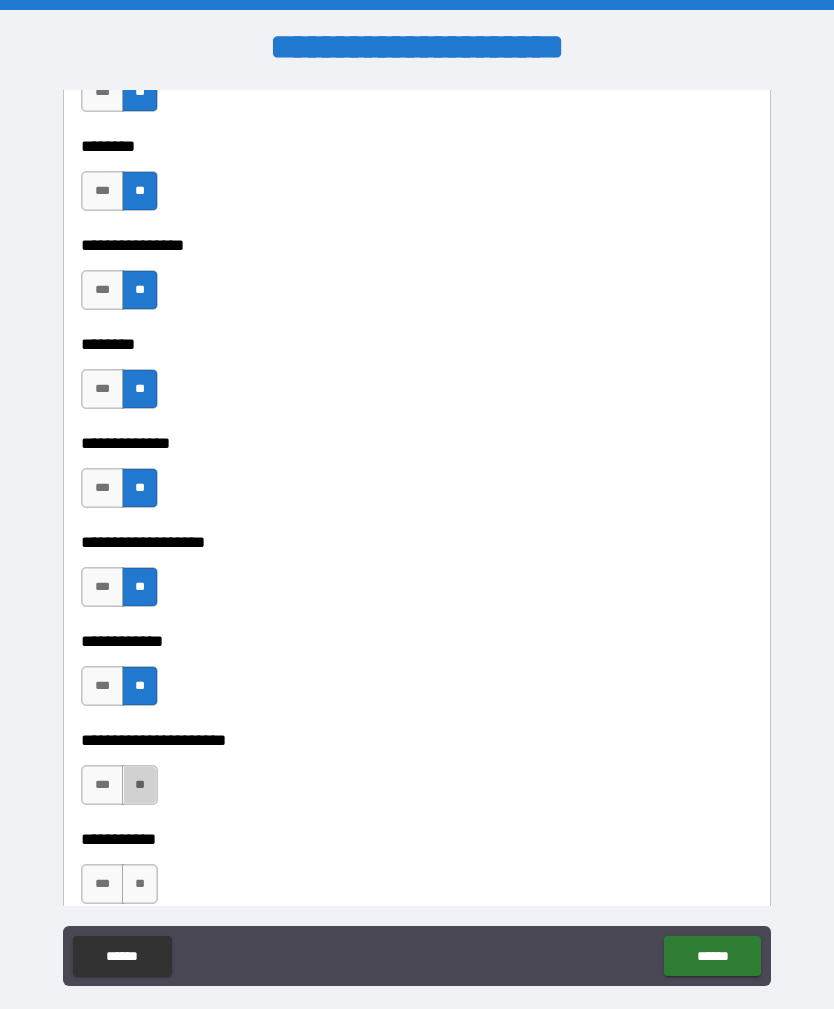 click on "**" at bounding box center [140, 785] 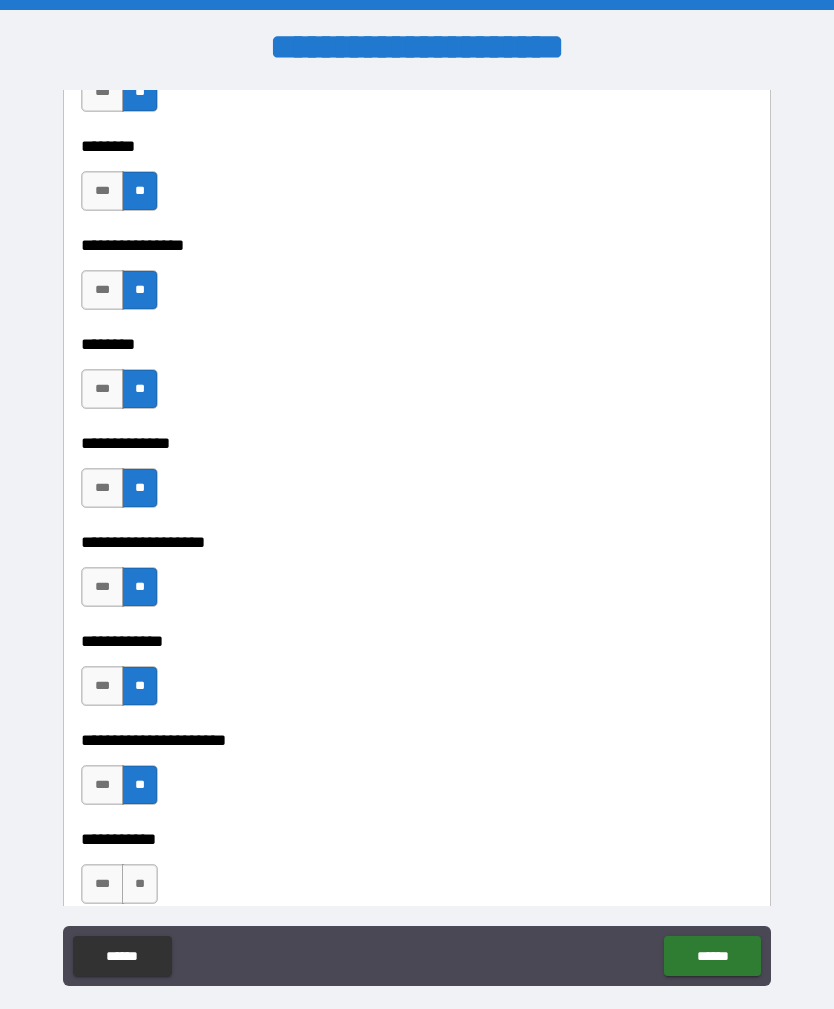 click on "**" at bounding box center (140, 884) 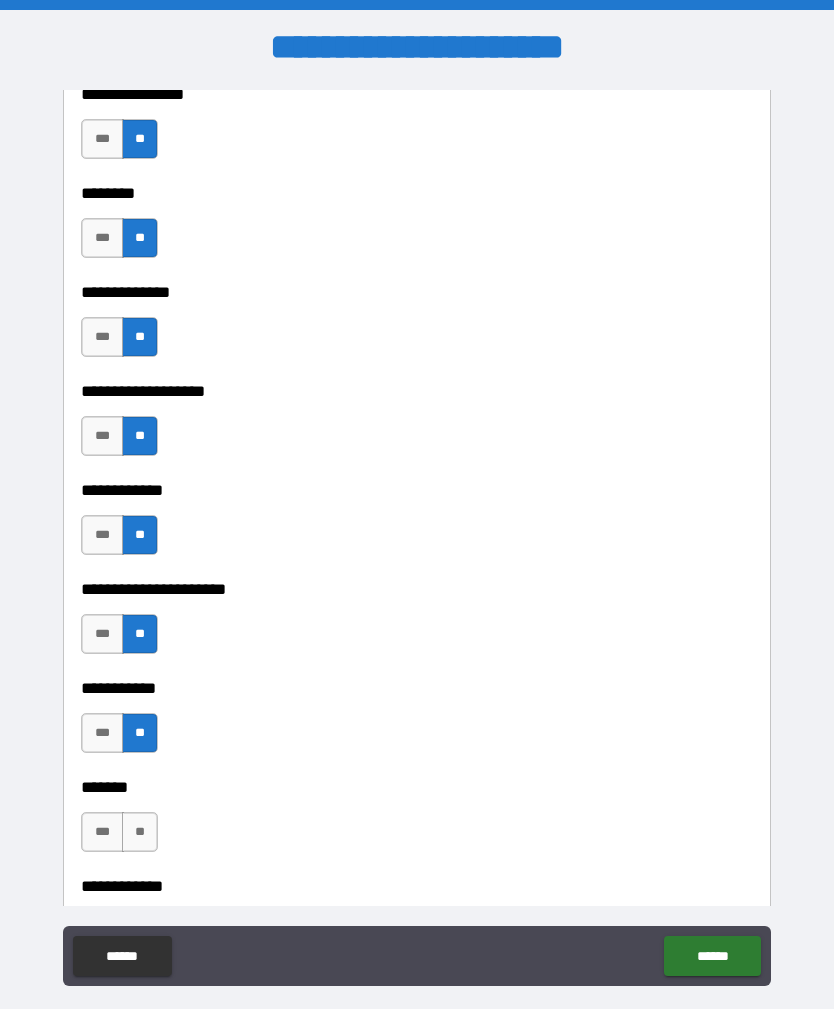 scroll, scrollTop: 6369, scrollLeft: 0, axis: vertical 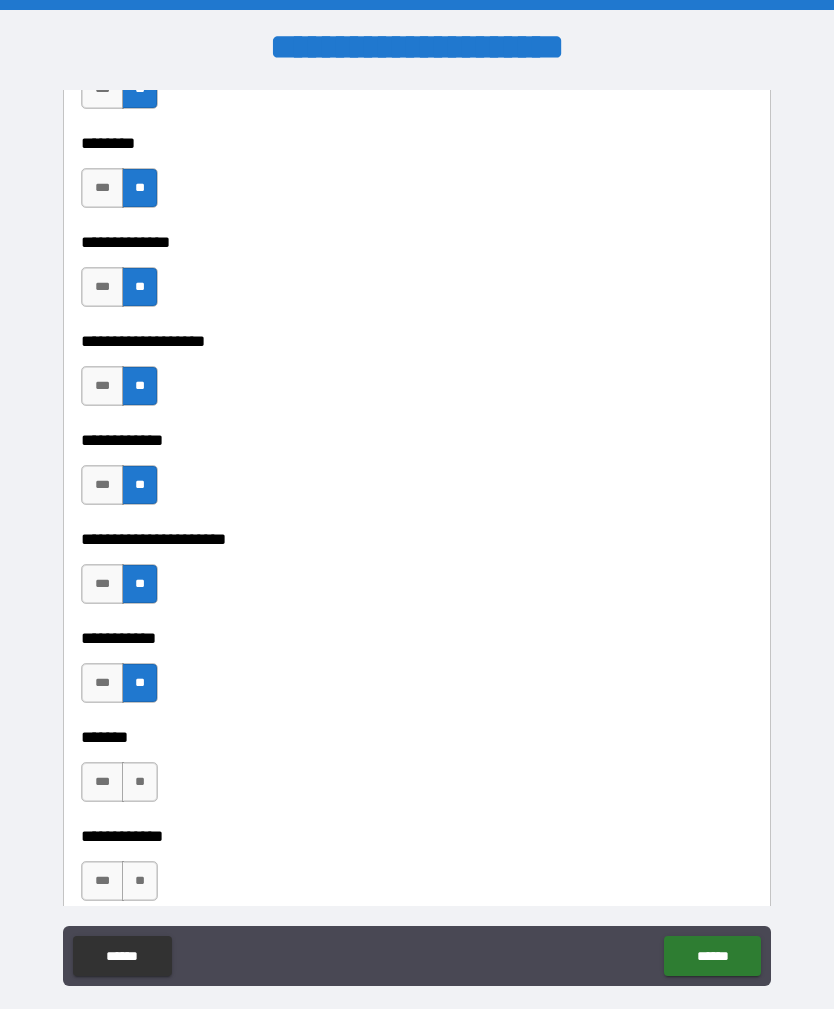 click on "**" at bounding box center [140, 782] 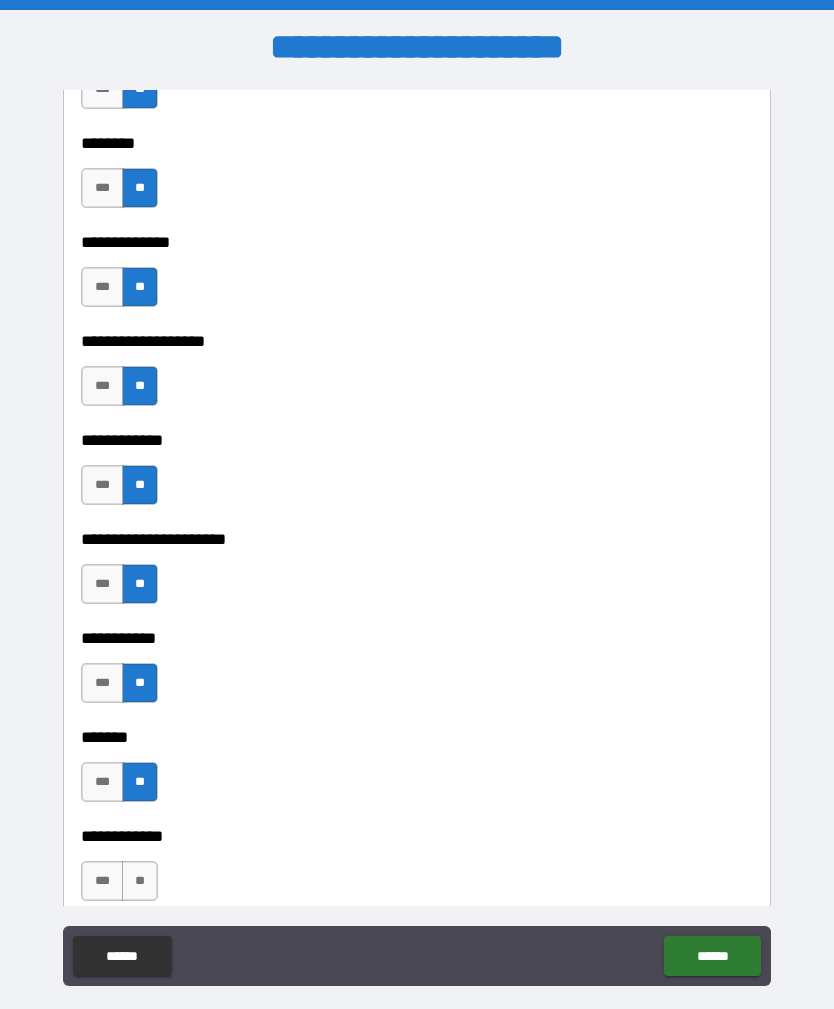 click on "**" at bounding box center (140, 881) 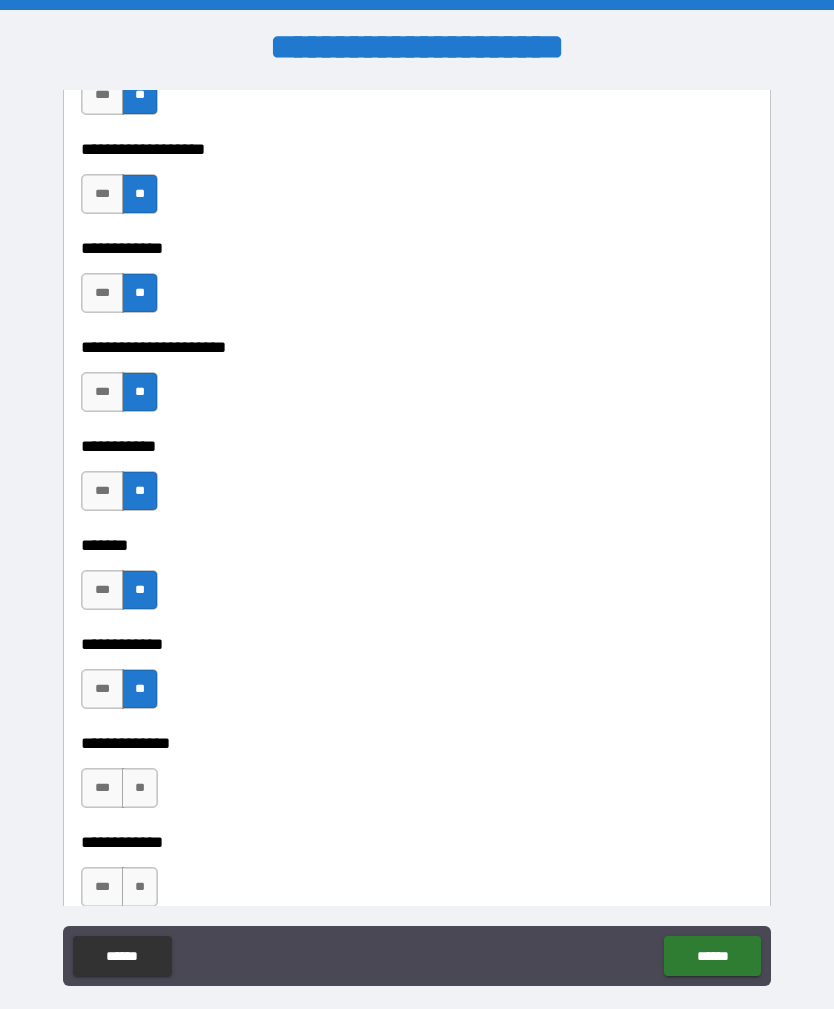 scroll, scrollTop: 6582, scrollLeft: 0, axis: vertical 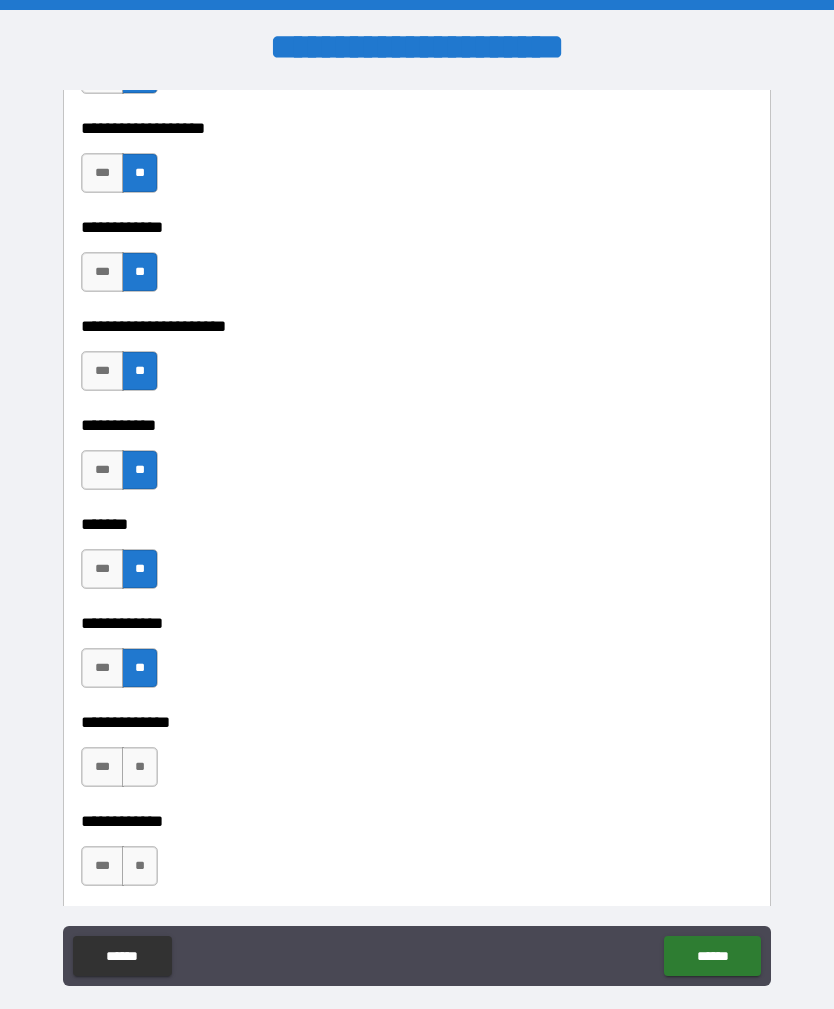 click on "**" at bounding box center (140, 767) 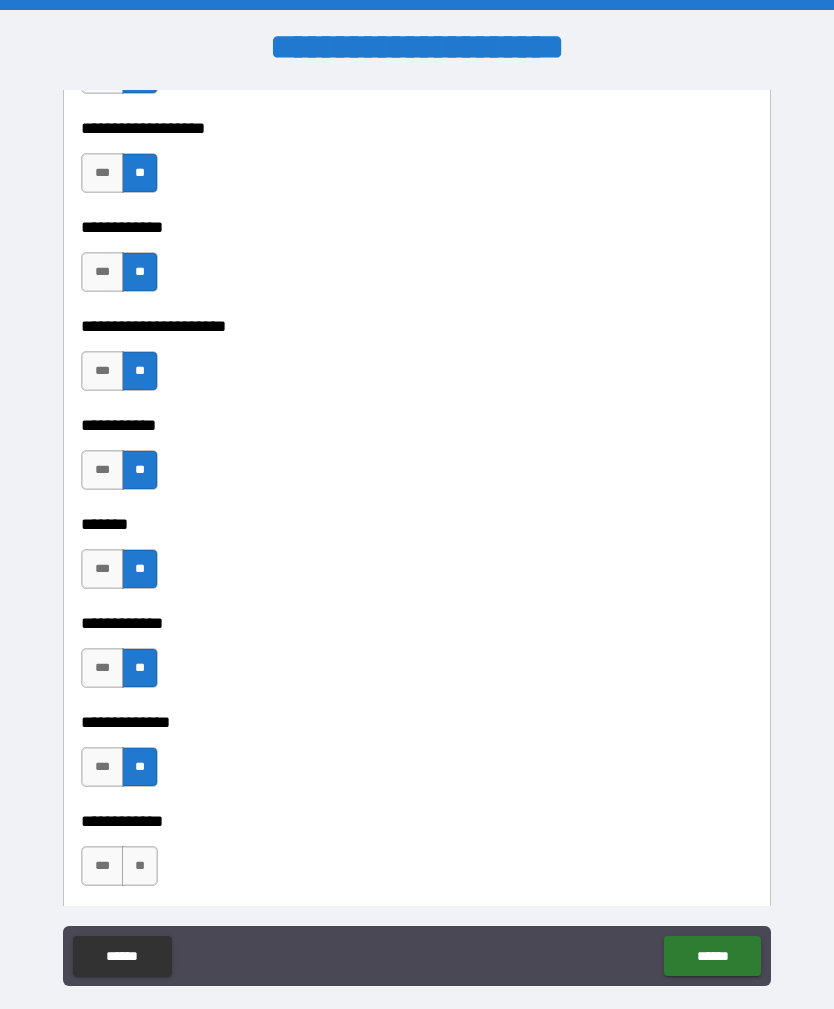 click on "**" at bounding box center (140, 866) 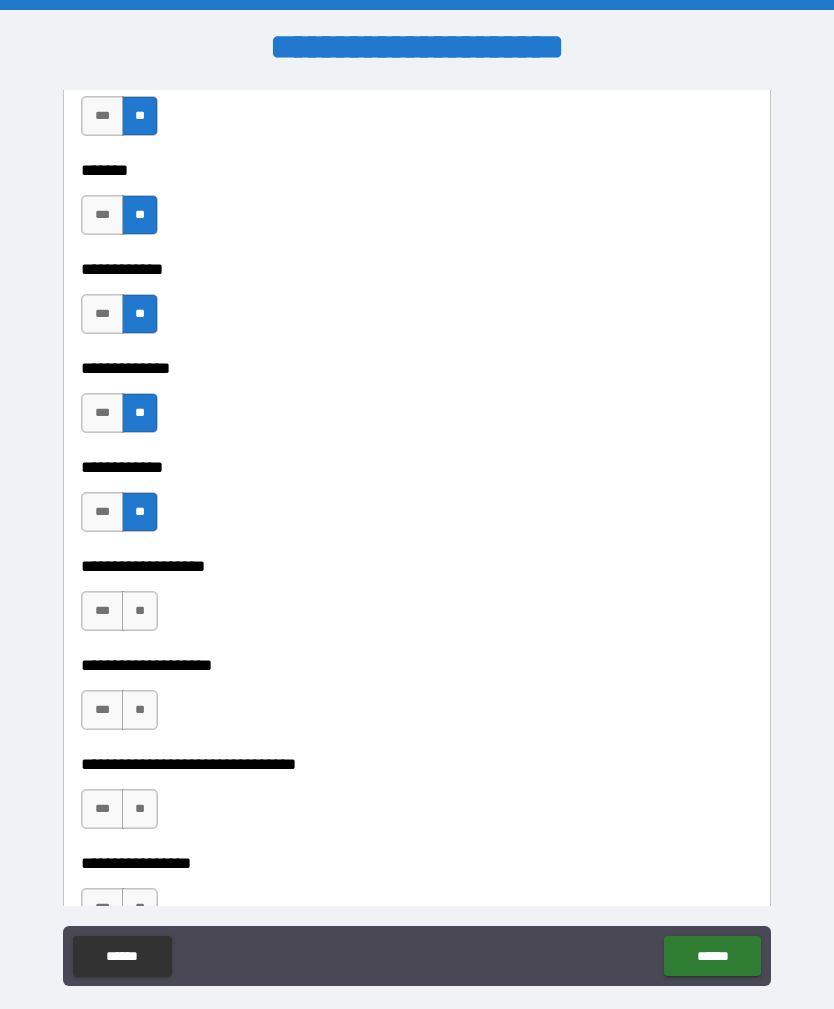 scroll, scrollTop: 6939, scrollLeft: 0, axis: vertical 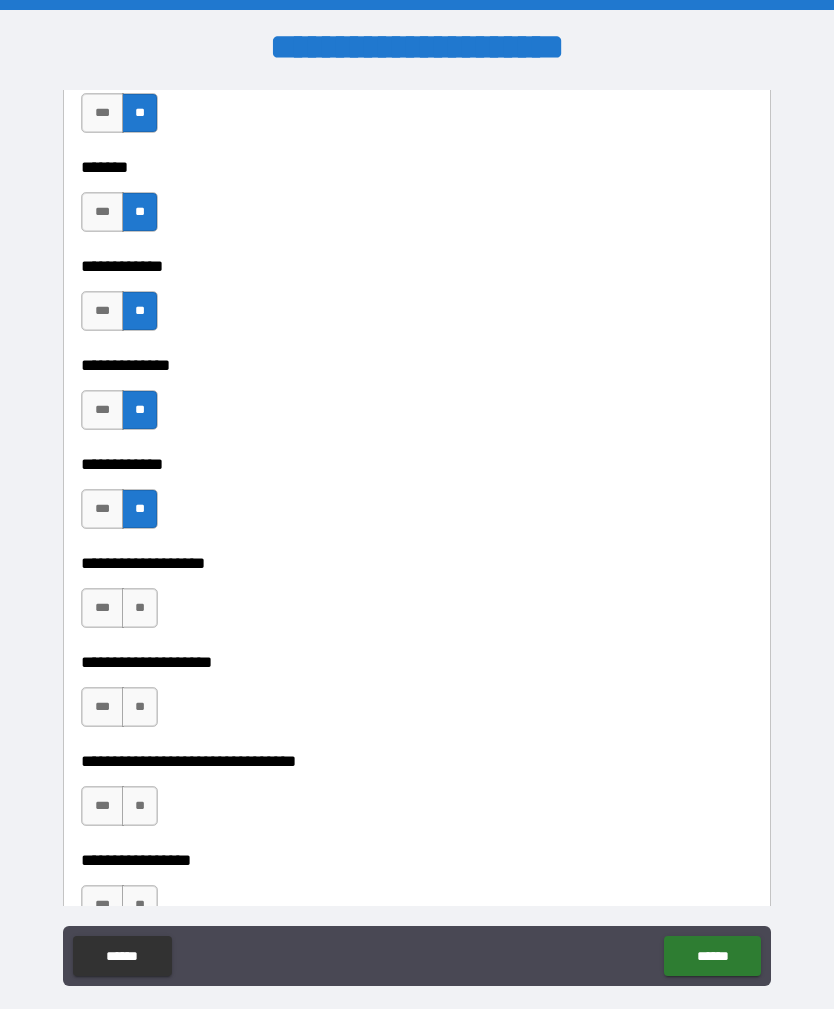 click on "**" at bounding box center (140, 608) 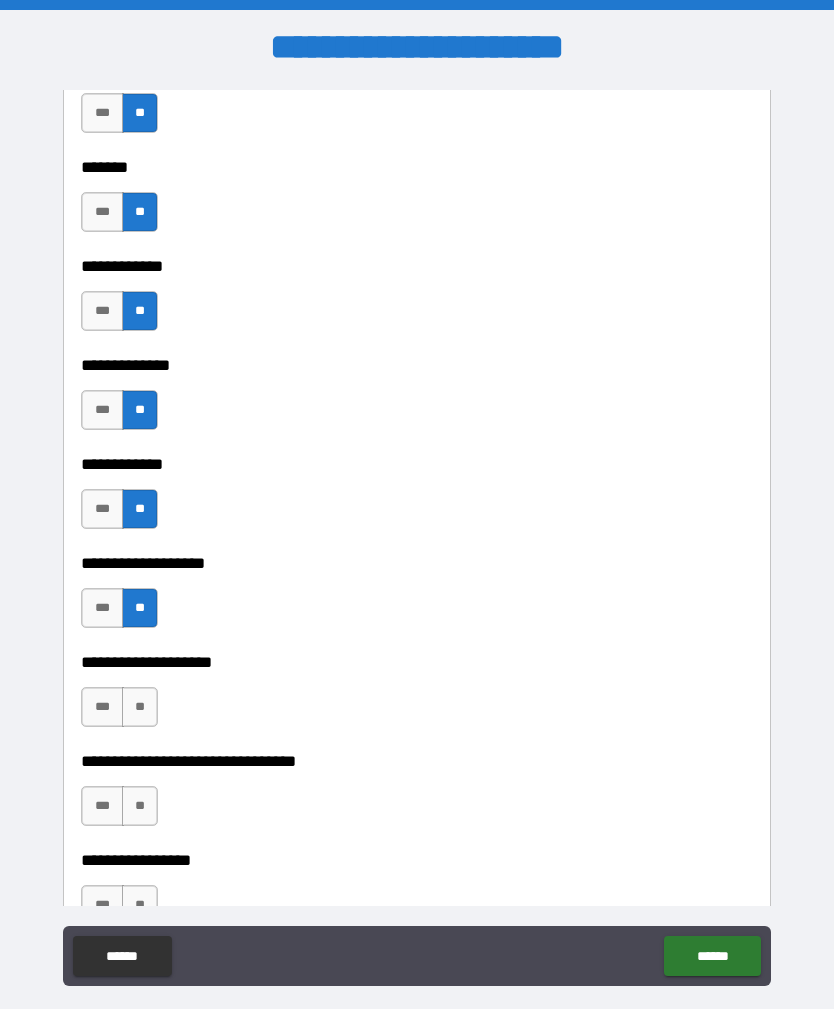click on "**" at bounding box center [140, 707] 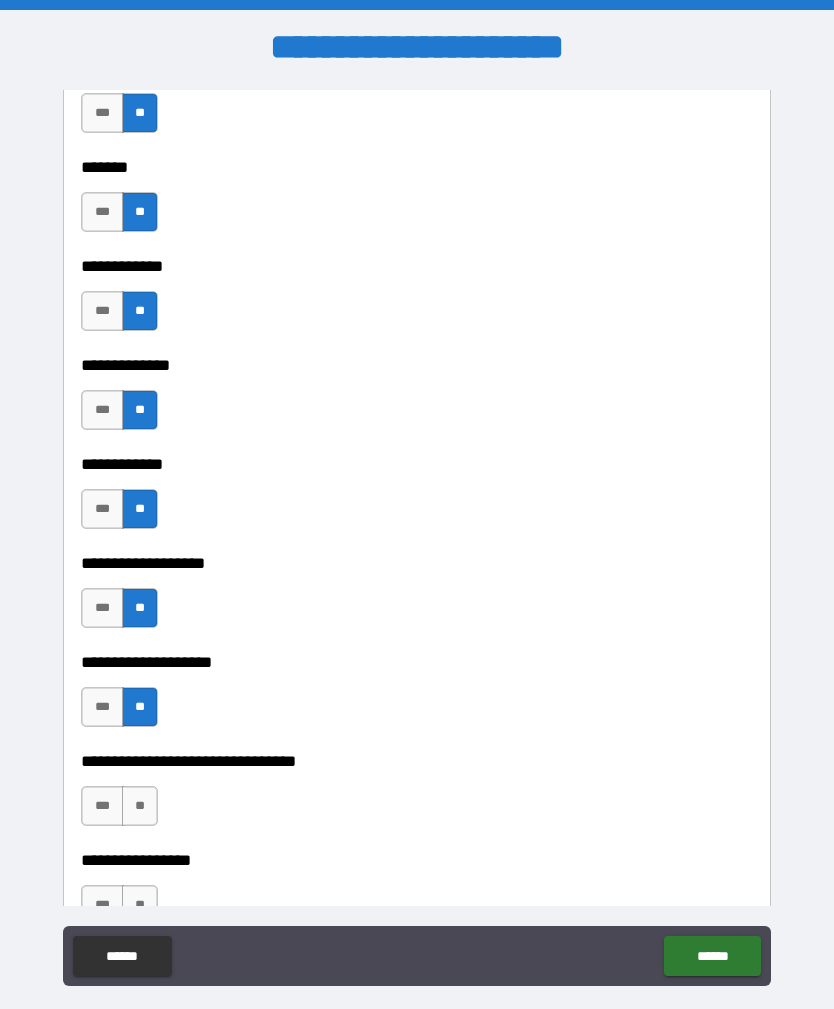 click on "**" at bounding box center (140, 806) 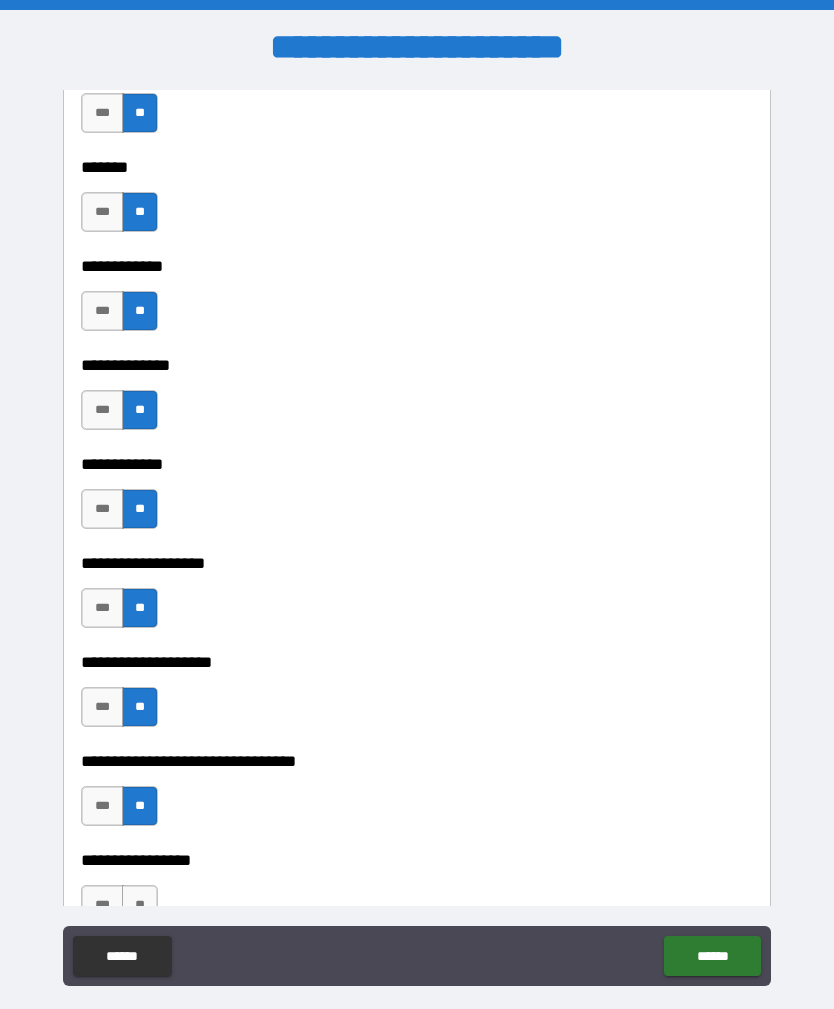click on "**********" at bounding box center [417, 945] 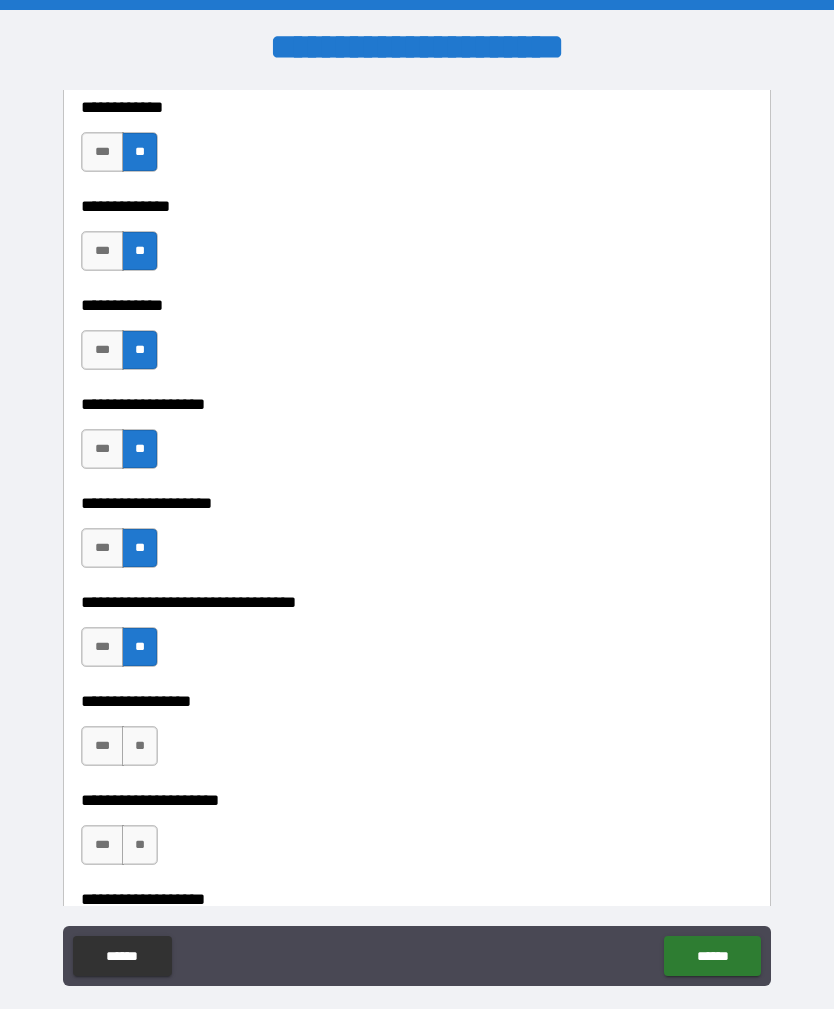 scroll, scrollTop: 7099, scrollLeft: 0, axis: vertical 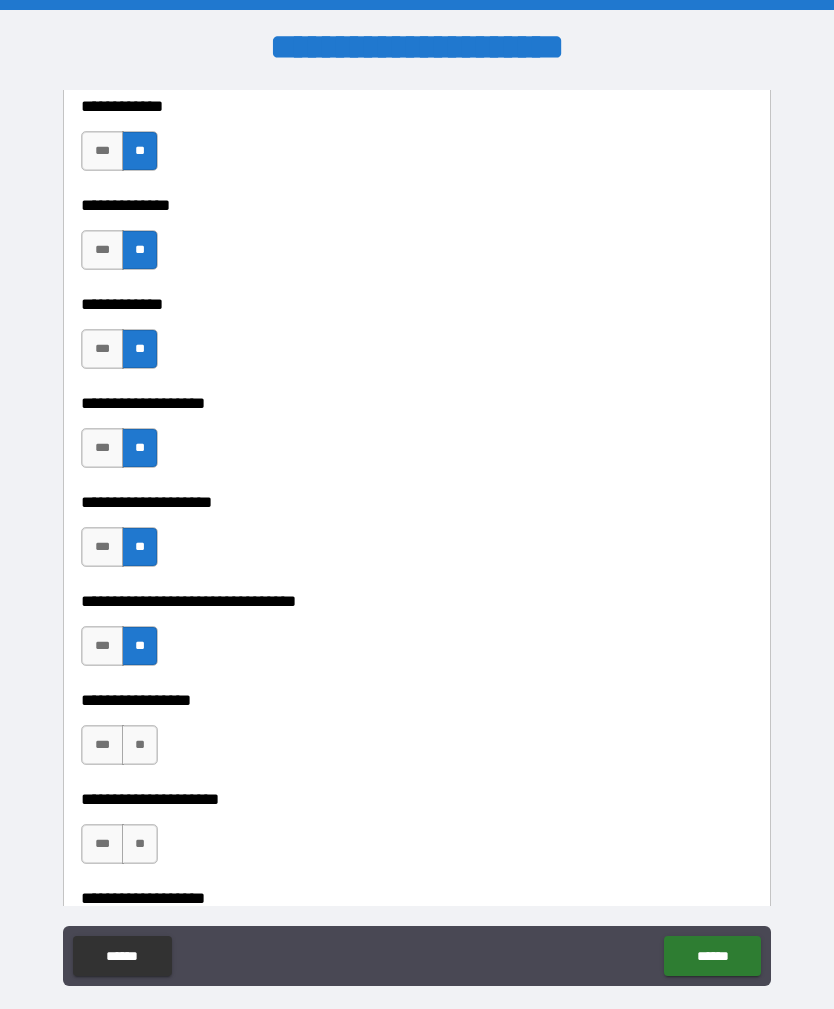 click on "**" at bounding box center [140, 745] 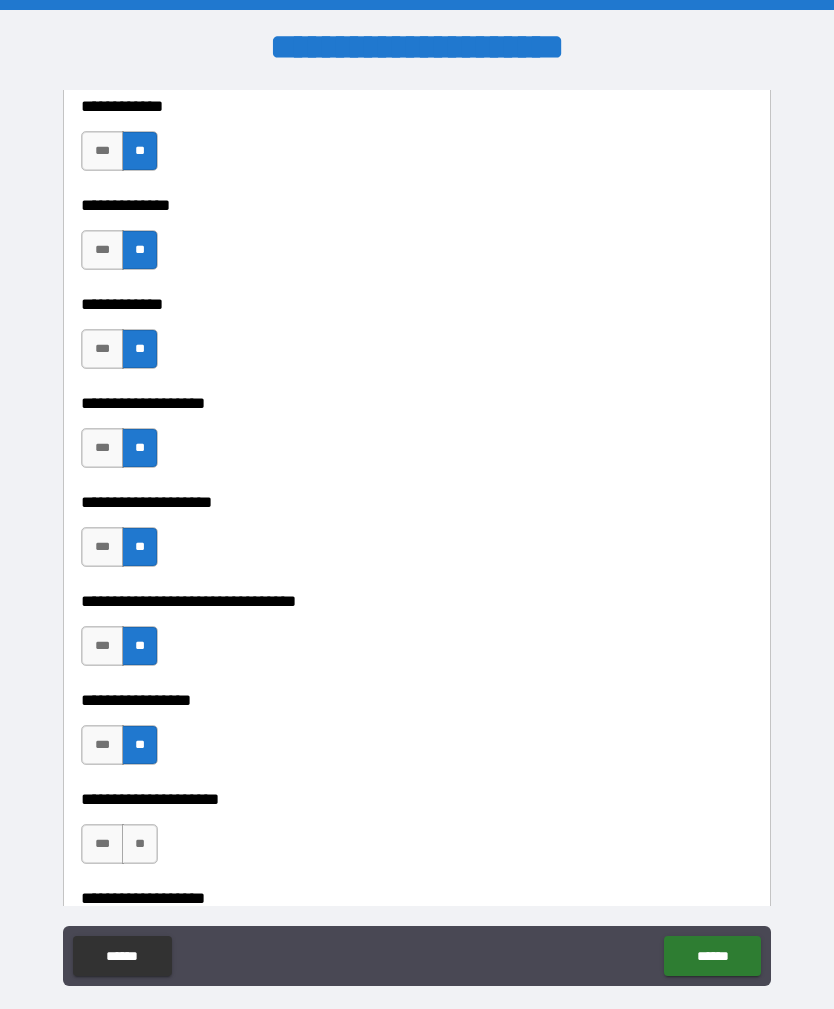 click on "**" at bounding box center (140, 844) 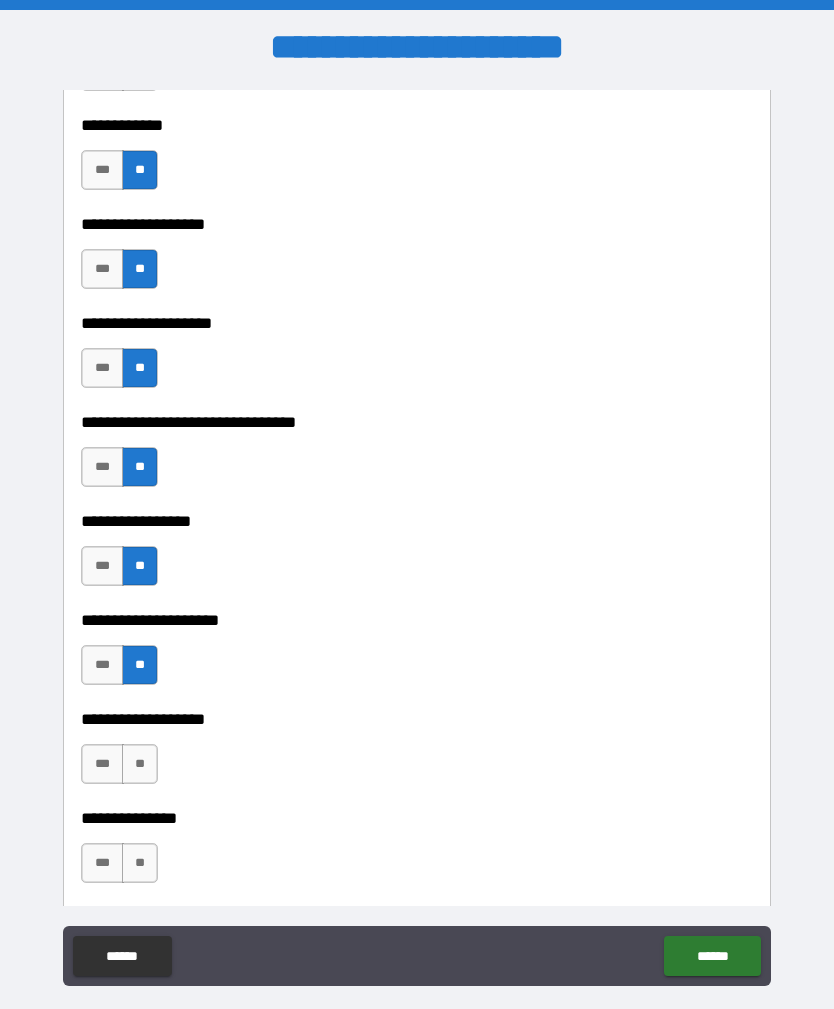 scroll, scrollTop: 7280, scrollLeft: 0, axis: vertical 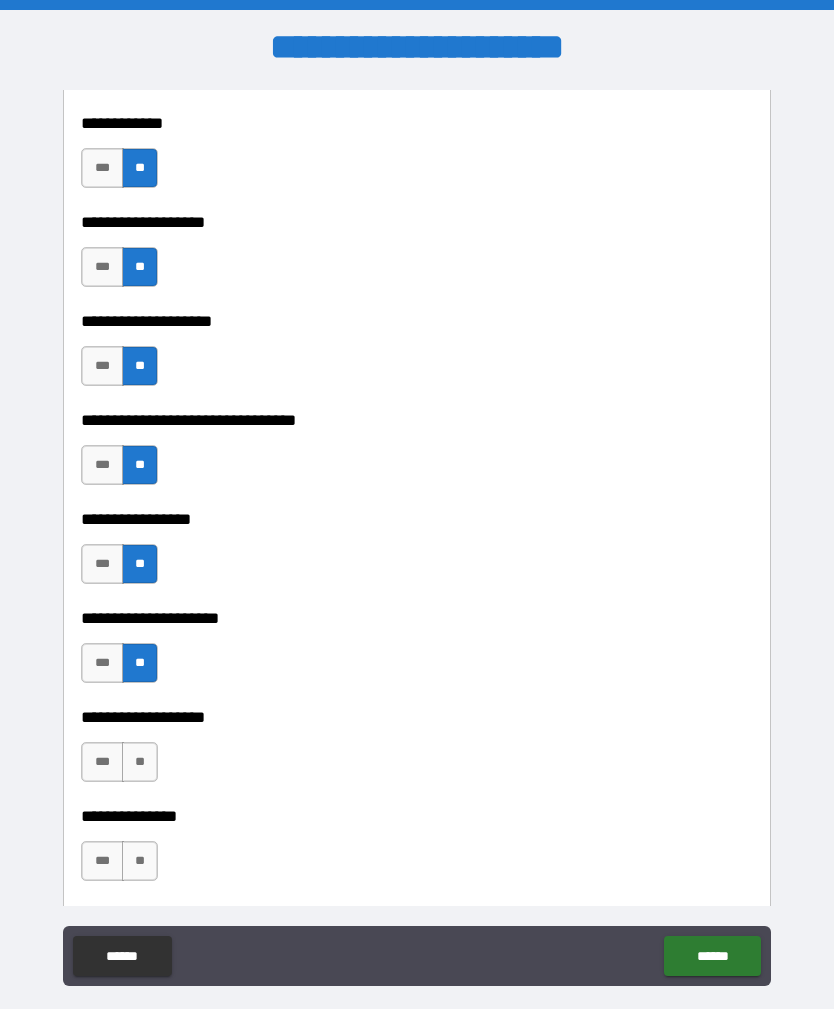 click on "**" at bounding box center [140, 762] 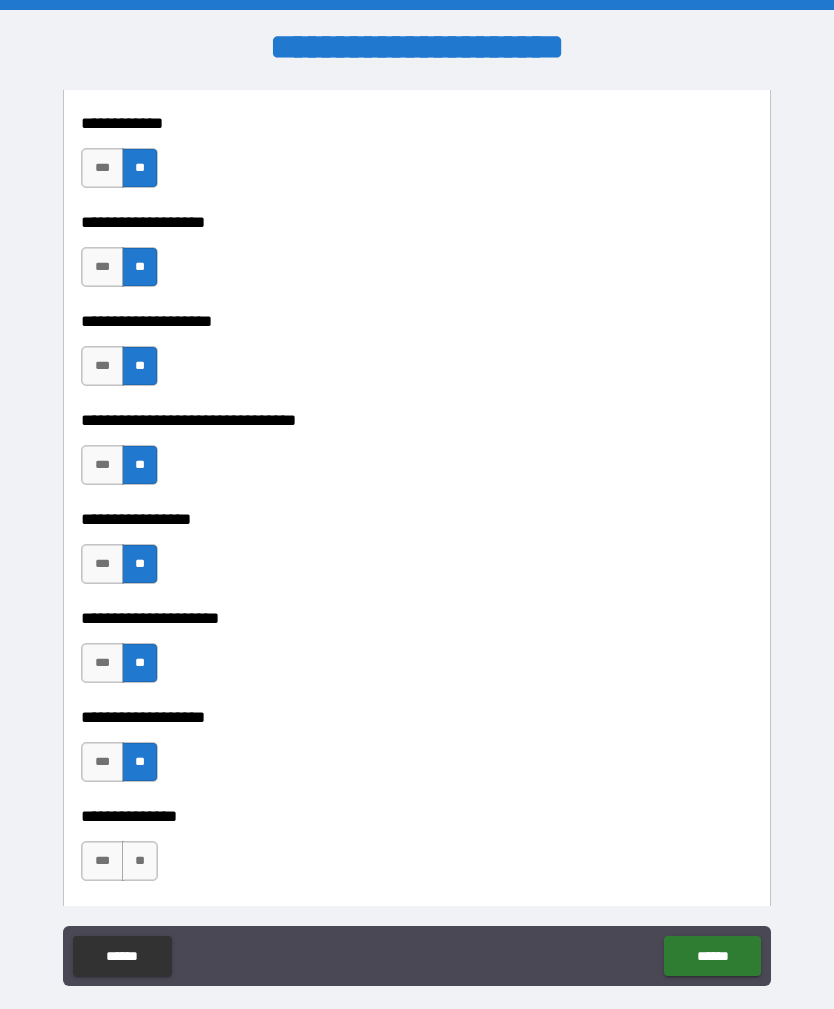 click on "**" at bounding box center (140, 861) 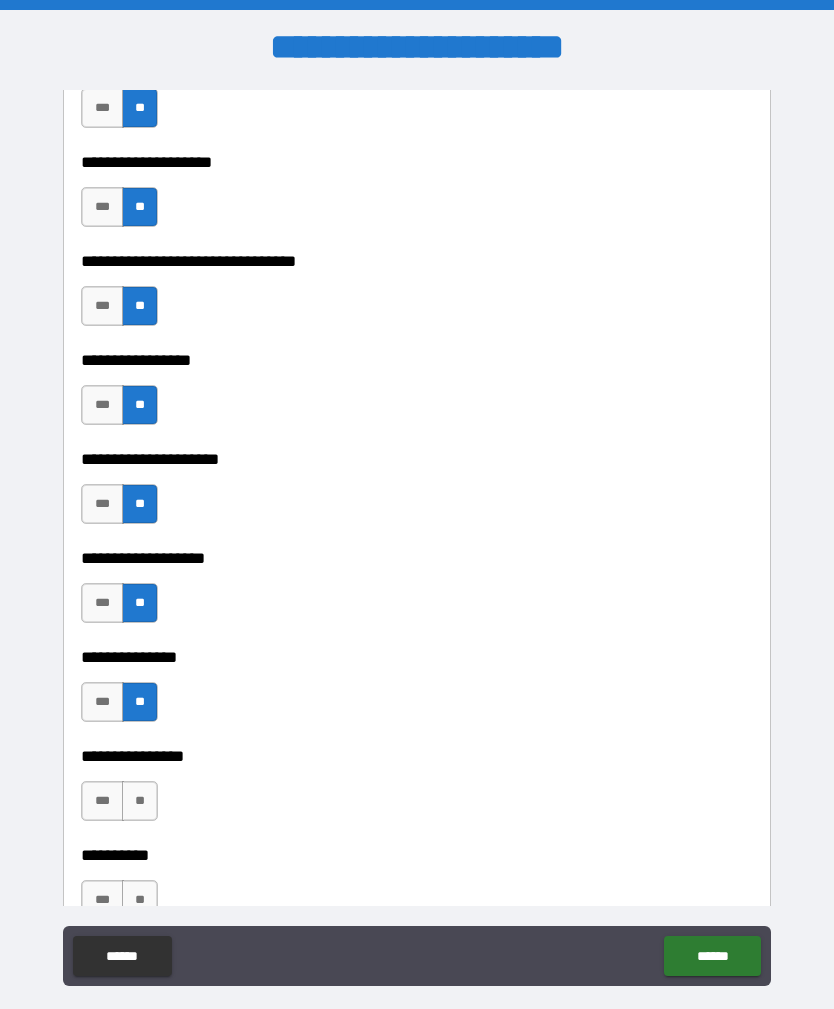 click on "**" at bounding box center [140, 801] 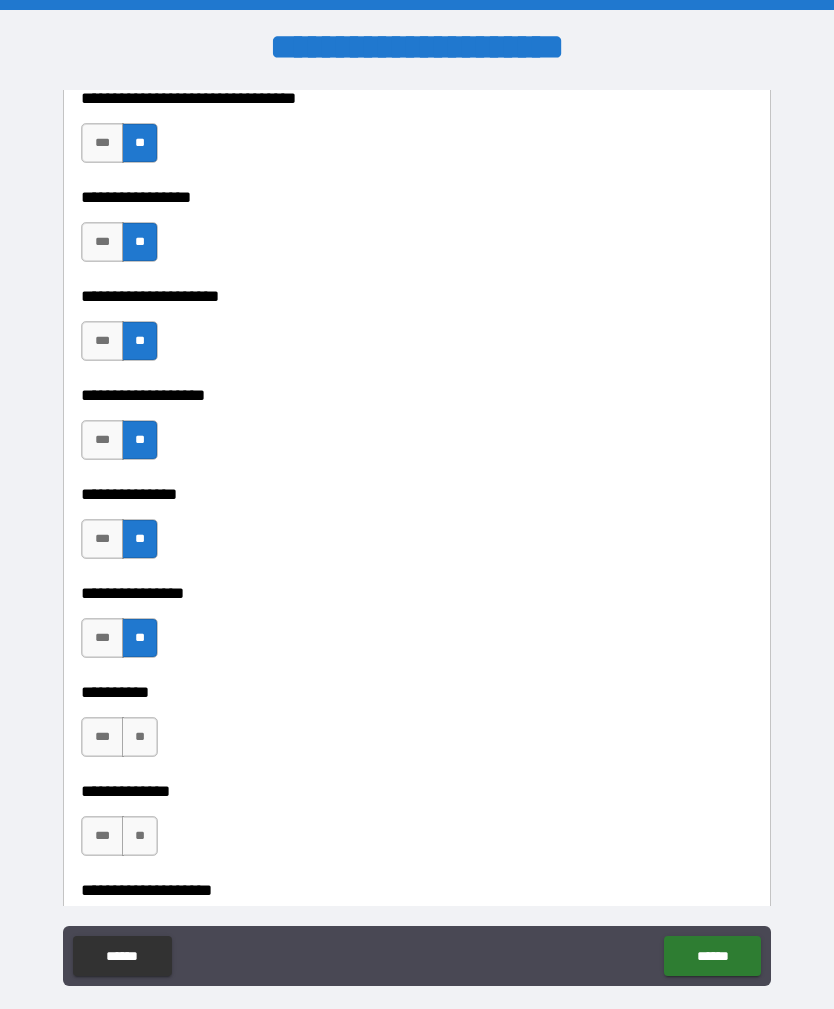 scroll, scrollTop: 7607, scrollLeft: 0, axis: vertical 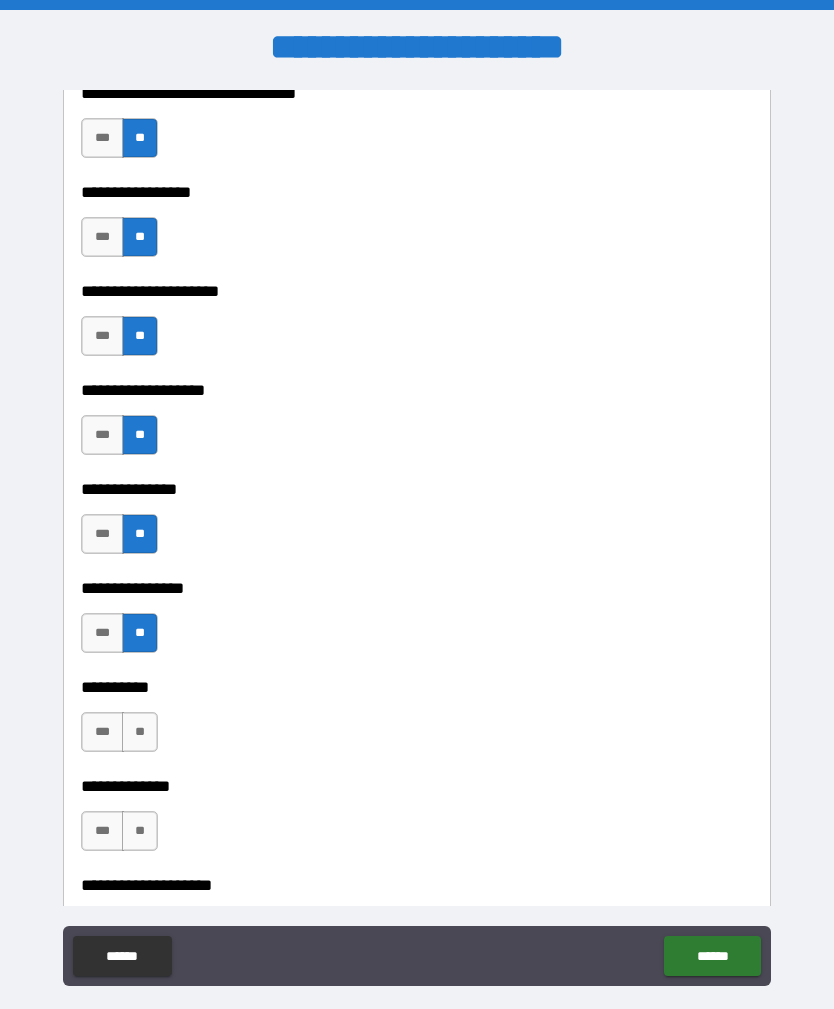 click on "**" at bounding box center (140, 732) 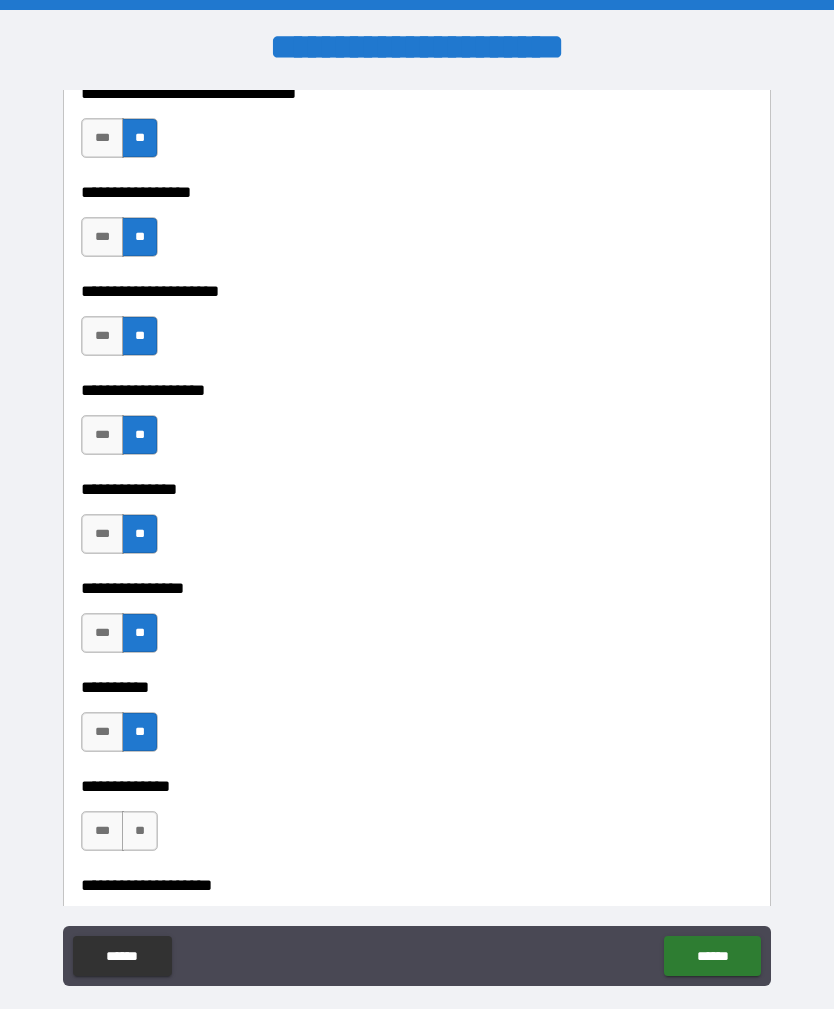 click on "**" at bounding box center [140, 831] 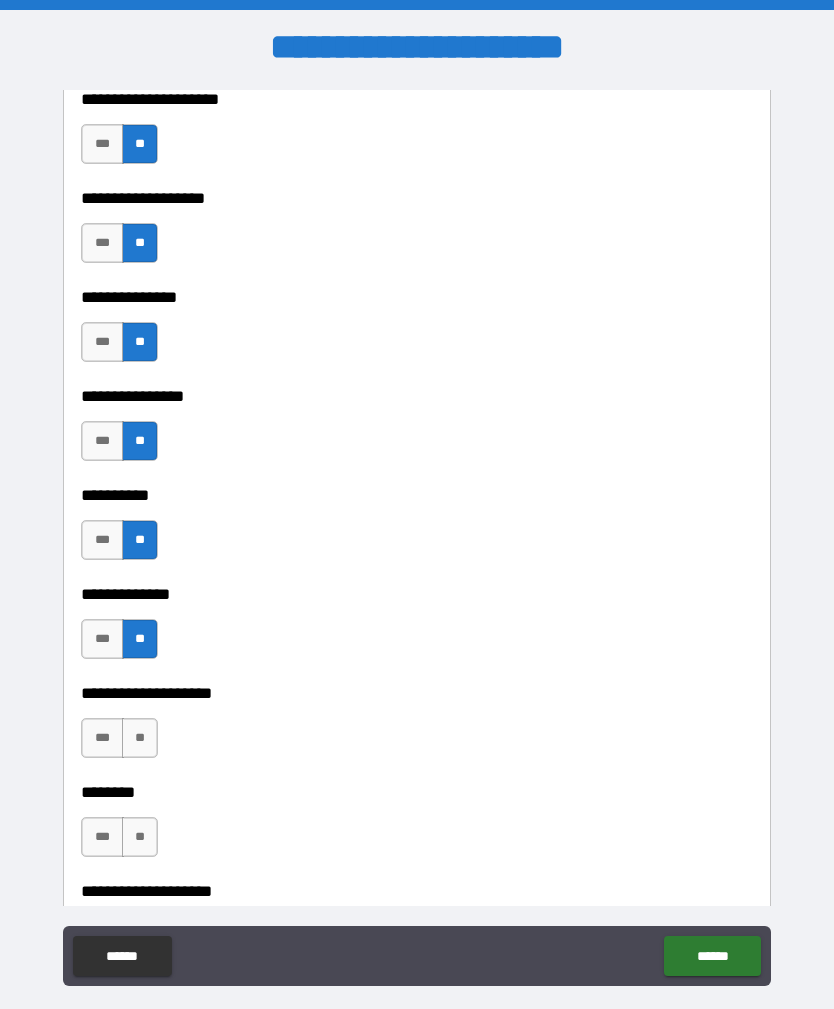 scroll, scrollTop: 7802, scrollLeft: 0, axis: vertical 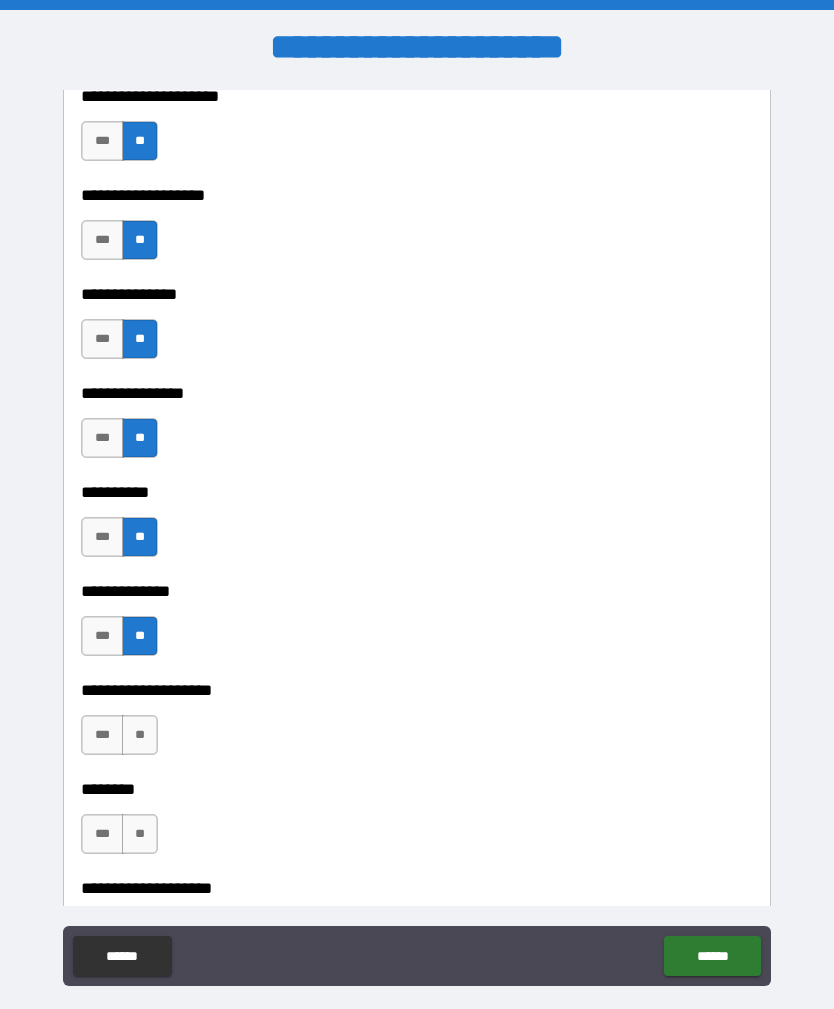 click on "**" at bounding box center (140, 735) 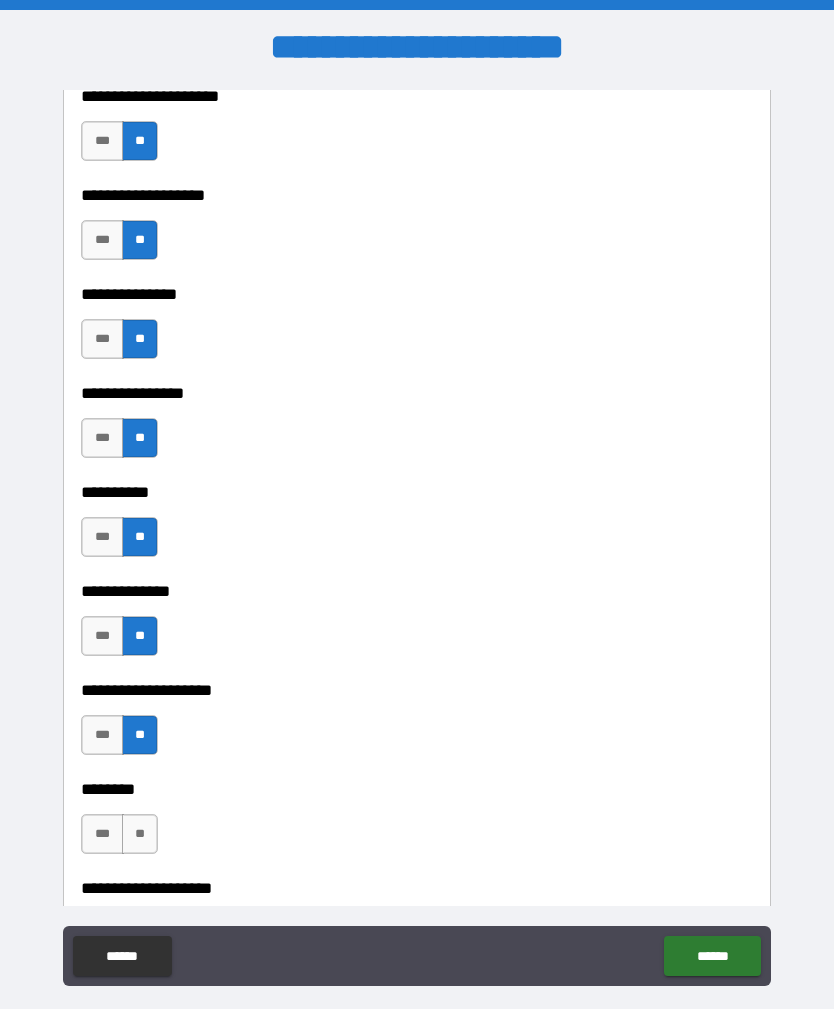 click on "**" at bounding box center [140, 834] 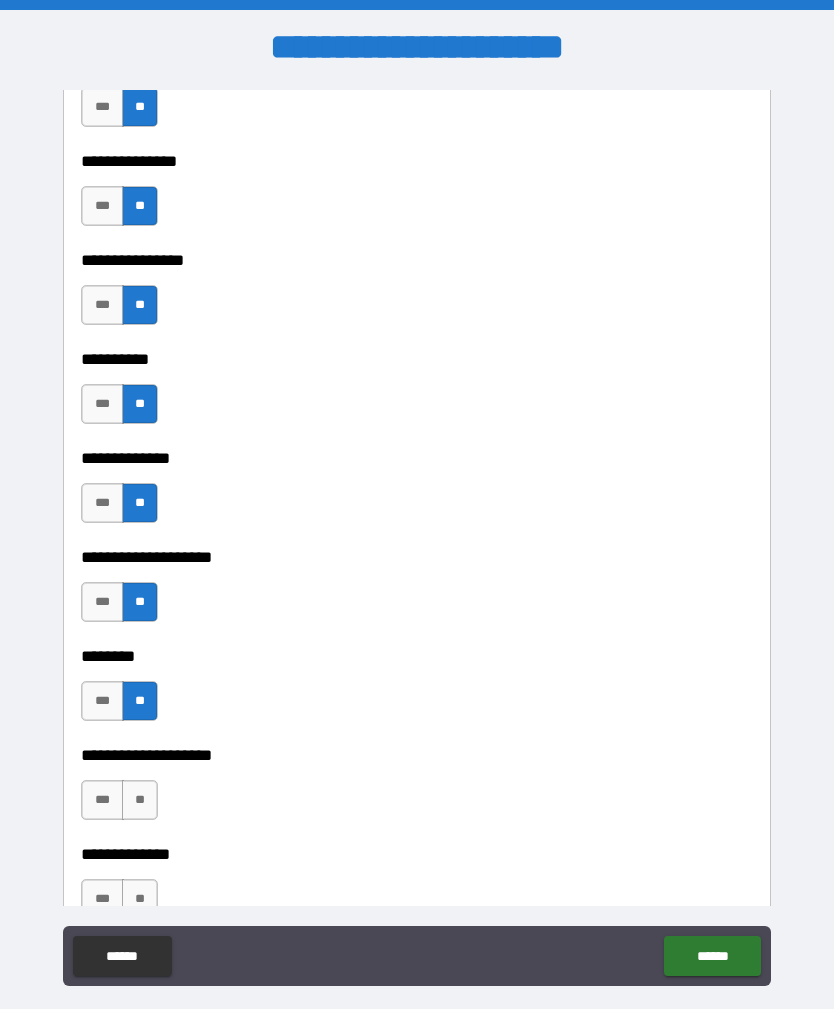 scroll, scrollTop: 7936, scrollLeft: 0, axis: vertical 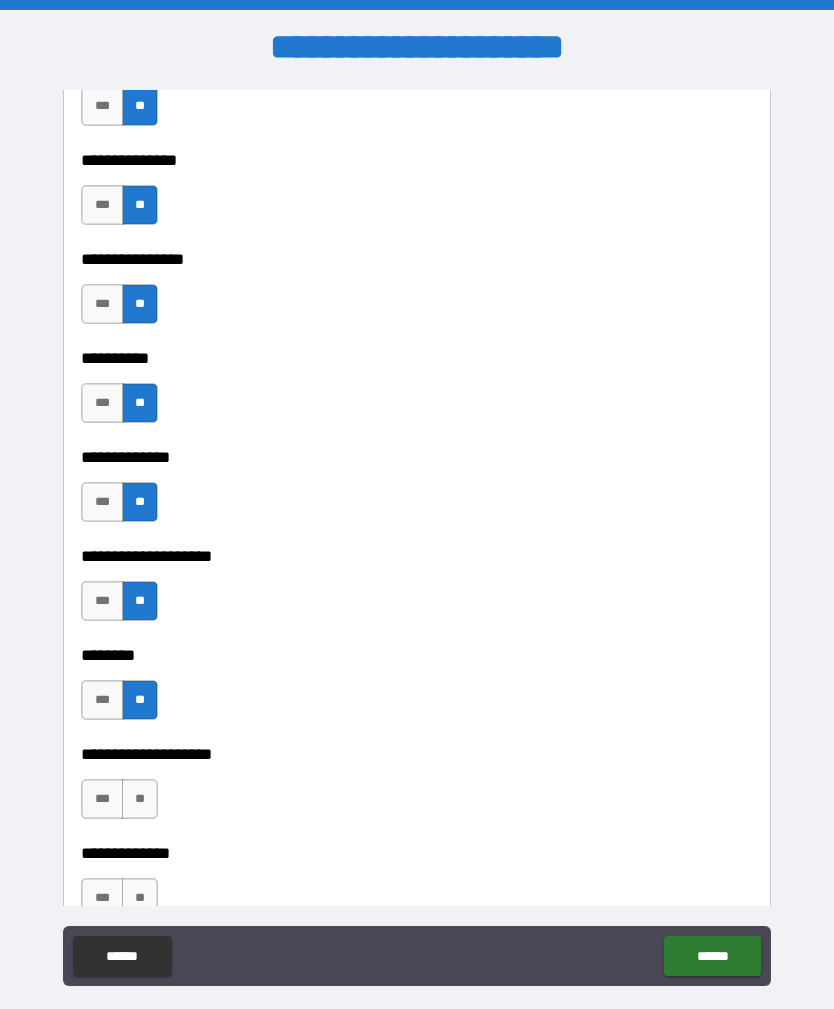 click on "***" at bounding box center (102, 601) 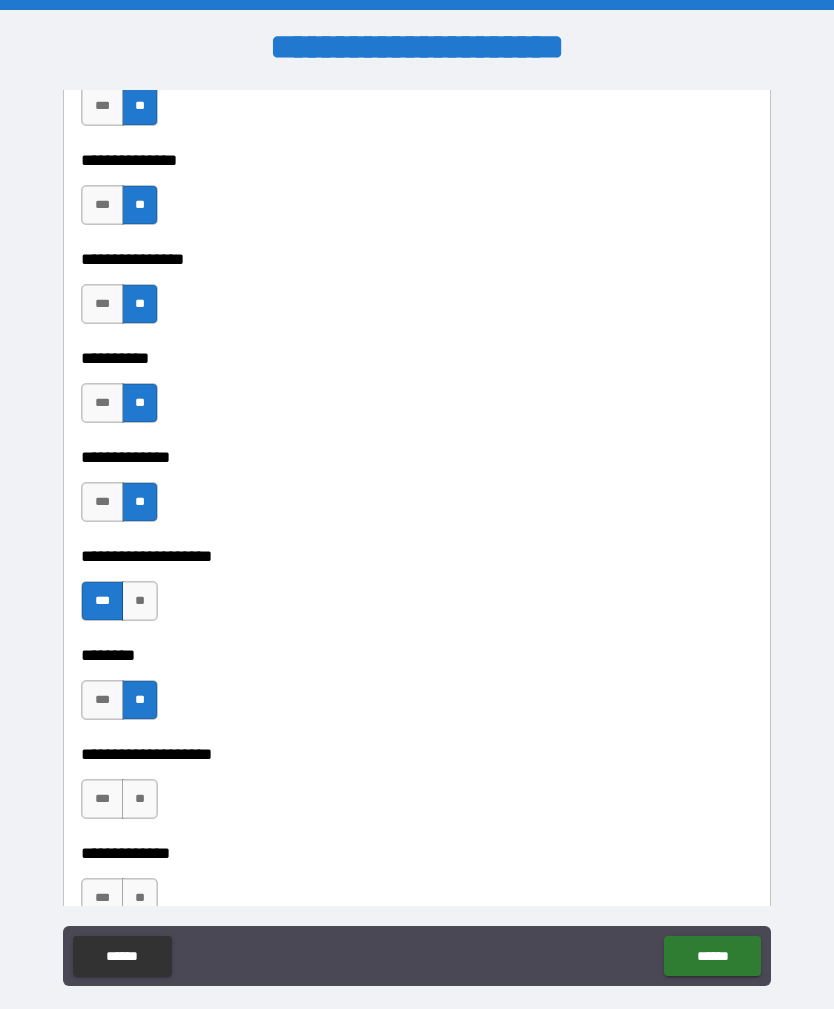 click on "**" at bounding box center [140, 601] 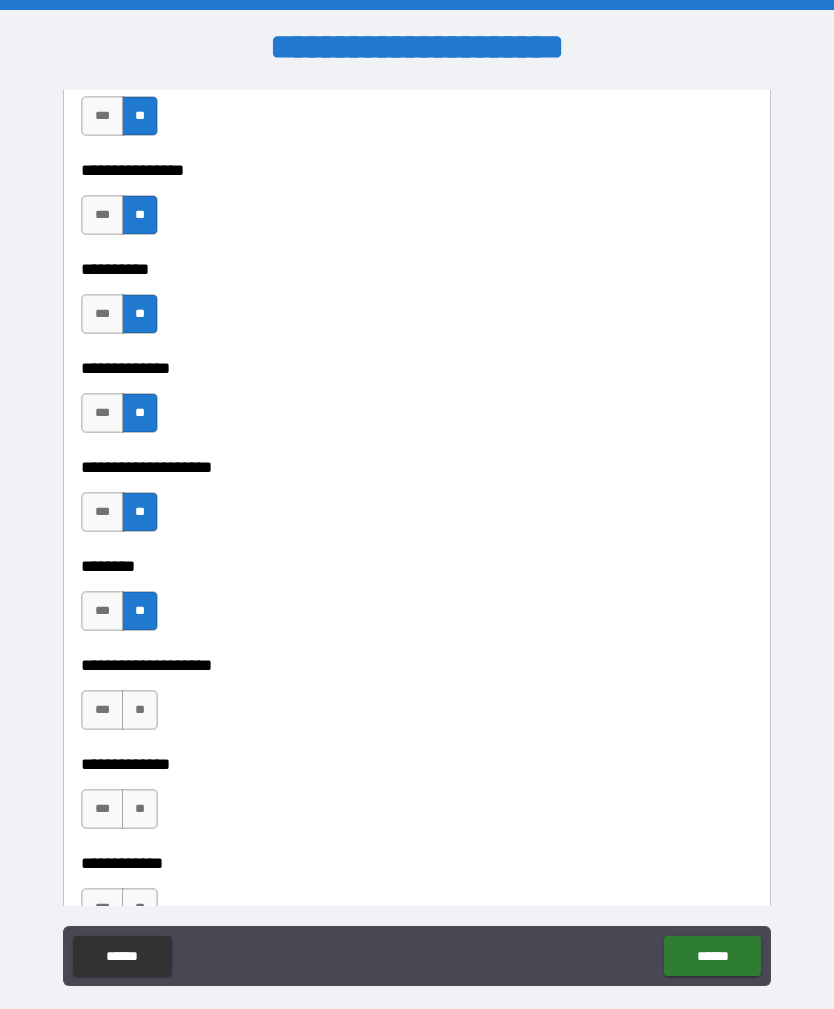 scroll, scrollTop: 8028, scrollLeft: 0, axis: vertical 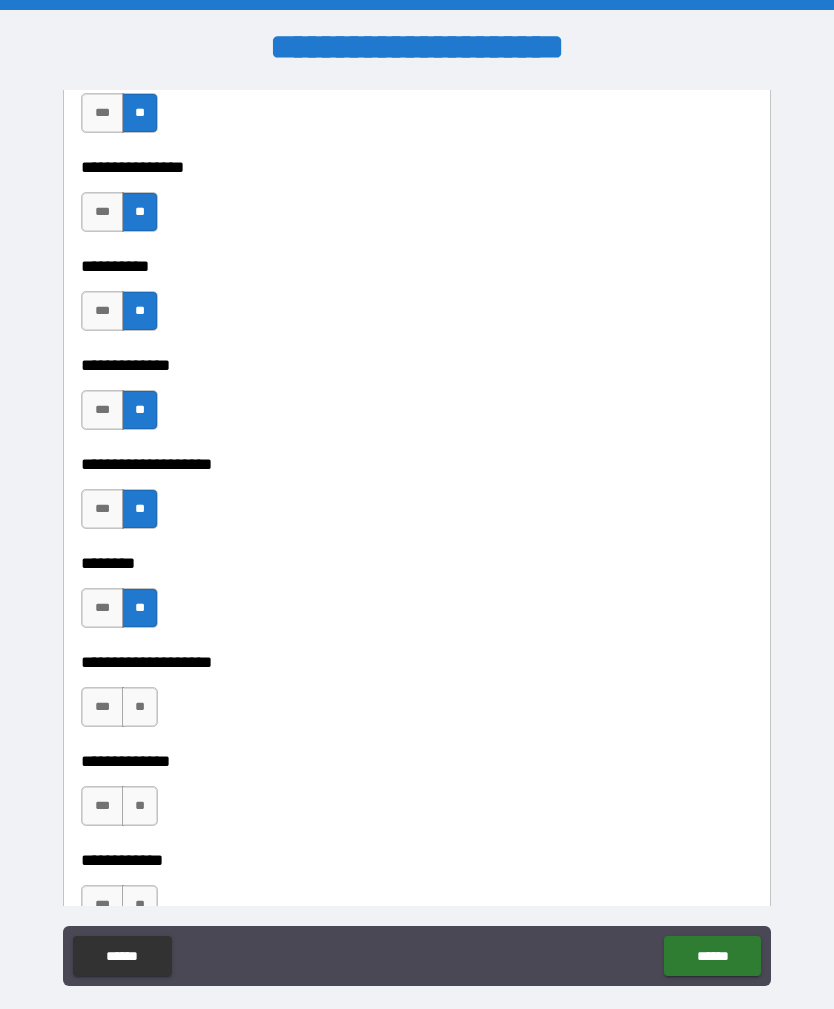 click on "***" at bounding box center [102, 509] 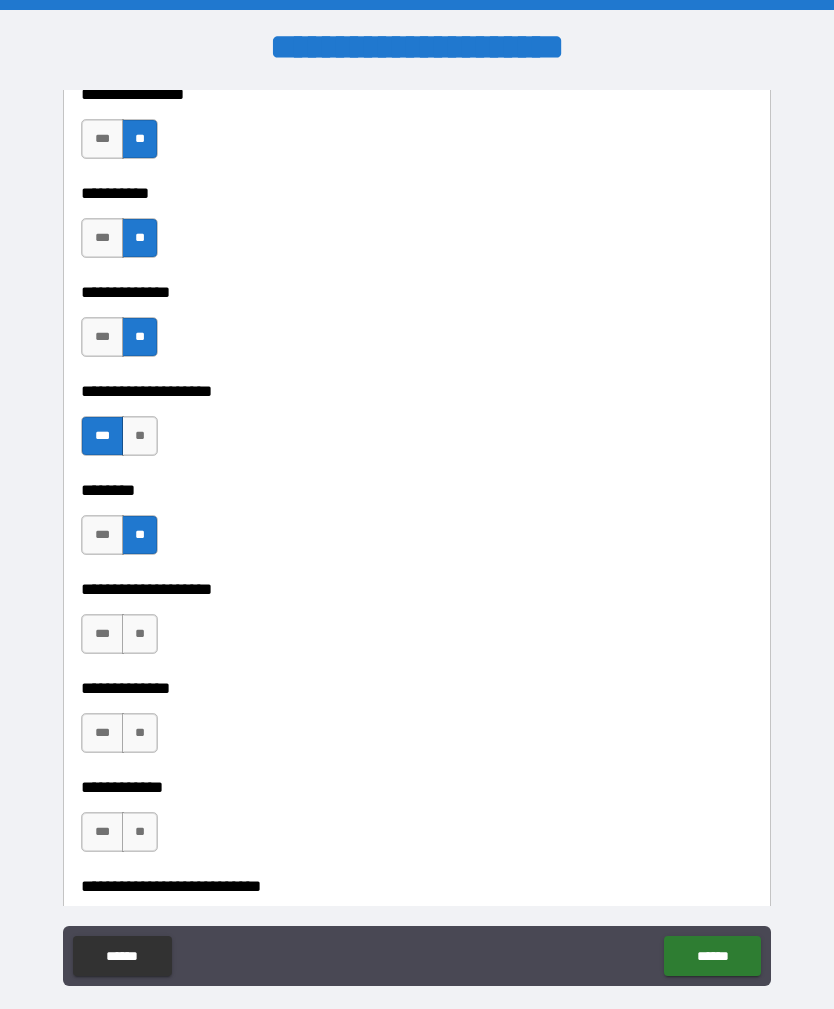 scroll, scrollTop: 8103, scrollLeft: 0, axis: vertical 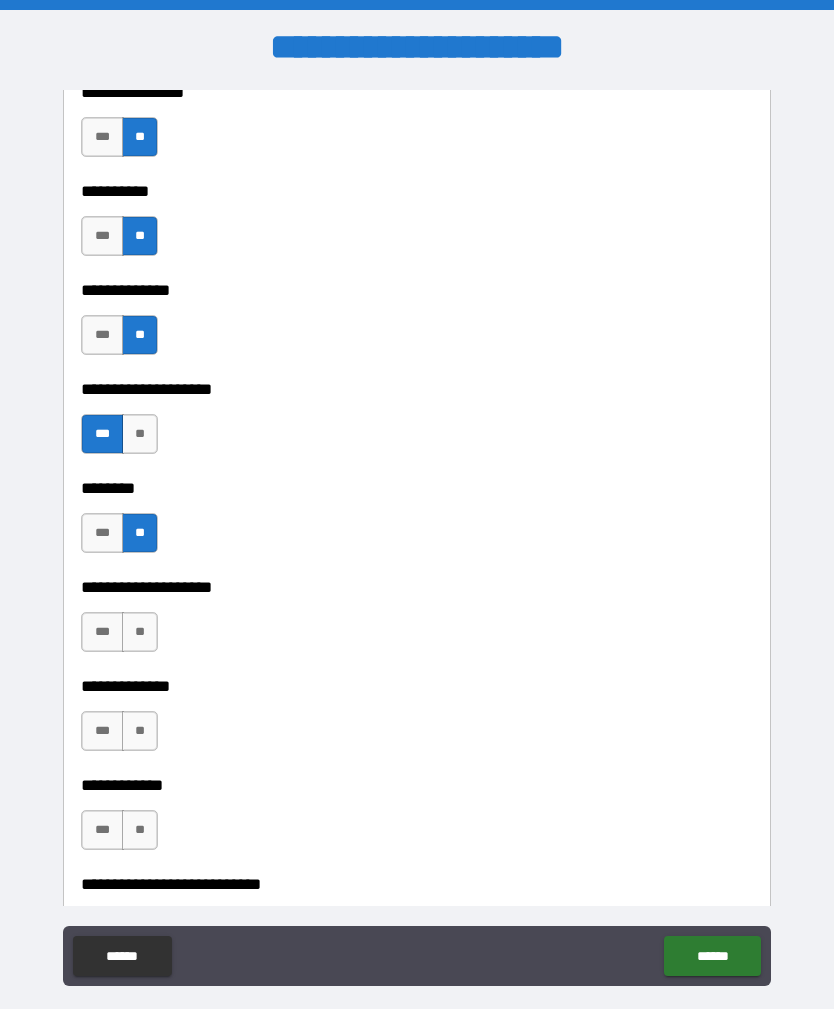 click on "**" at bounding box center (140, 632) 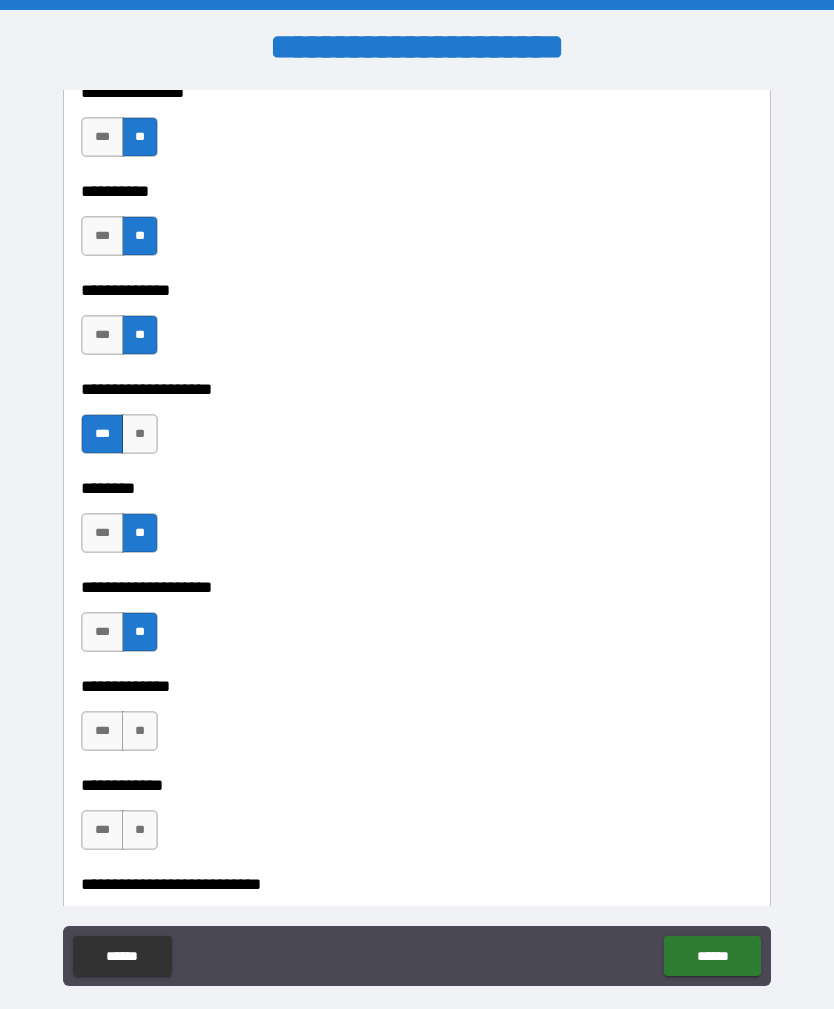 click on "**" at bounding box center (140, 731) 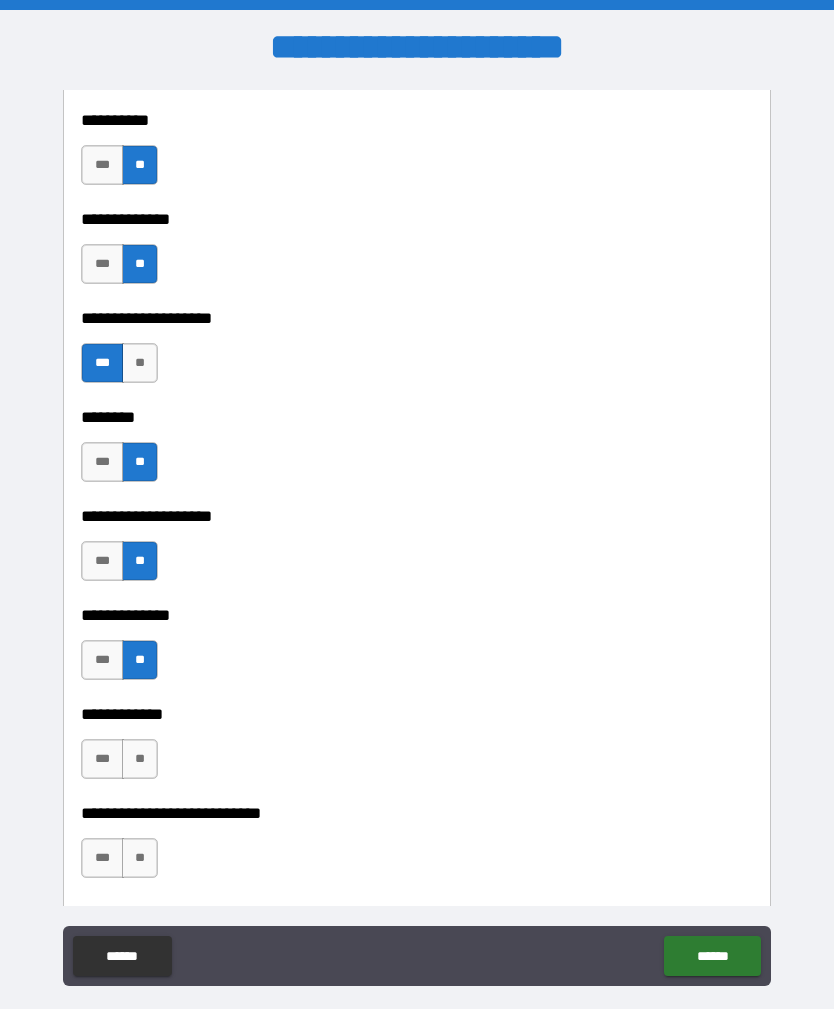 scroll, scrollTop: 8191, scrollLeft: 0, axis: vertical 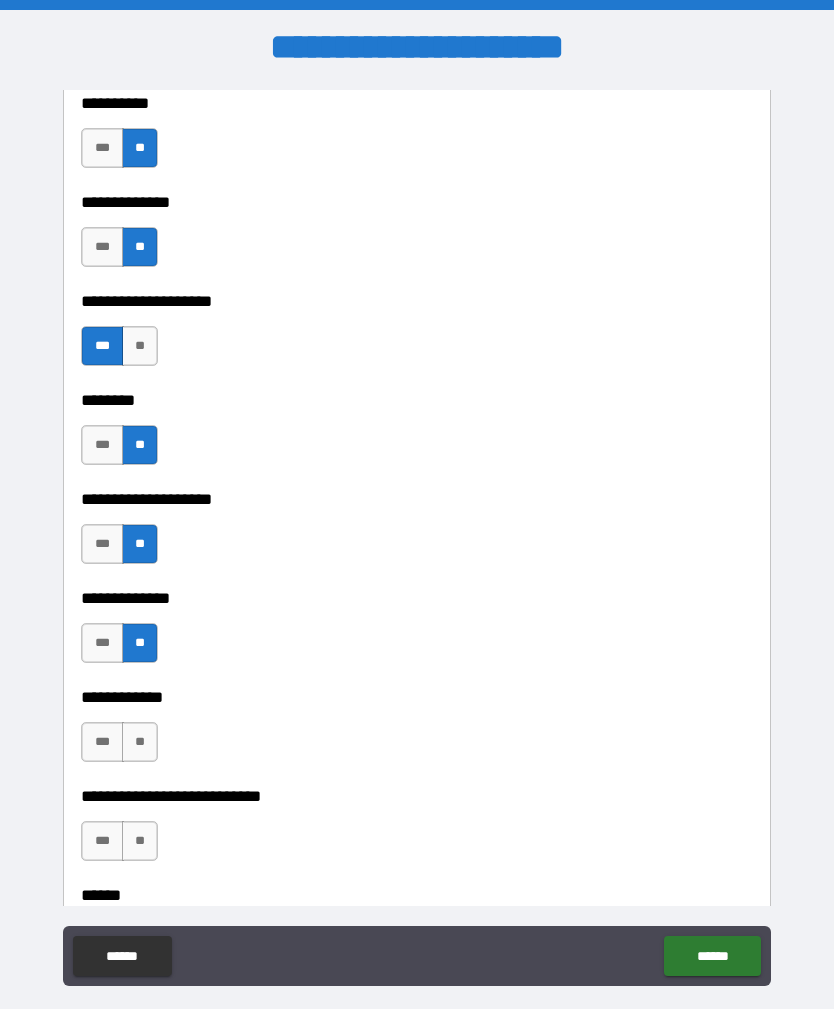 click on "**" at bounding box center (140, 742) 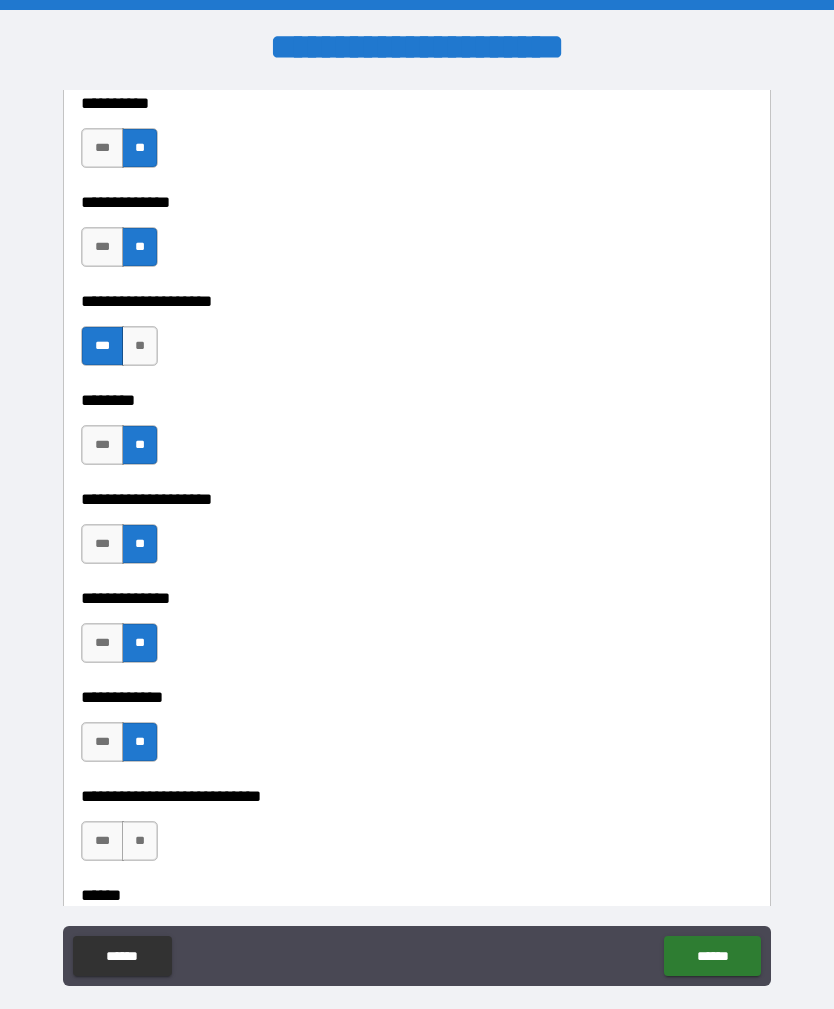 click on "**" at bounding box center (140, 841) 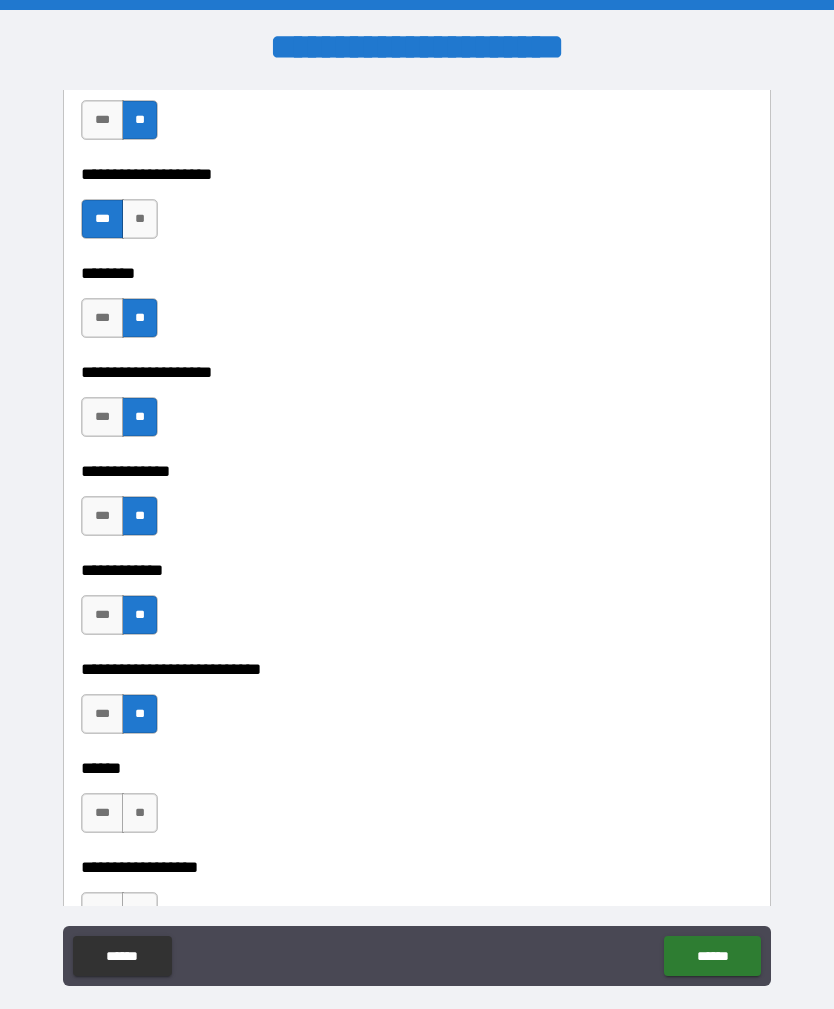 scroll, scrollTop: 8336, scrollLeft: 0, axis: vertical 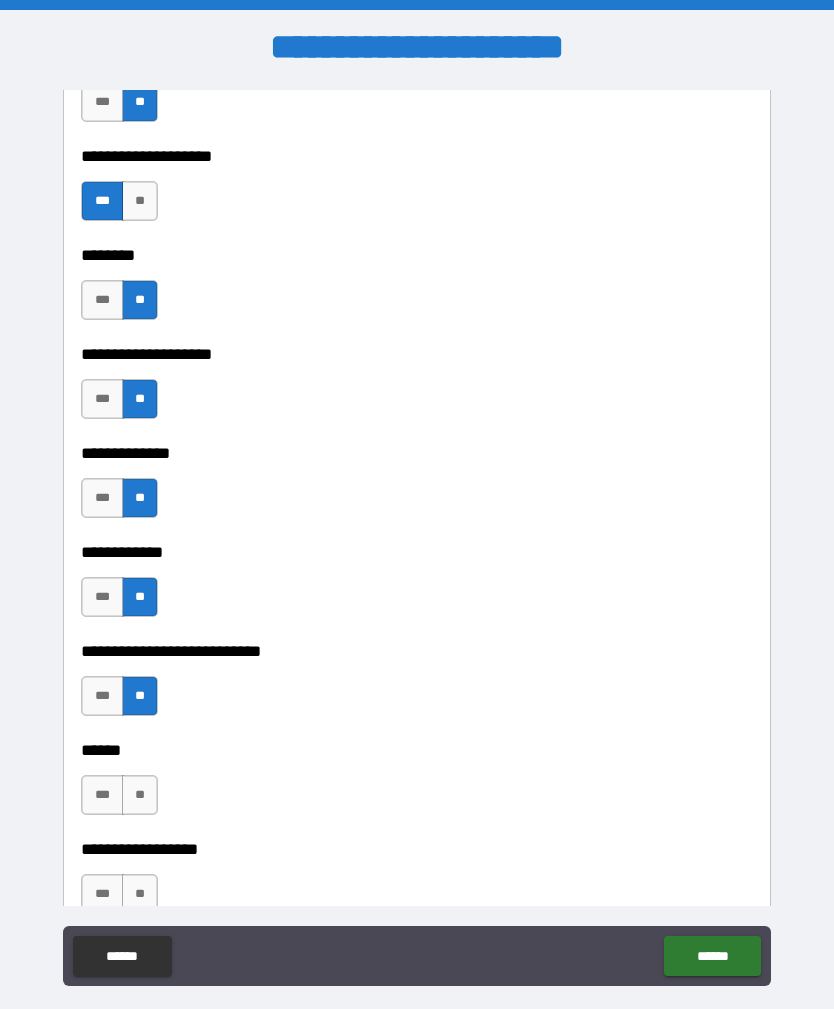 click on "**" at bounding box center (140, 795) 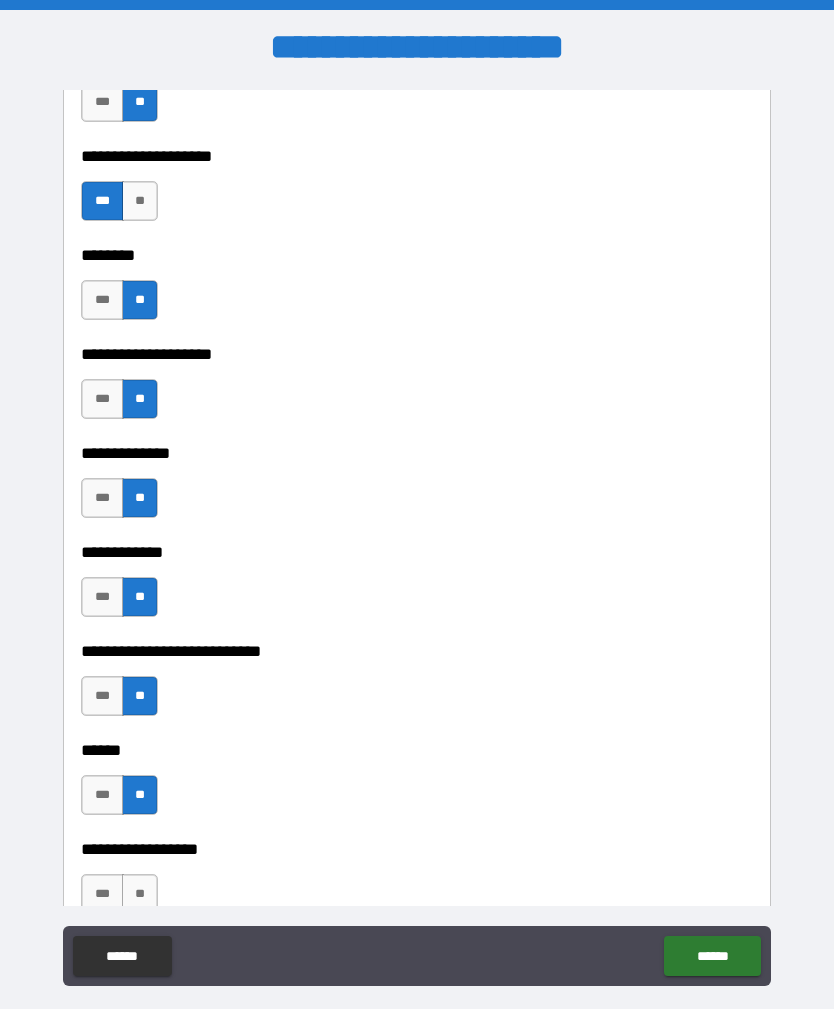 click on "**" at bounding box center (140, 894) 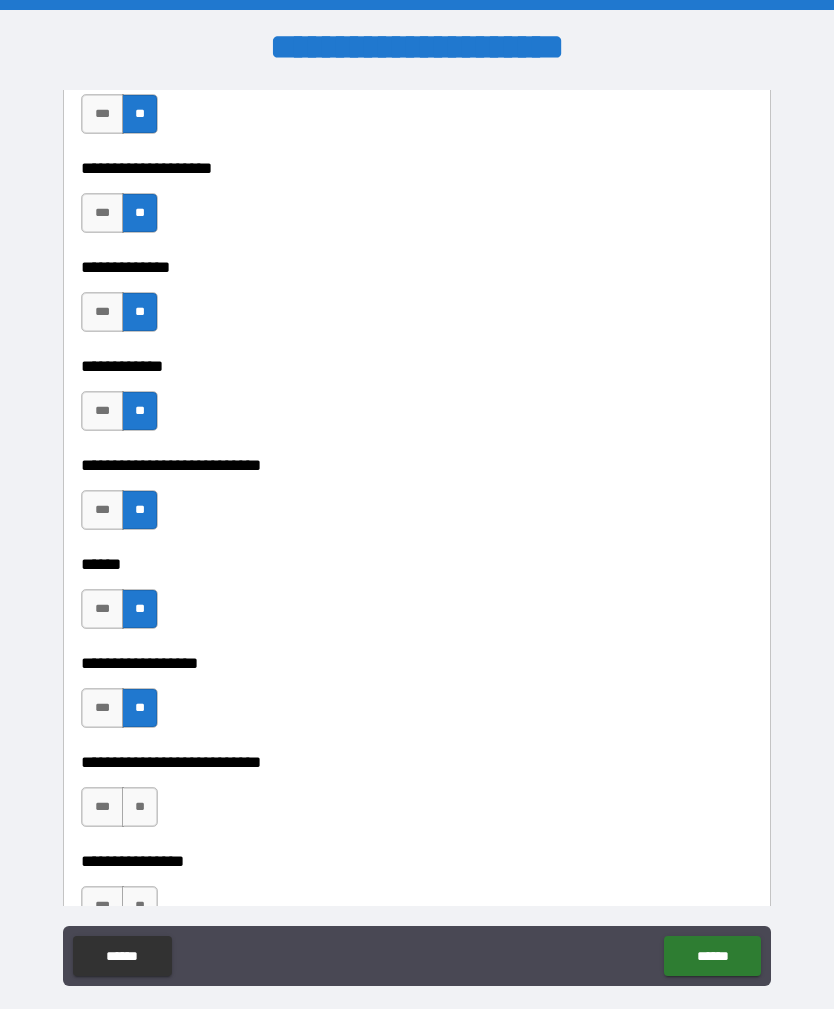 scroll, scrollTop: 8530, scrollLeft: 0, axis: vertical 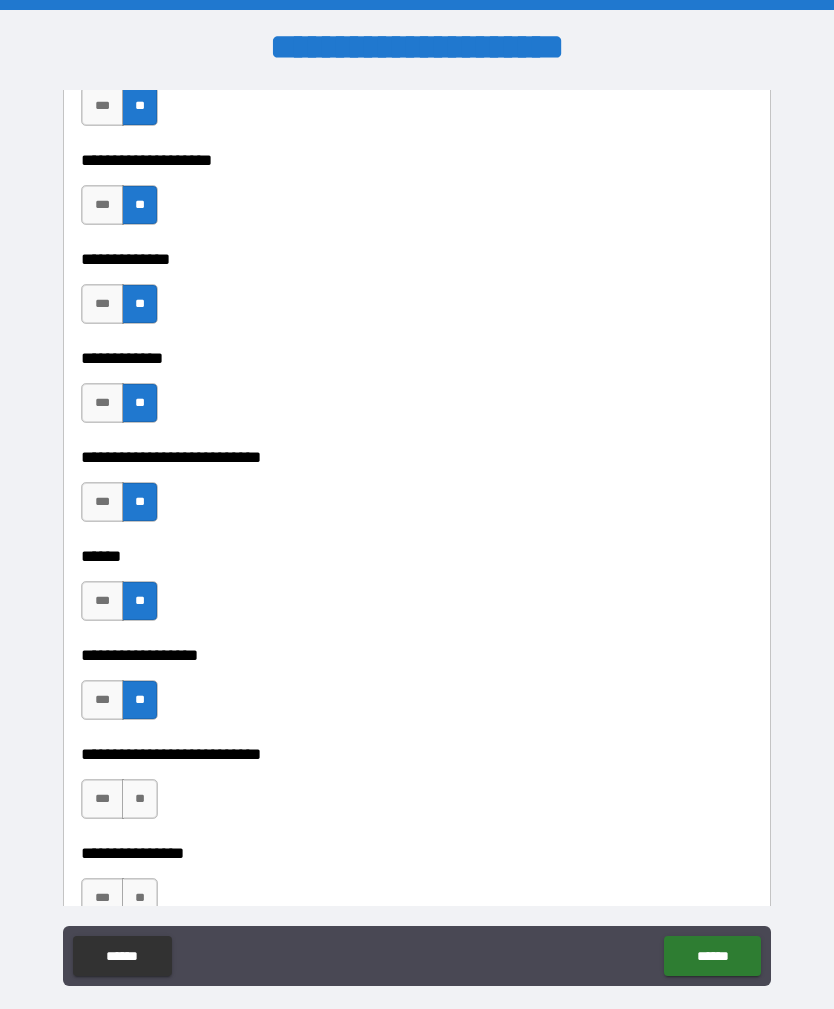 click on "**" at bounding box center (140, 799) 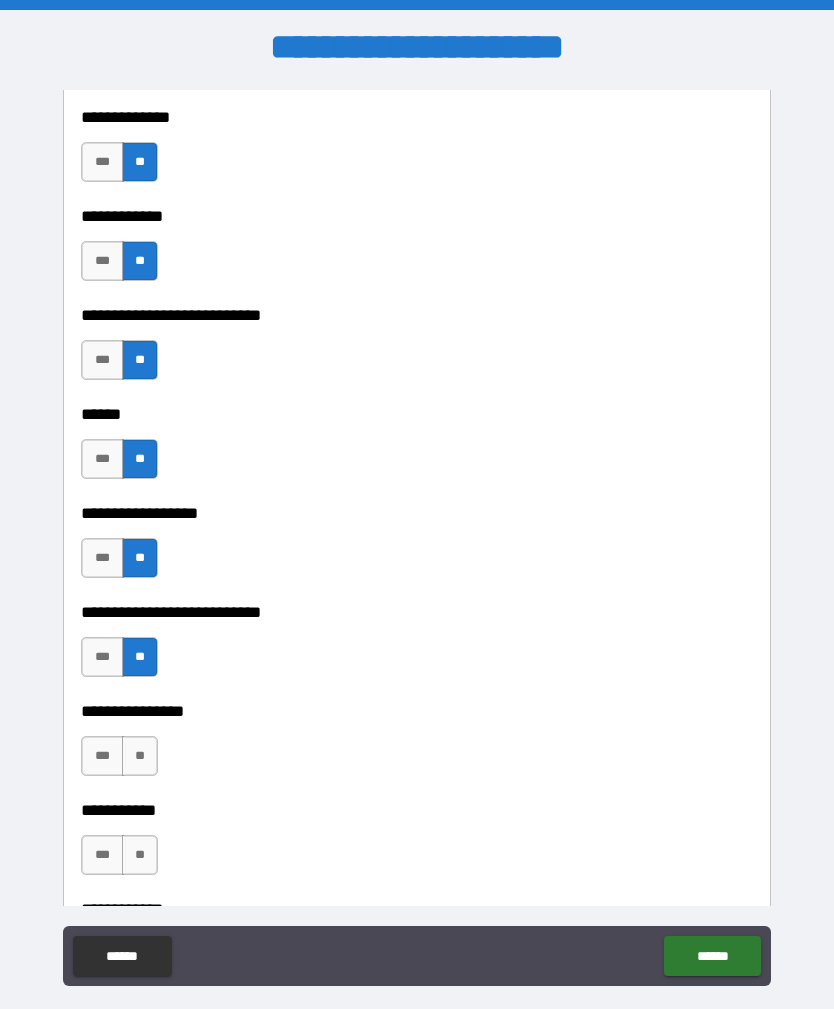 scroll, scrollTop: 8687, scrollLeft: 0, axis: vertical 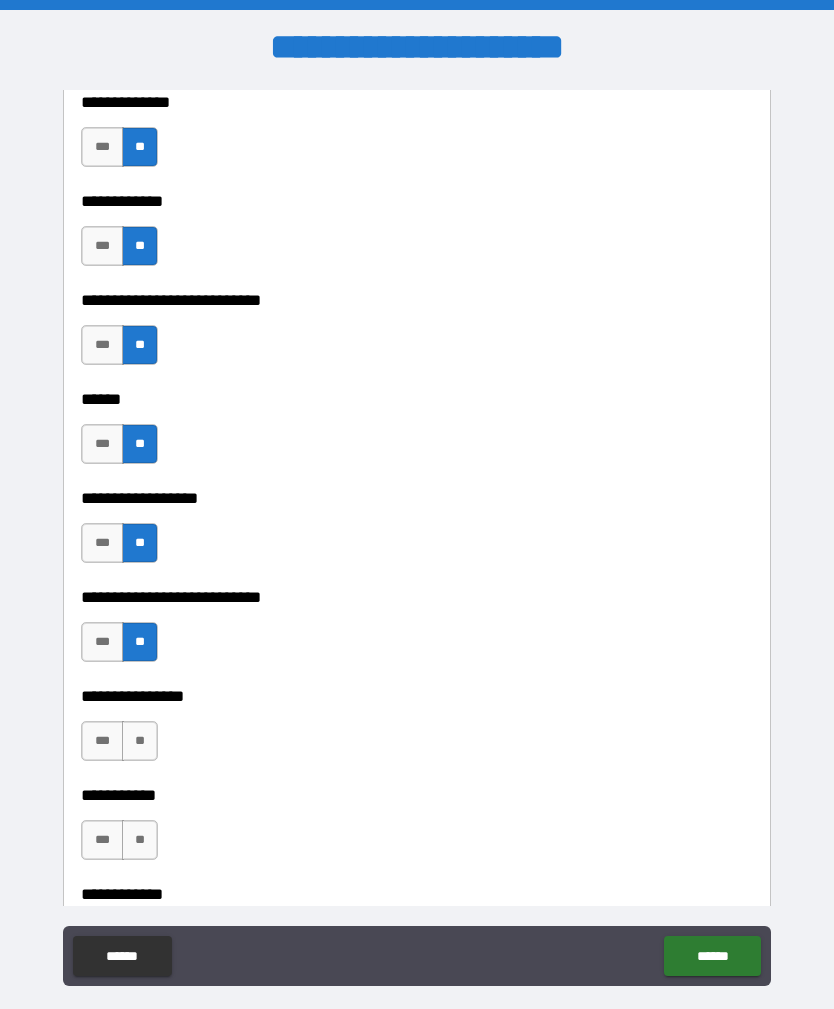 click on "**" at bounding box center [140, 741] 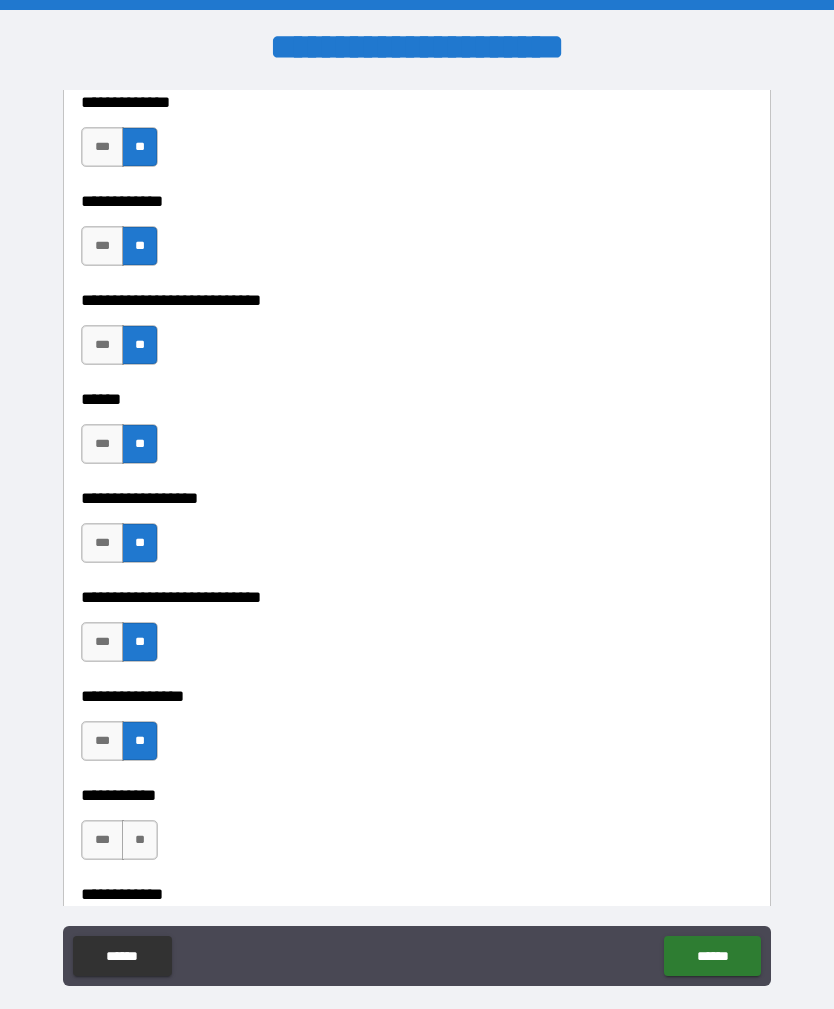click on "**" at bounding box center (140, 840) 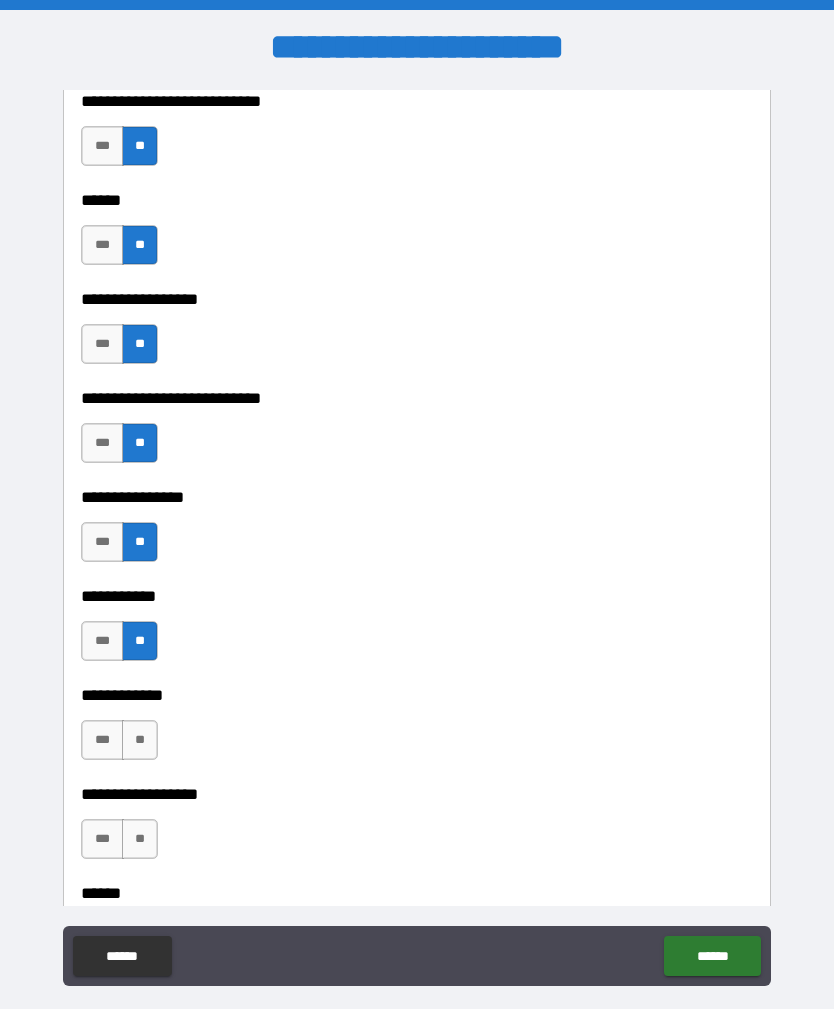 scroll, scrollTop: 8886, scrollLeft: 0, axis: vertical 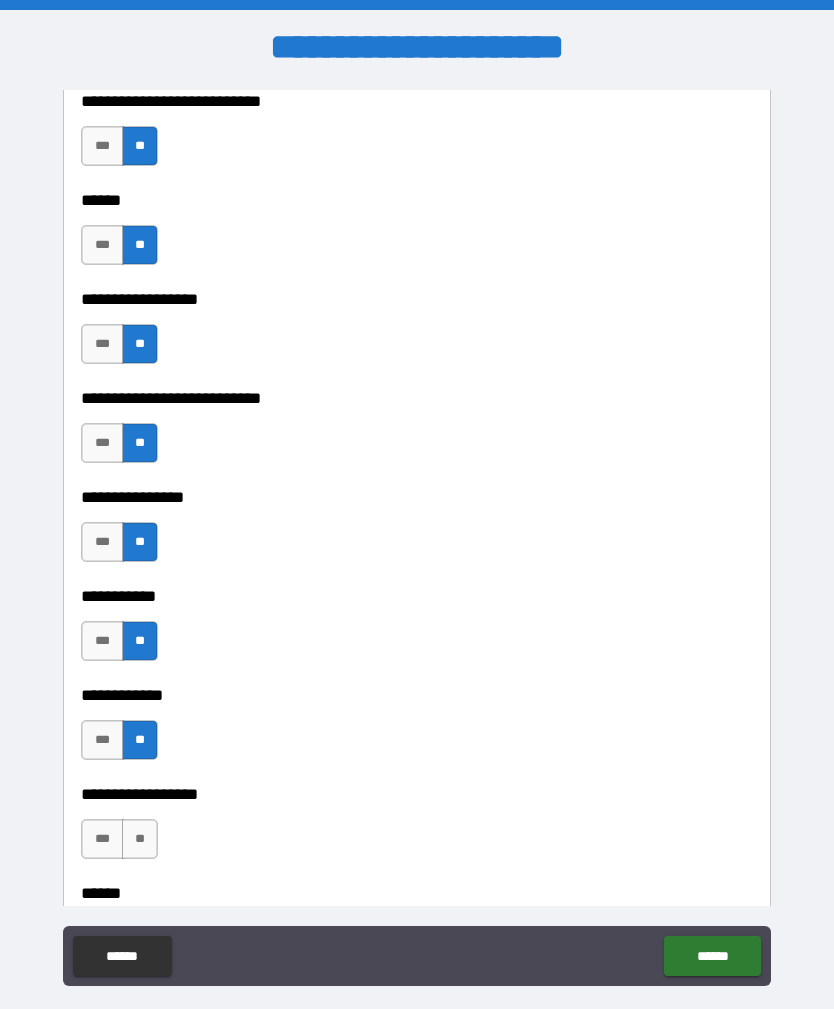 click on "**" at bounding box center (140, 839) 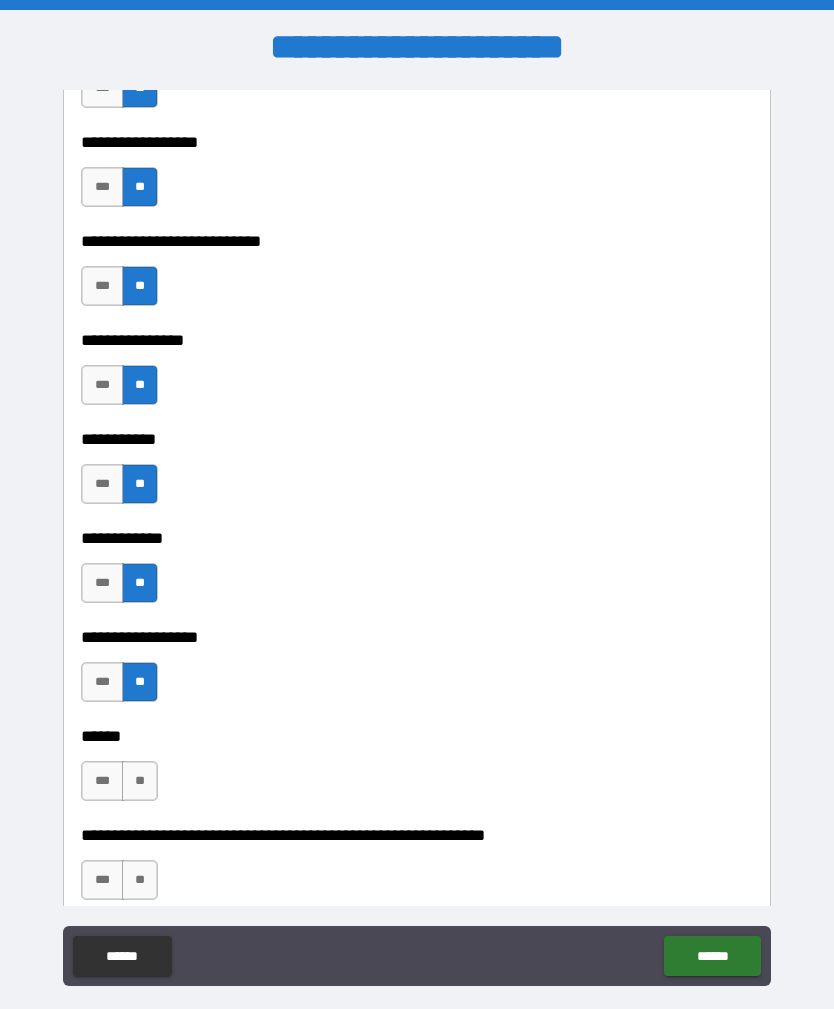 scroll, scrollTop: 9052, scrollLeft: 0, axis: vertical 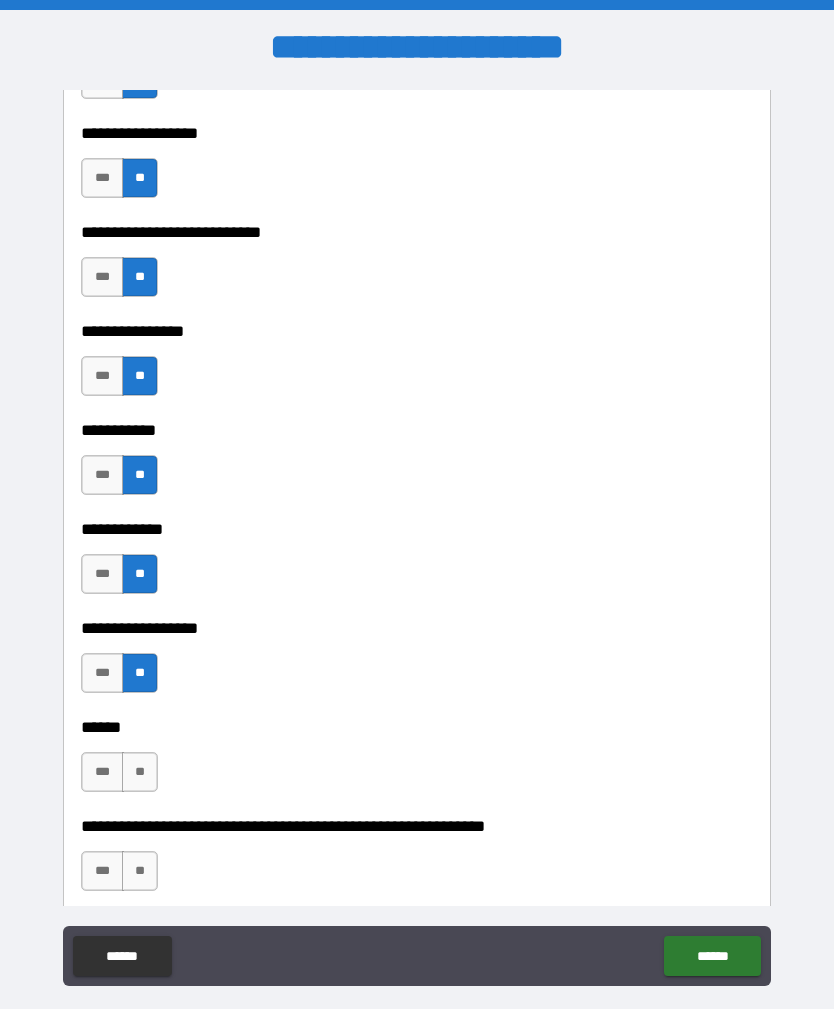 click on "**" at bounding box center (140, 772) 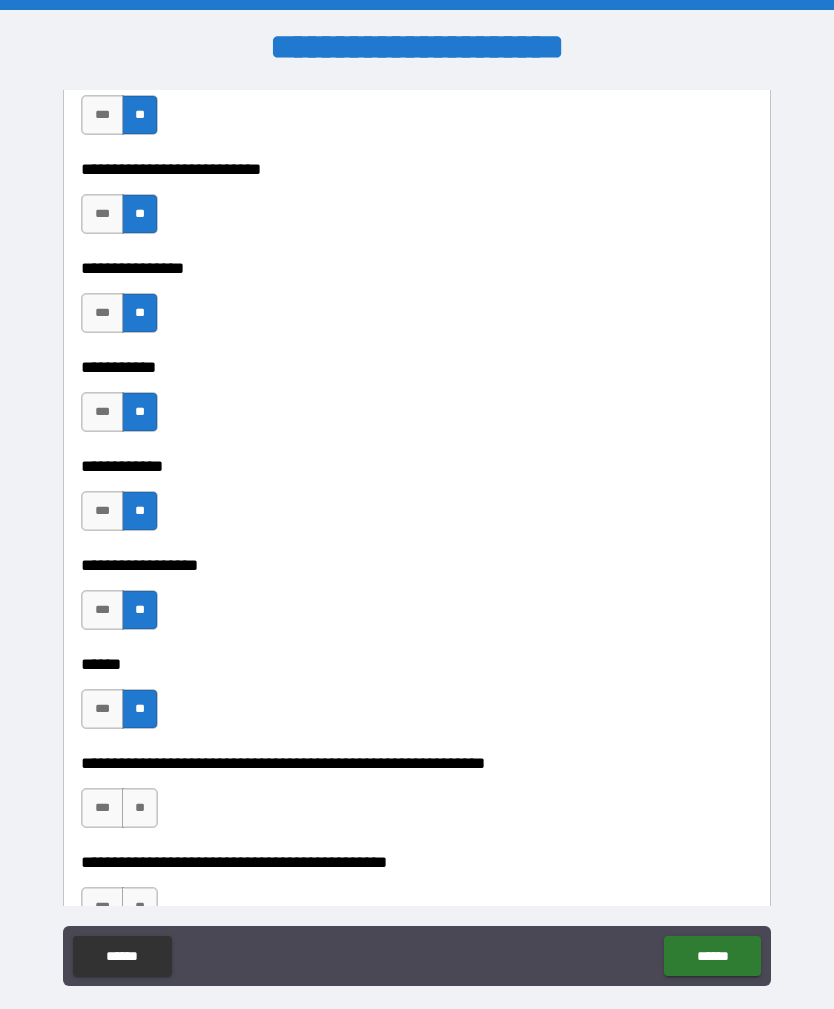 scroll, scrollTop: 9143, scrollLeft: 0, axis: vertical 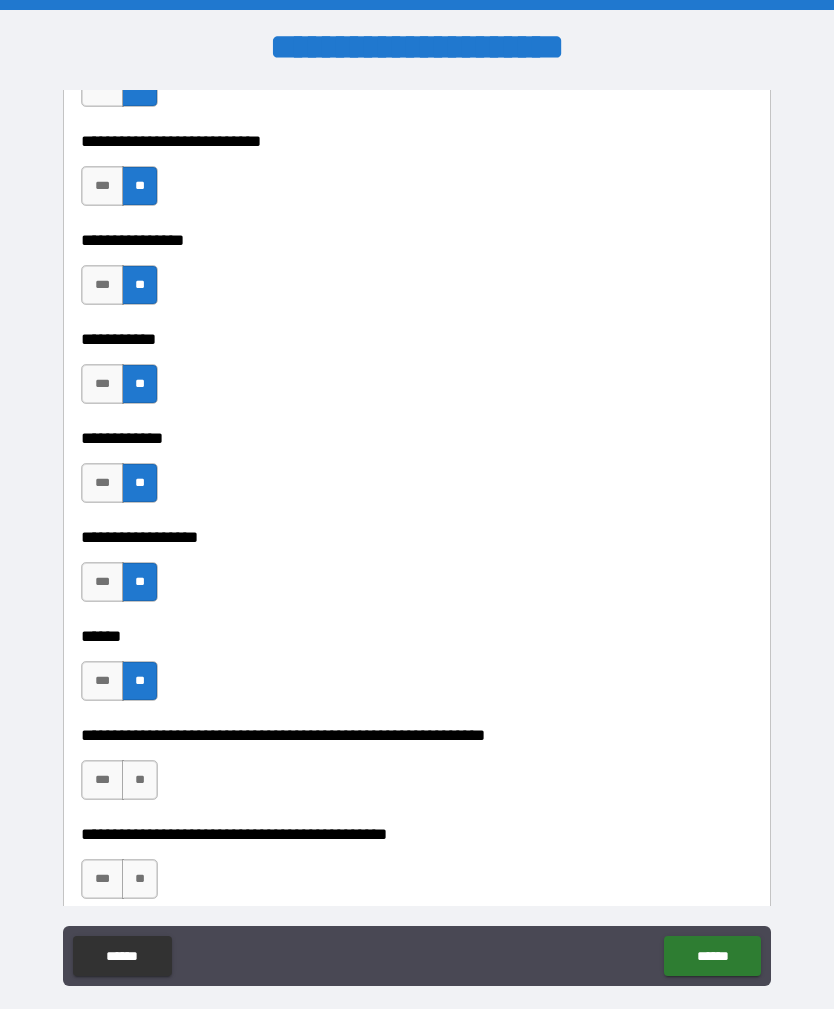 click on "**" at bounding box center (140, 780) 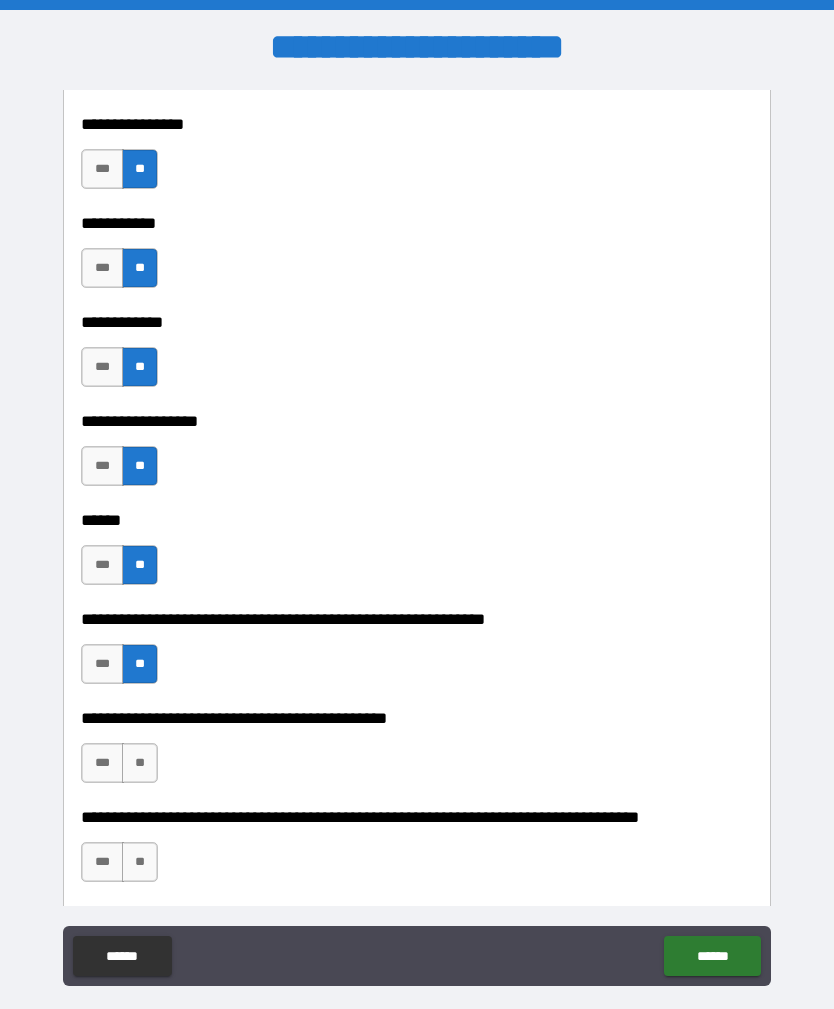 scroll, scrollTop: 9267, scrollLeft: 0, axis: vertical 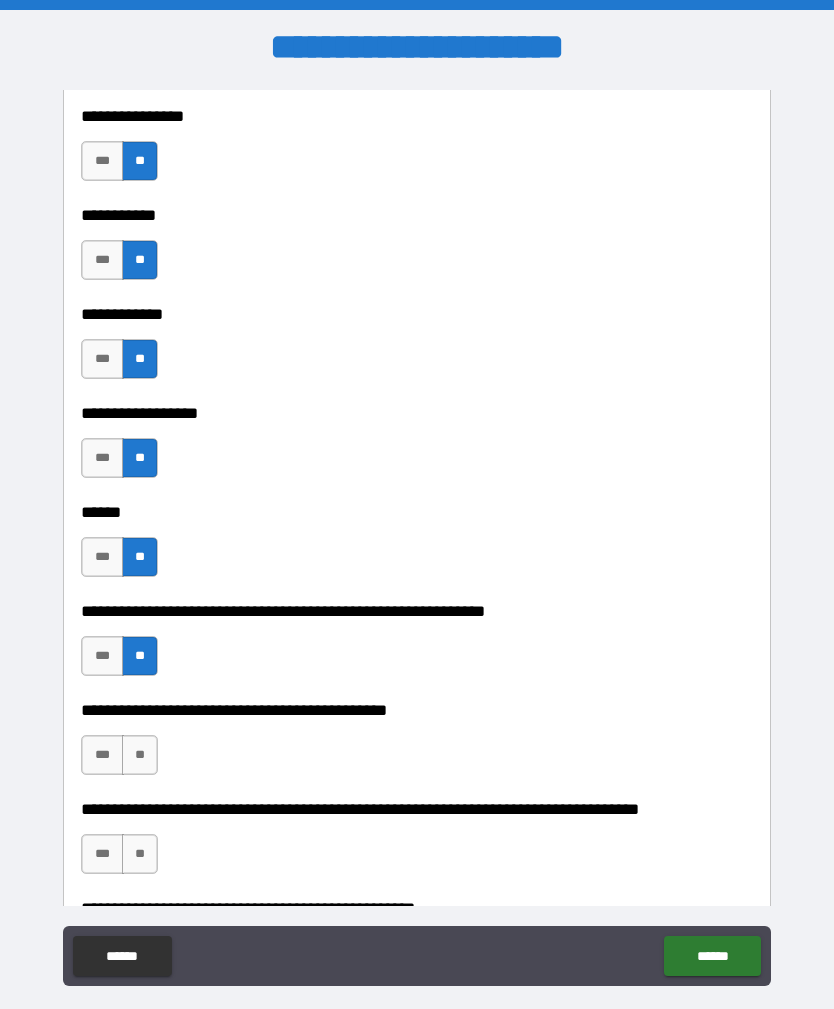 click on "***" at bounding box center (102, 755) 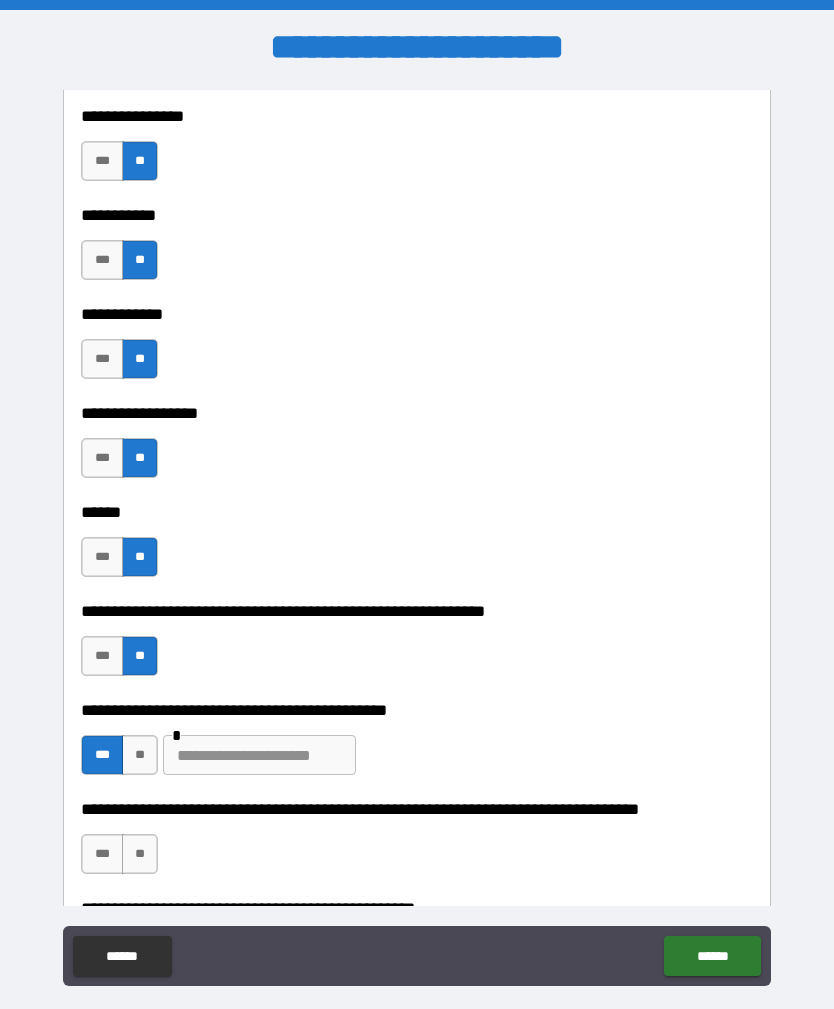 click at bounding box center [259, 755] 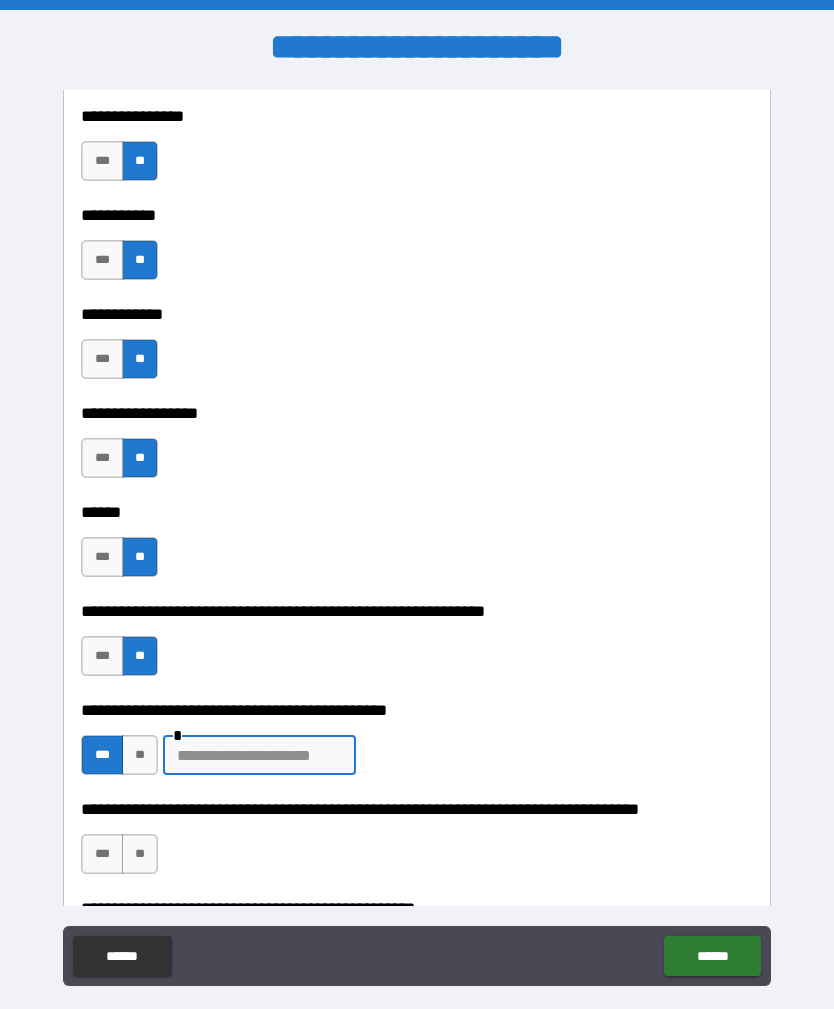 scroll, scrollTop: 64, scrollLeft: 0, axis: vertical 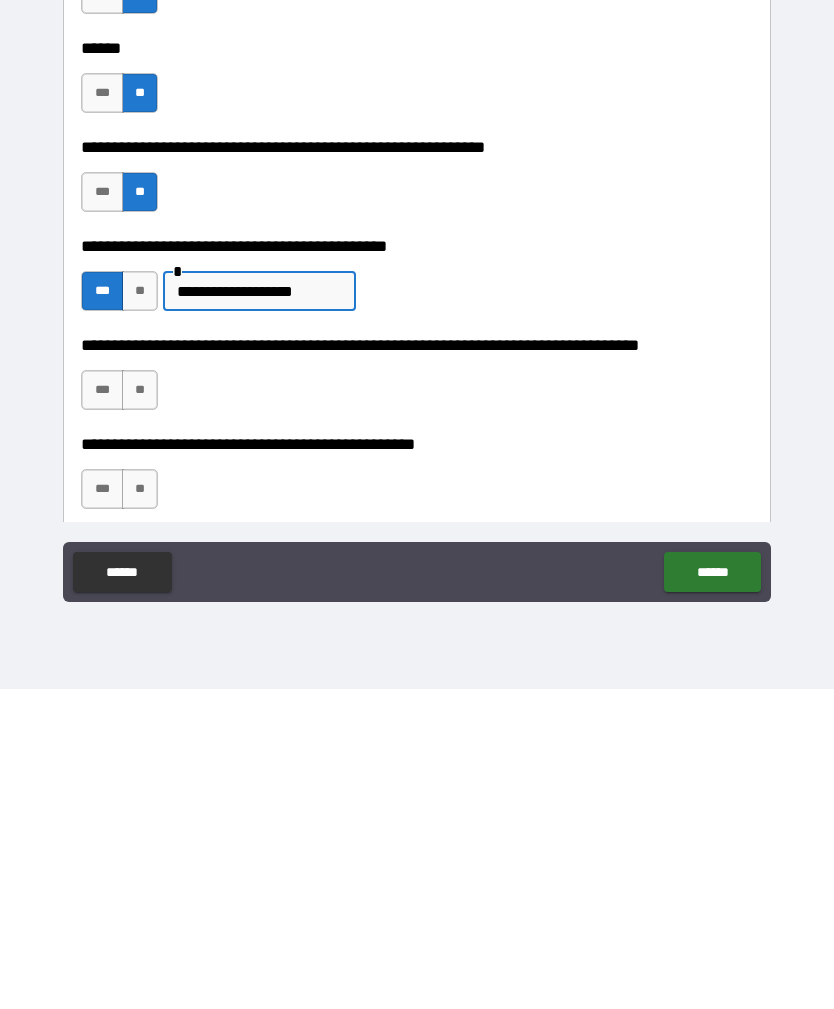 type on "**********" 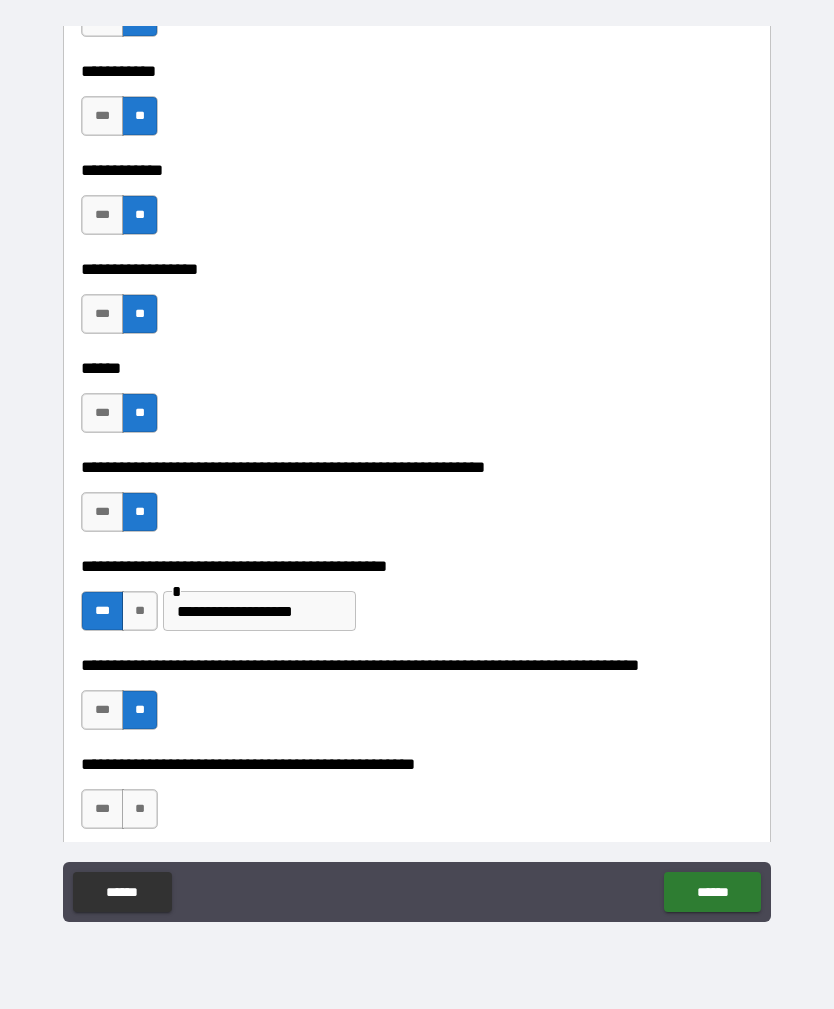 click on "**" at bounding box center [140, 809] 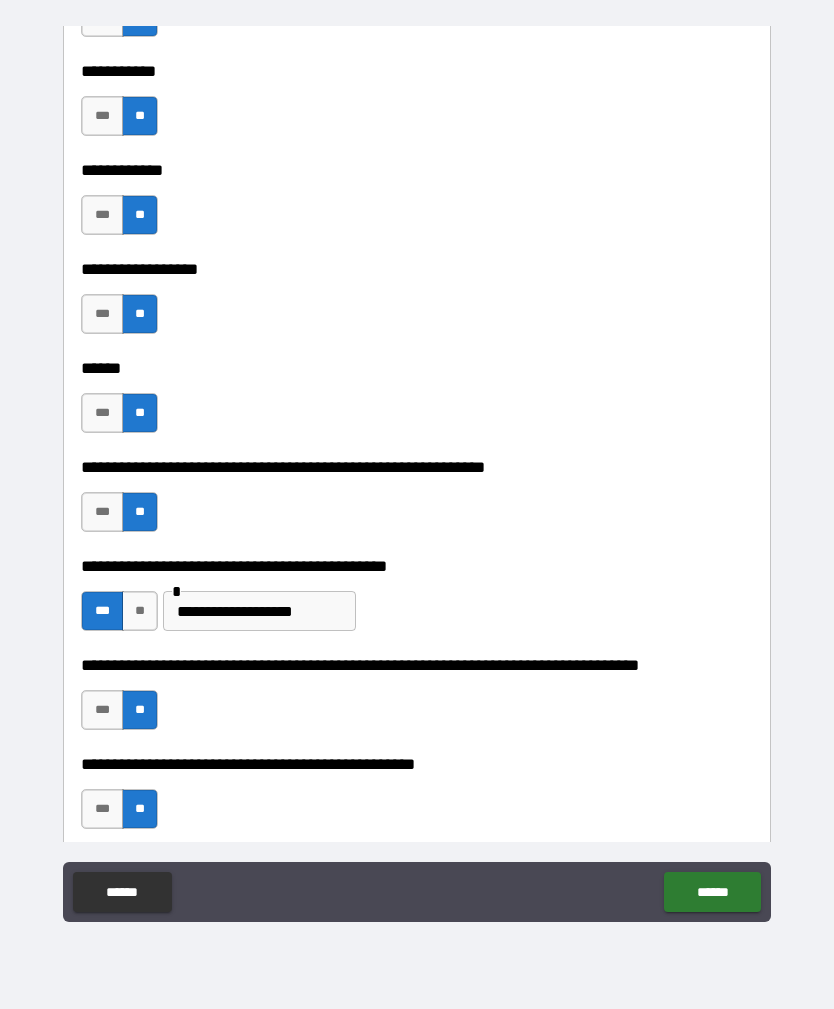 click on "******" at bounding box center [712, 892] 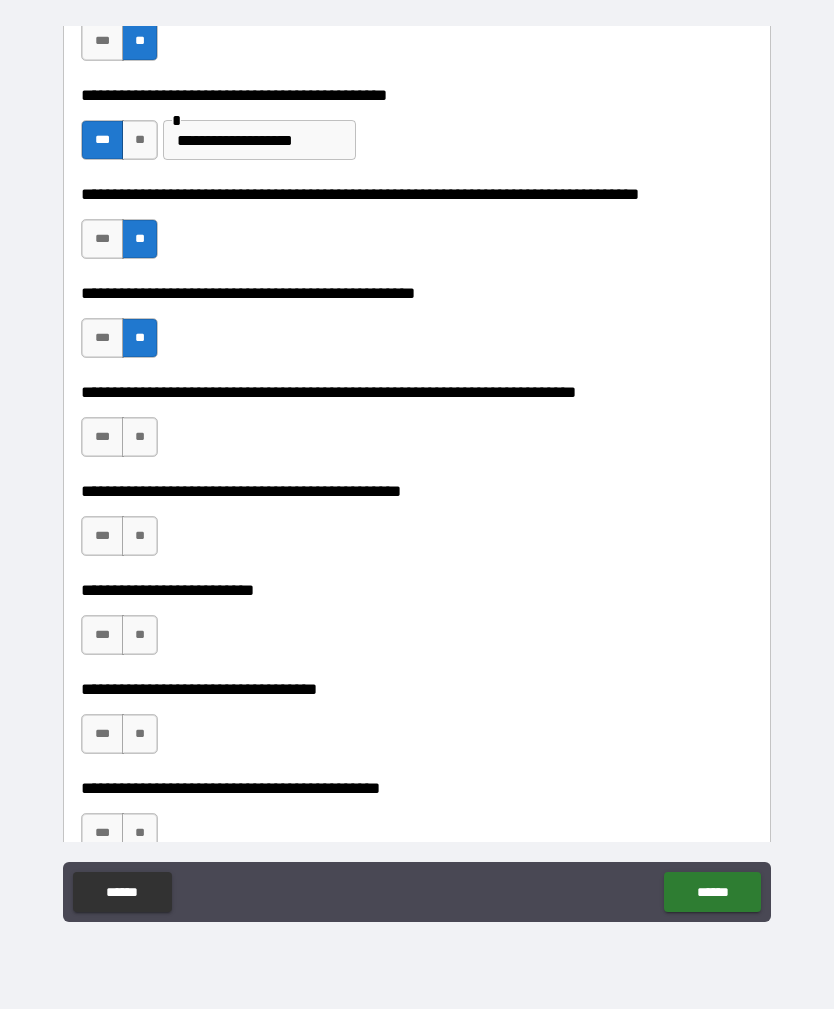 scroll, scrollTop: 9822, scrollLeft: 0, axis: vertical 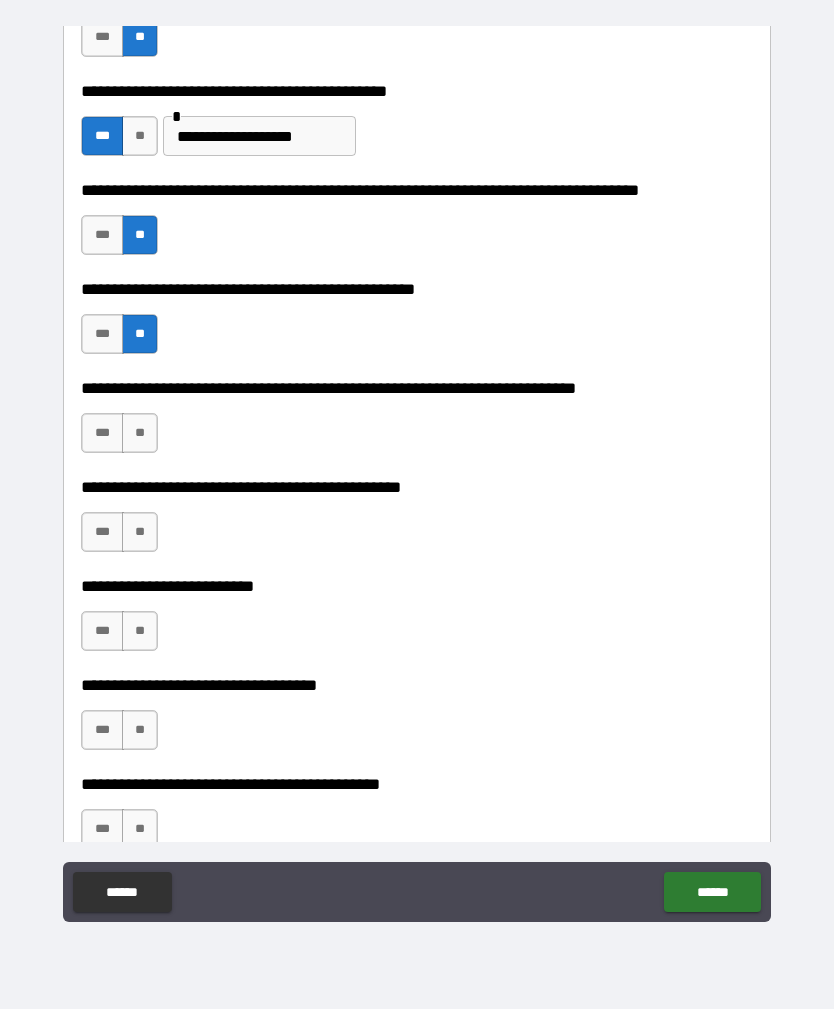 click on "**" at bounding box center [140, 433] 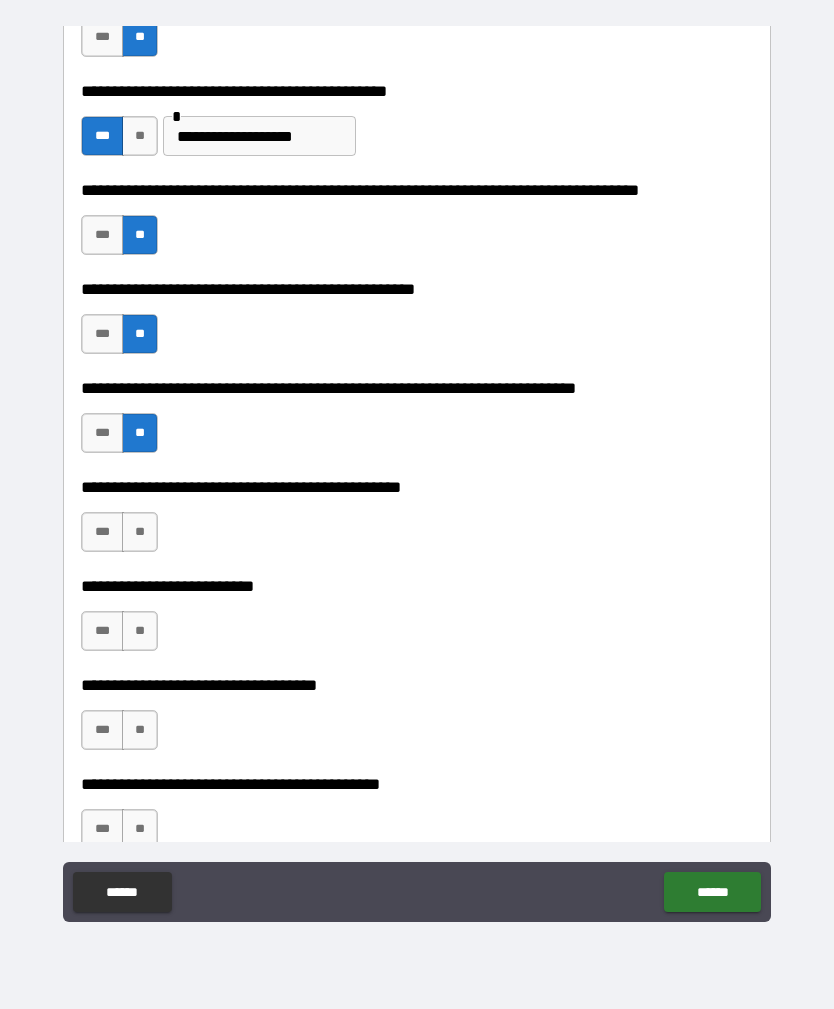 click on "**" at bounding box center (140, 532) 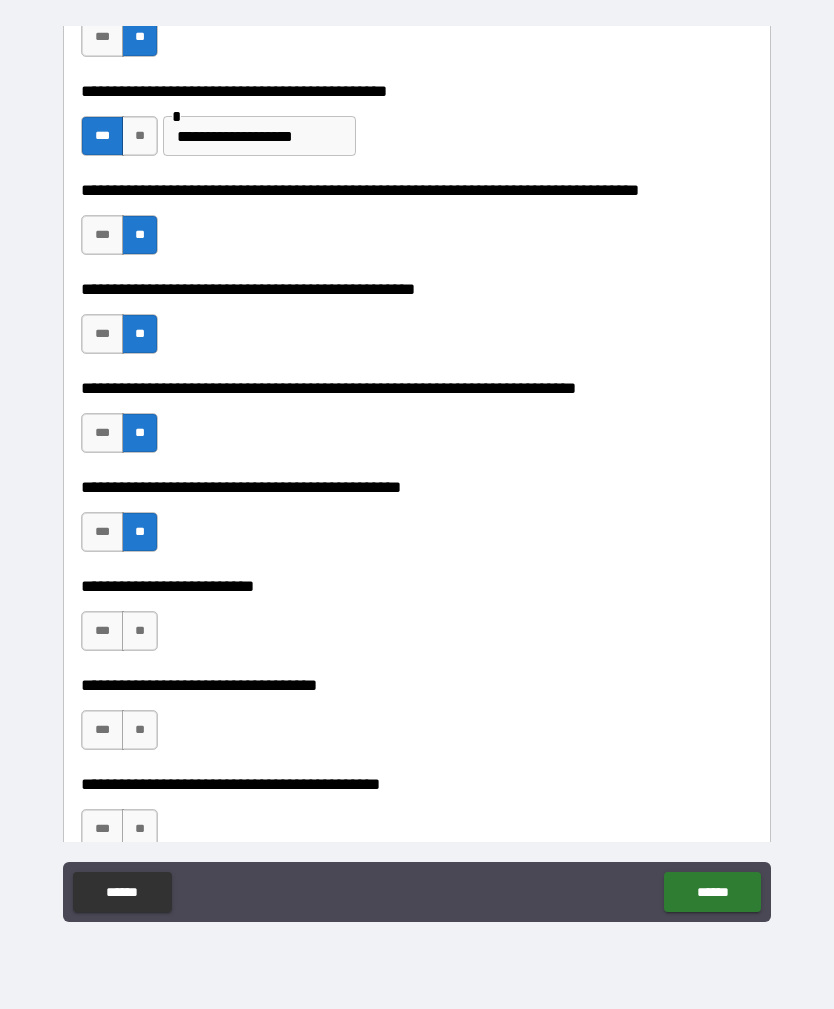 click on "**" at bounding box center (140, 631) 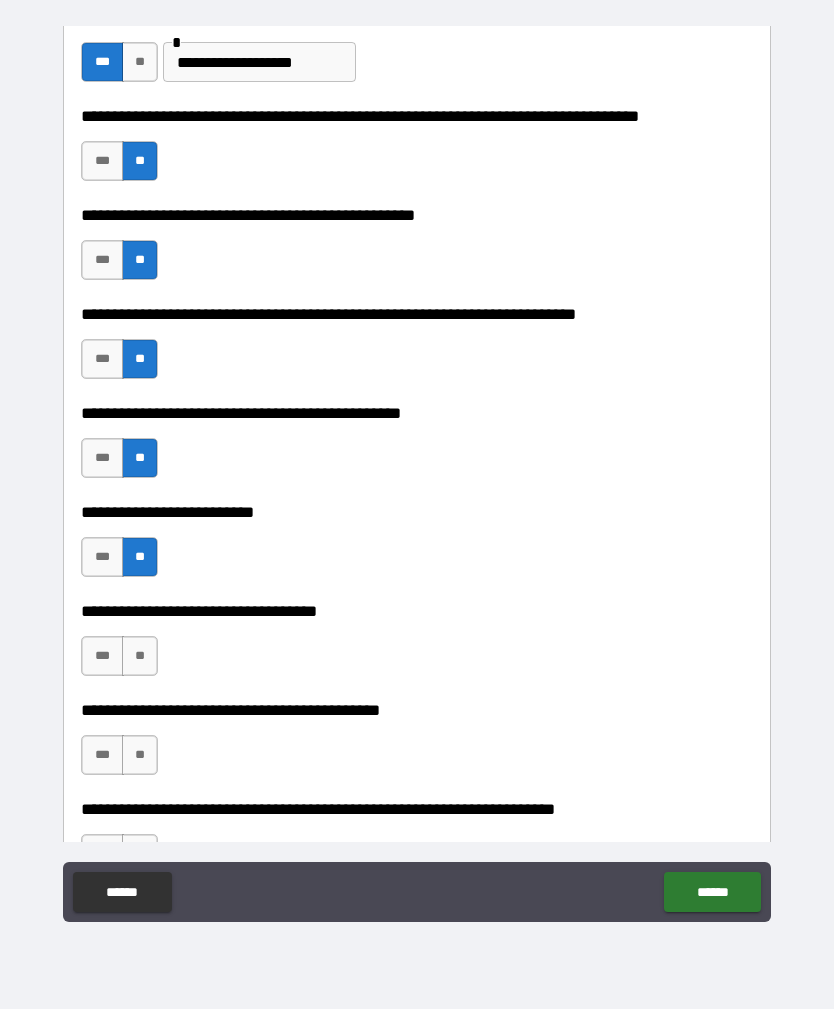 scroll, scrollTop: 9919, scrollLeft: 0, axis: vertical 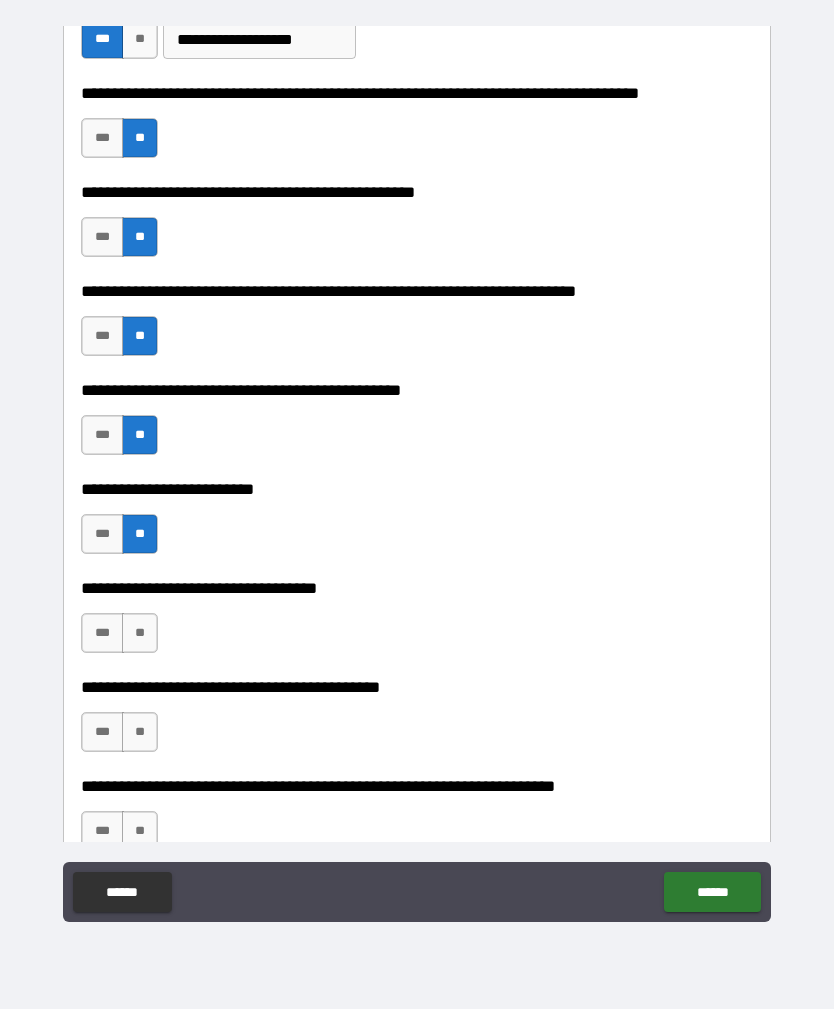 click on "**" at bounding box center (140, 633) 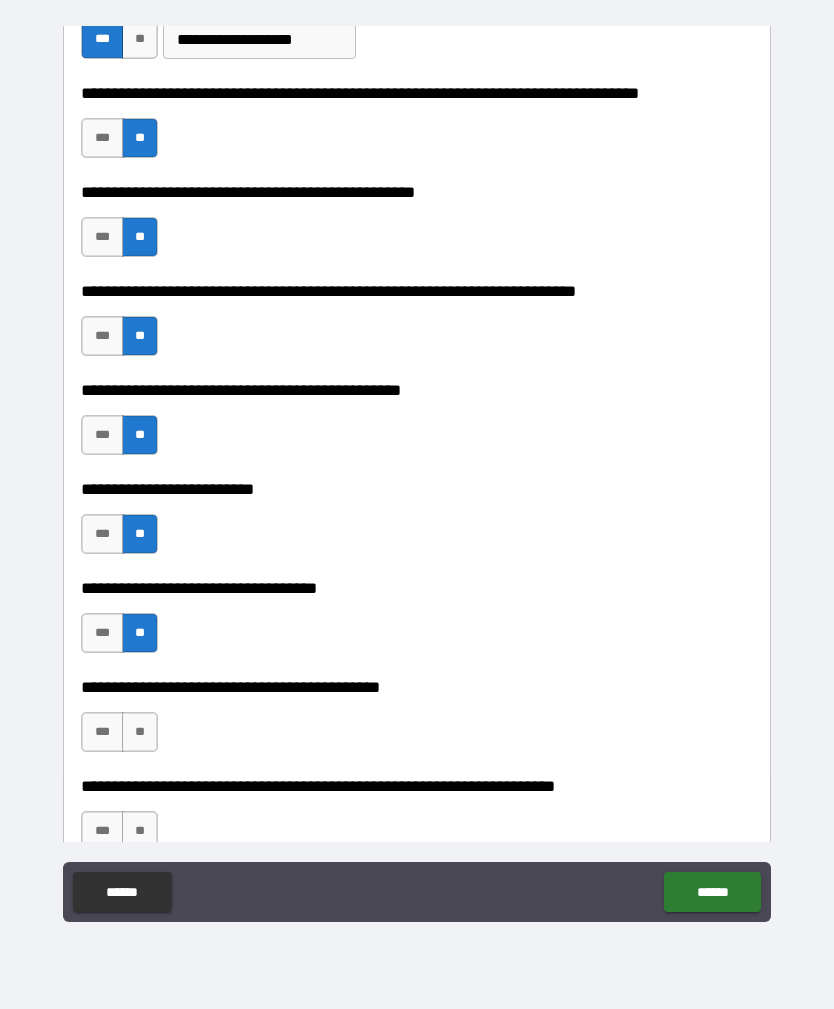 click on "**" at bounding box center [140, 732] 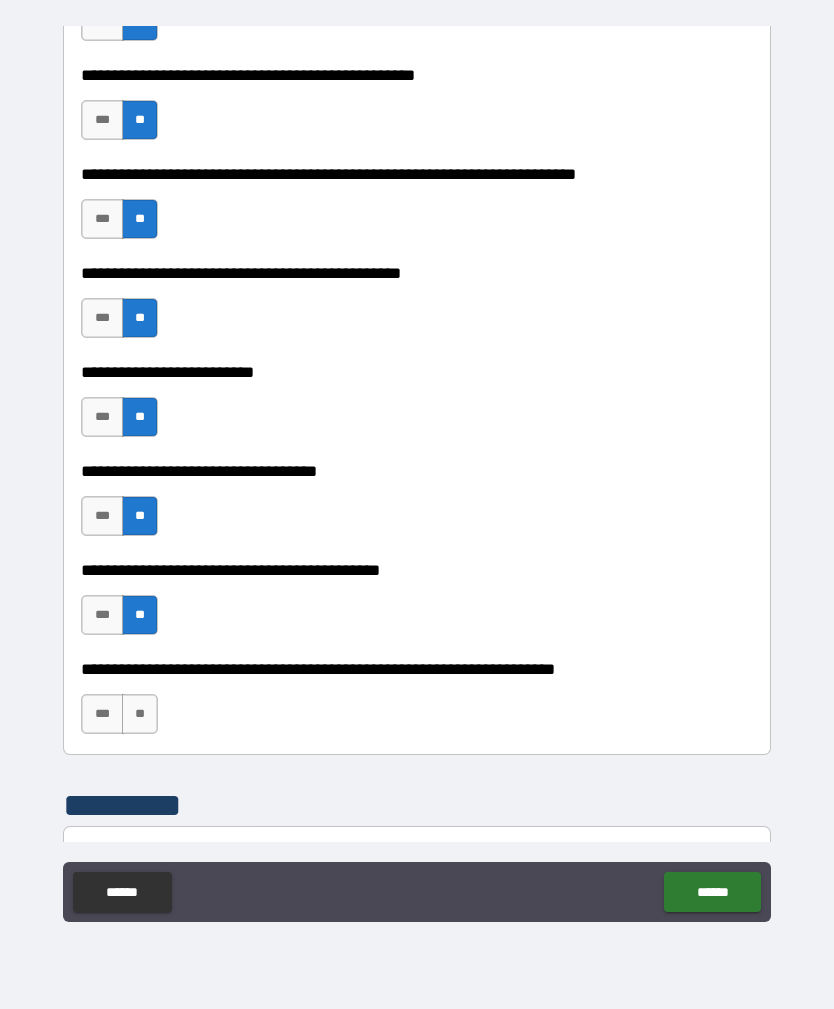 click on "**" at bounding box center [140, 714] 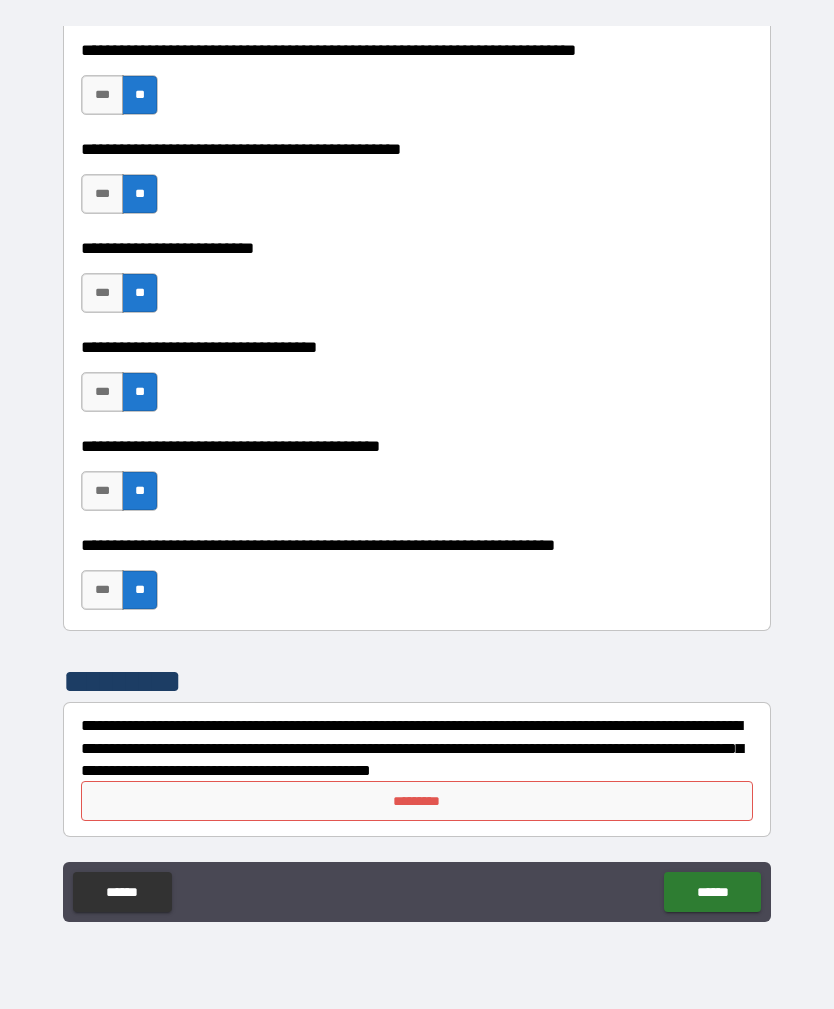 scroll, scrollTop: 10160, scrollLeft: 0, axis: vertical 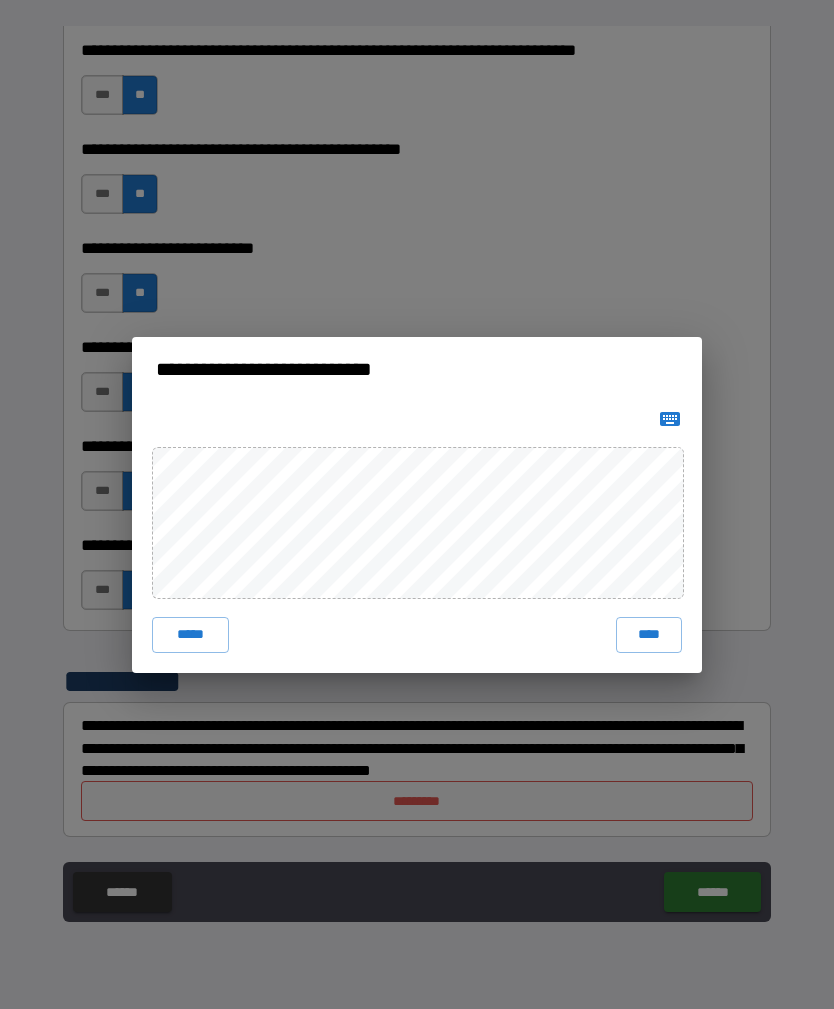 click on "****" at bounding box center [649, 635] 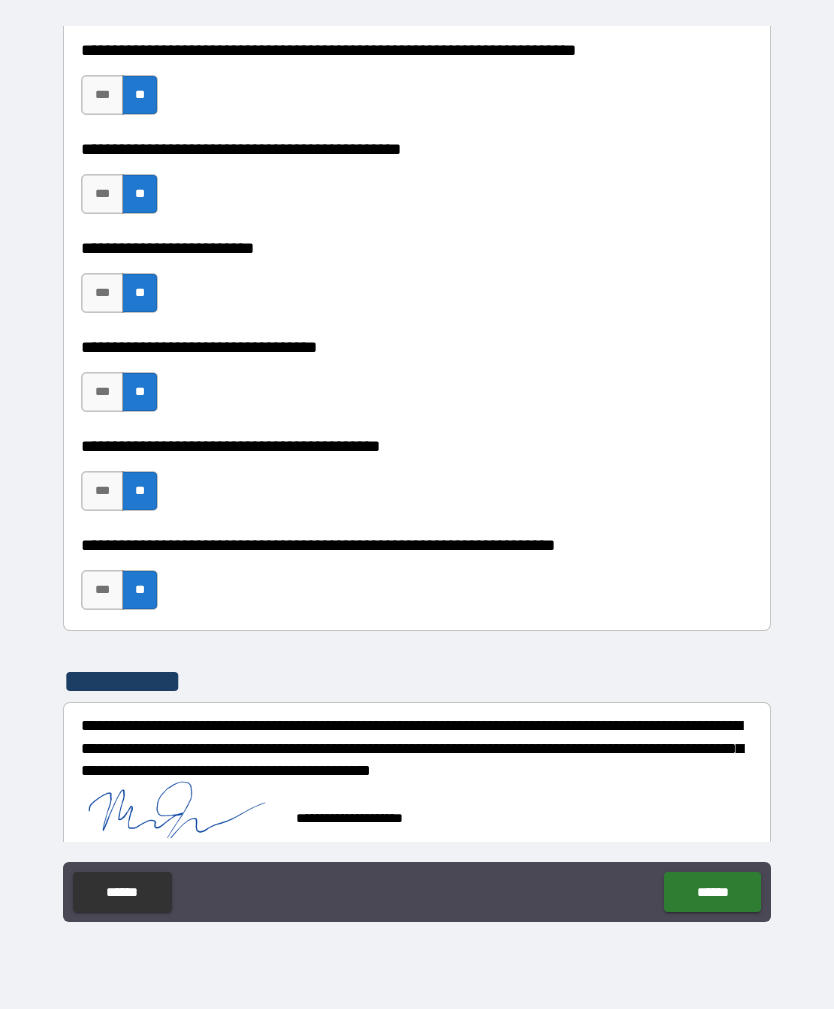 click on "******" at bounding box center (712, 892) 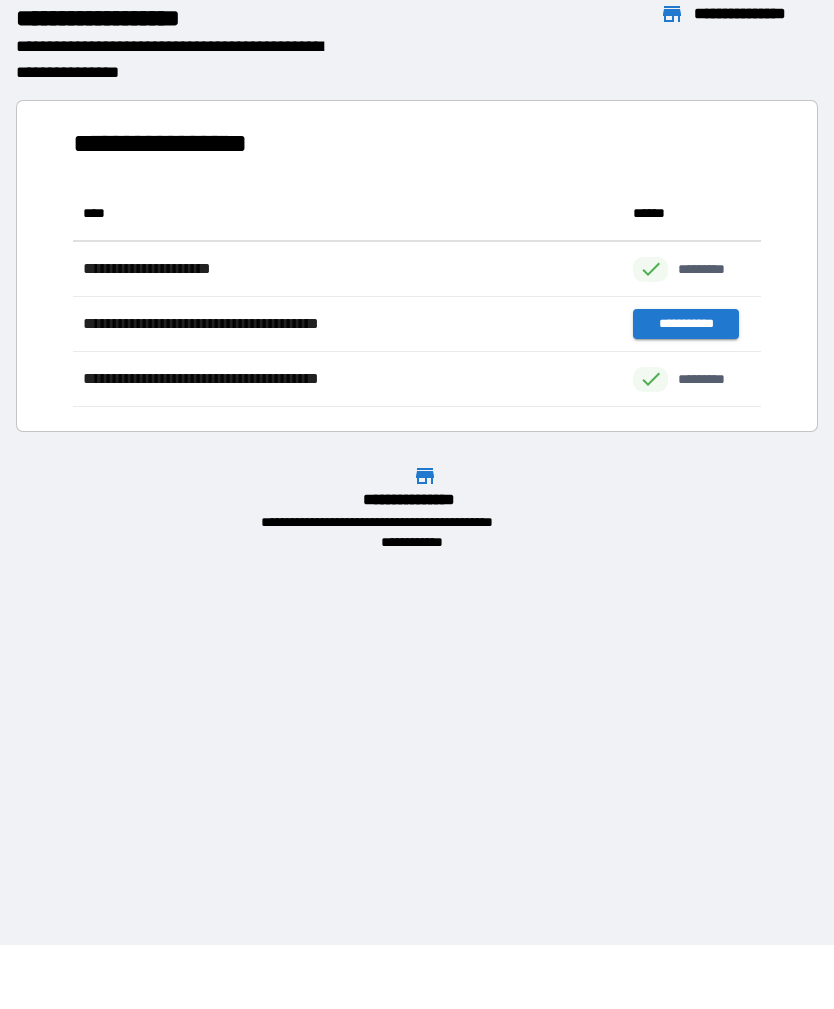 scroll, scrollTop: 221, scrollLeft: 688, axis: both 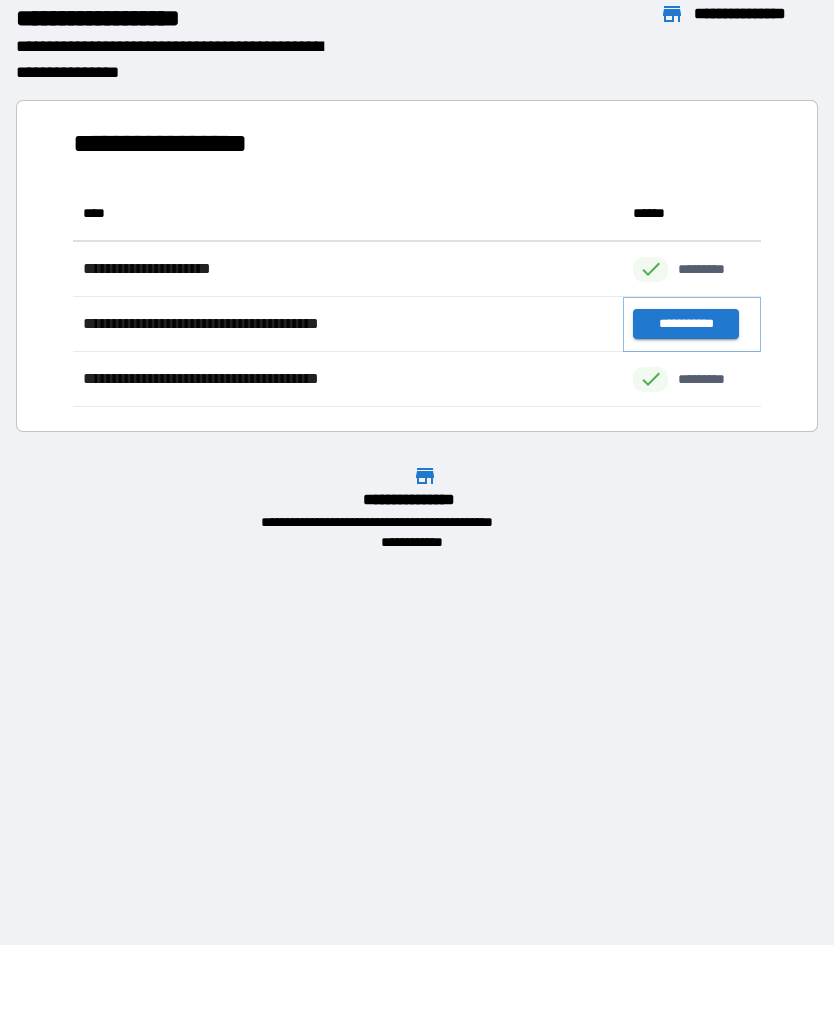click on "**********" at bounding box center (685, 324) 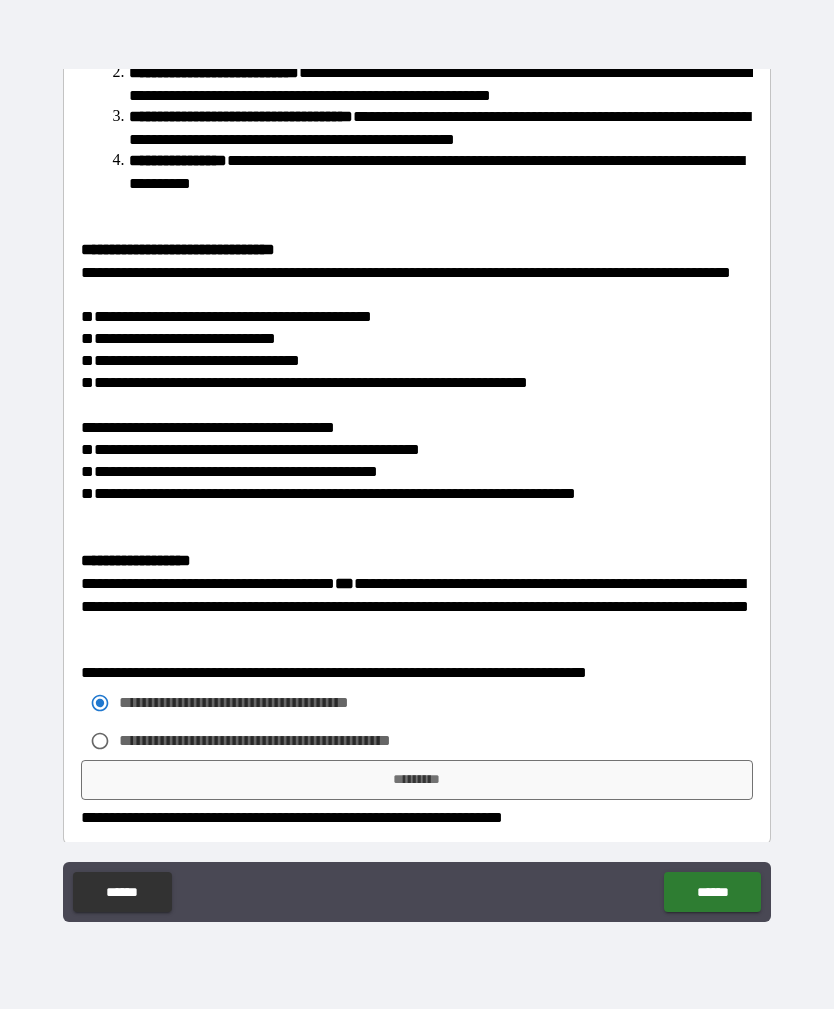 scroll, scrollTop: 701, scrollLeft: 0, axis: vertical 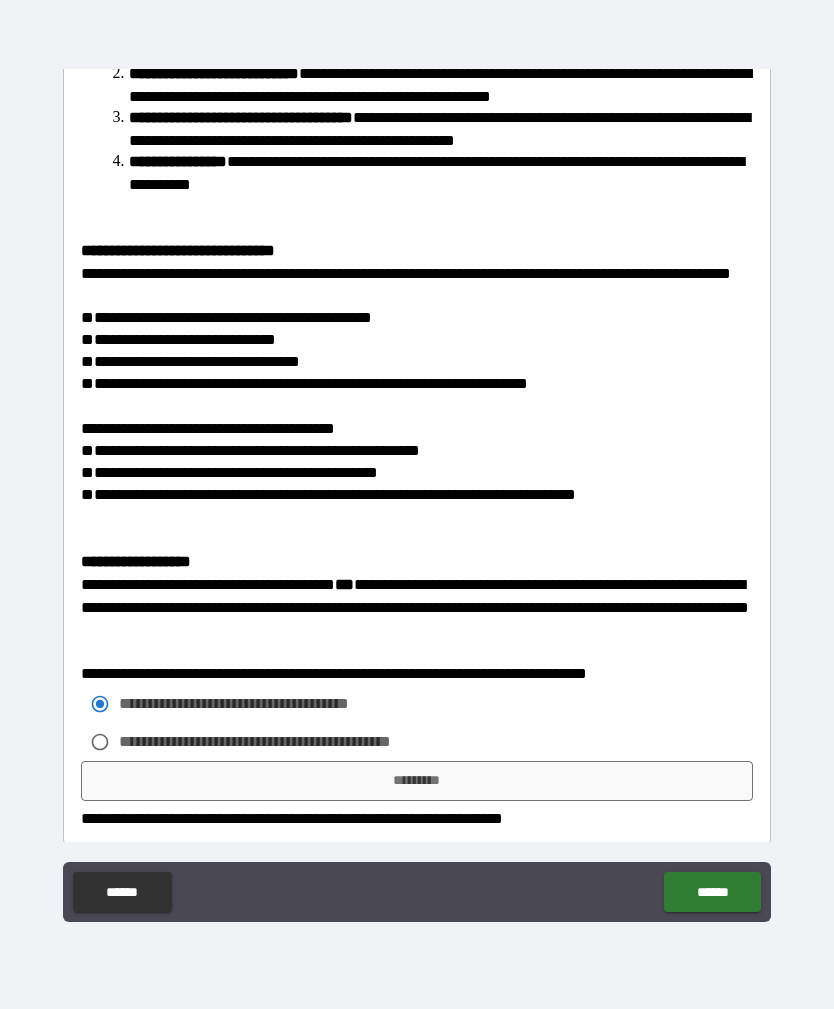 click on "*********" at bounding box center [417, 781] 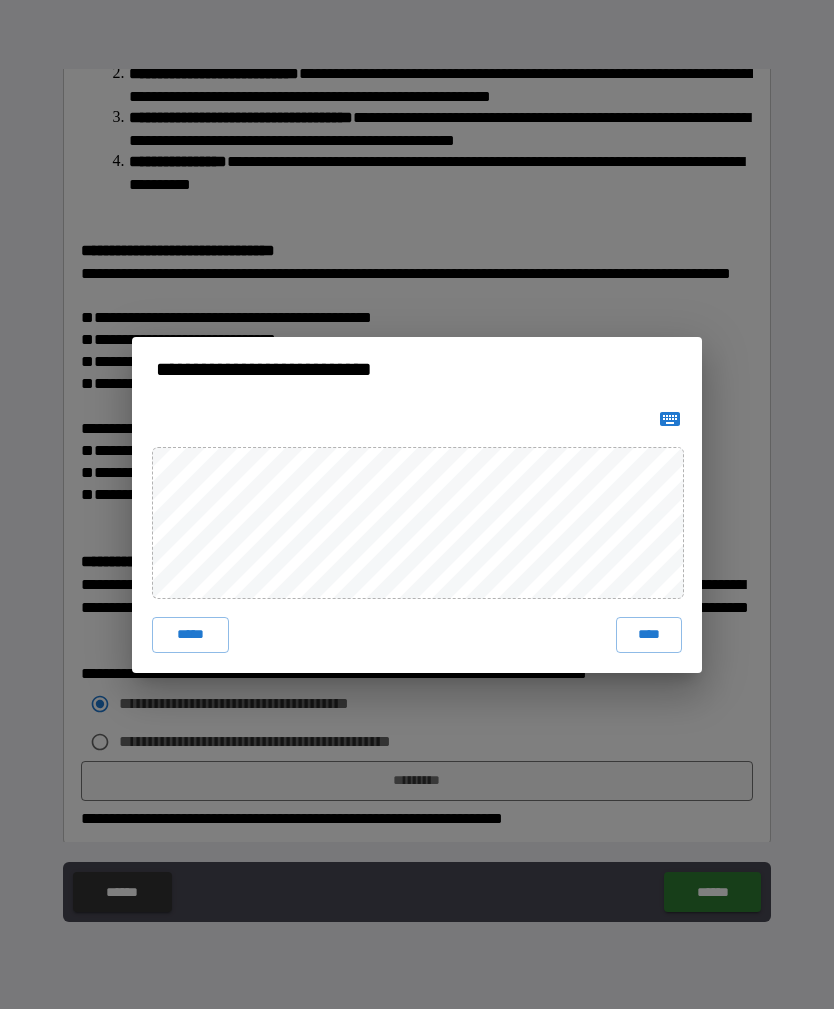 click on "****" at bounding box center (649, 635) 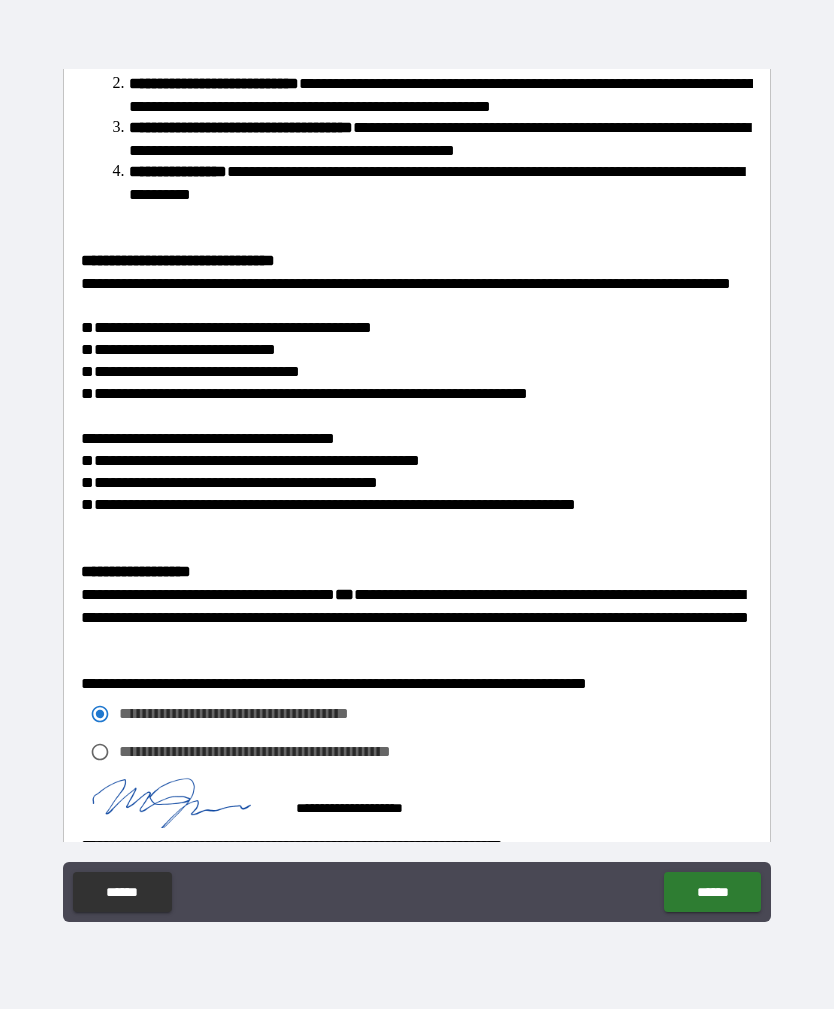 click on "******" at bounding box center (712, 892) 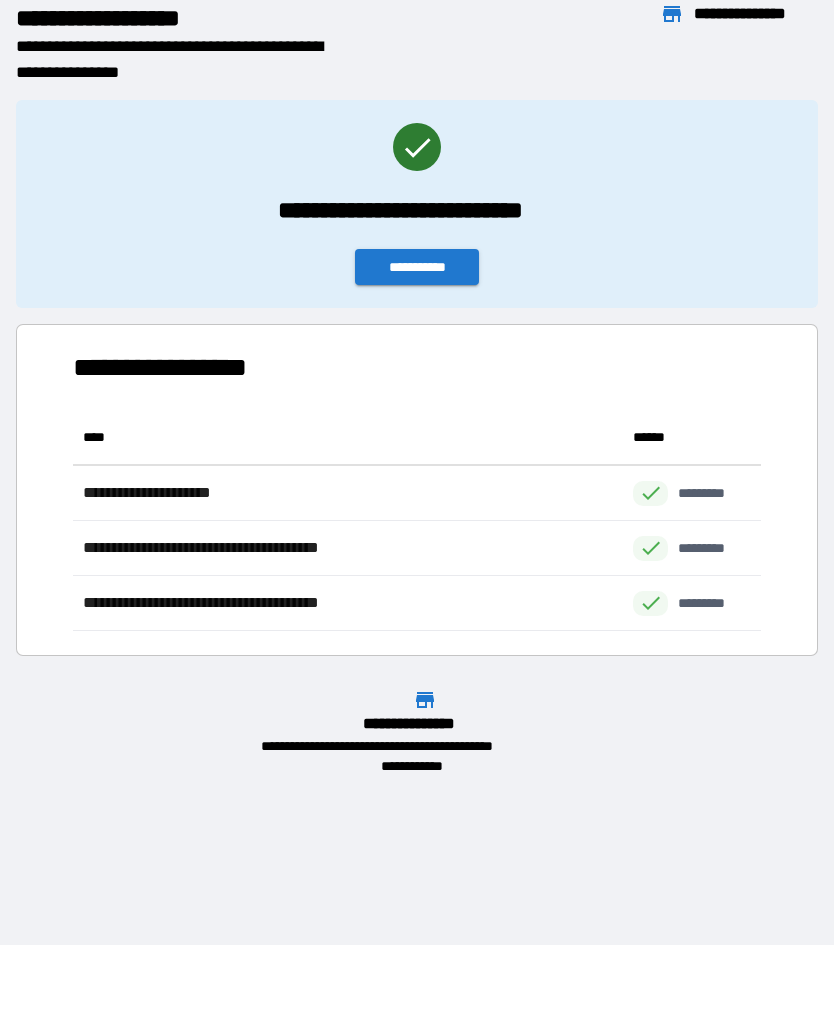 scroll, scrollTop: 221, scrollLeft: 688, axis: both 